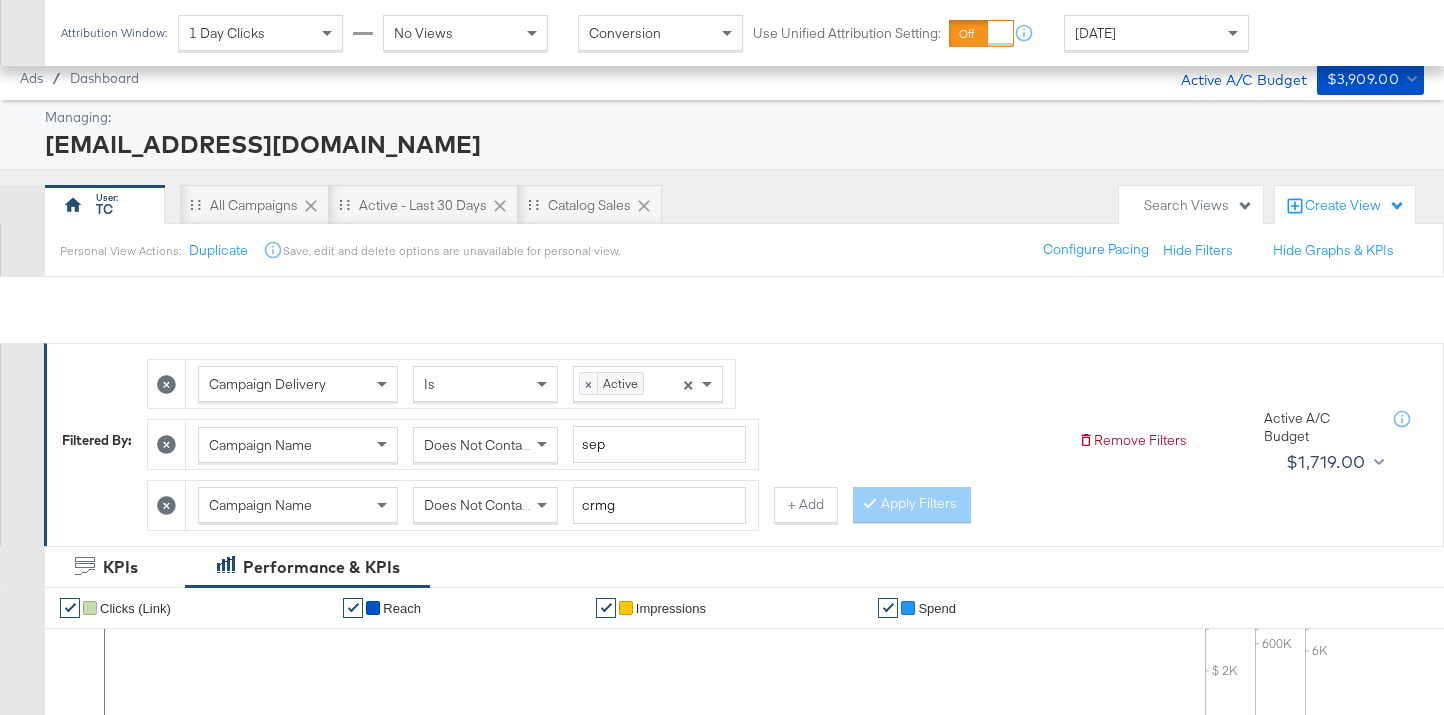 scroll, scrollTop: 833, scrollLeft: 0, axis: vertical 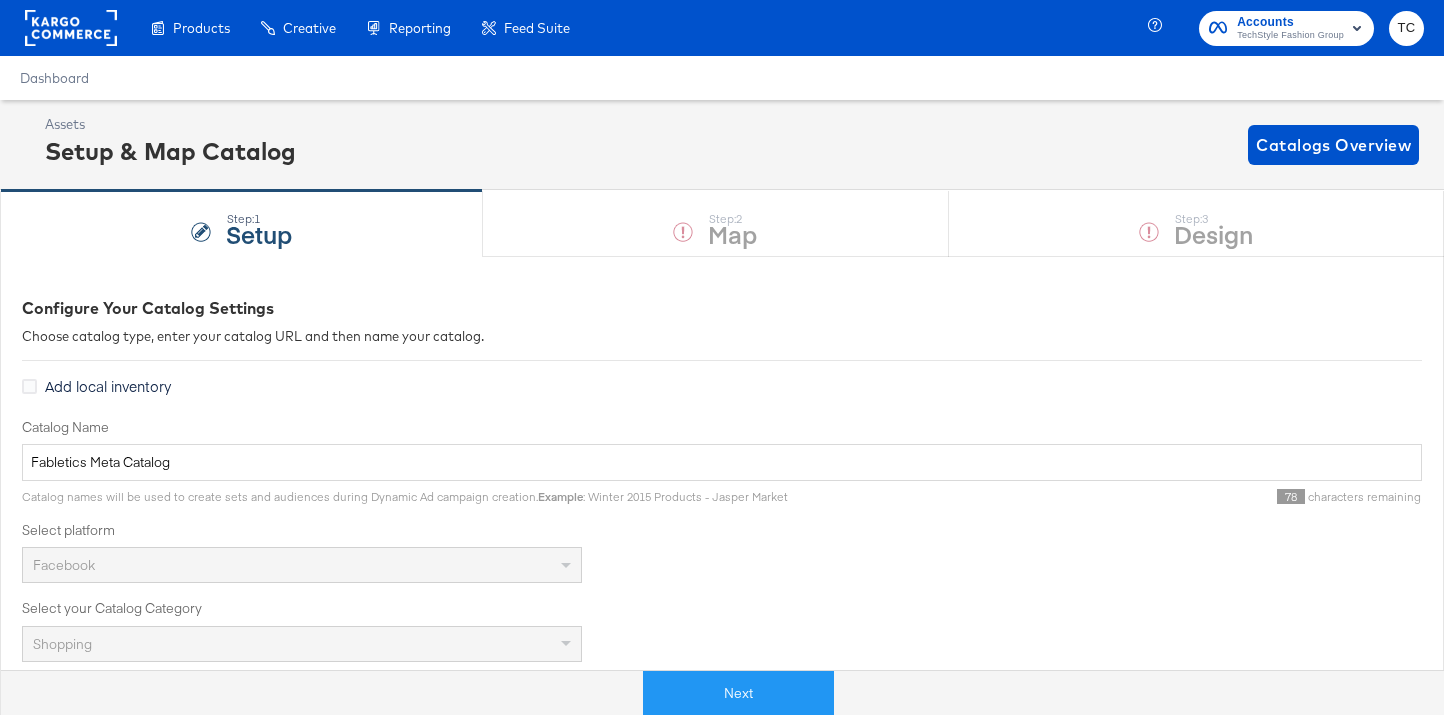click on "Accounts TechStyle Fashion Group TC" at bounding box center (1299, 28) 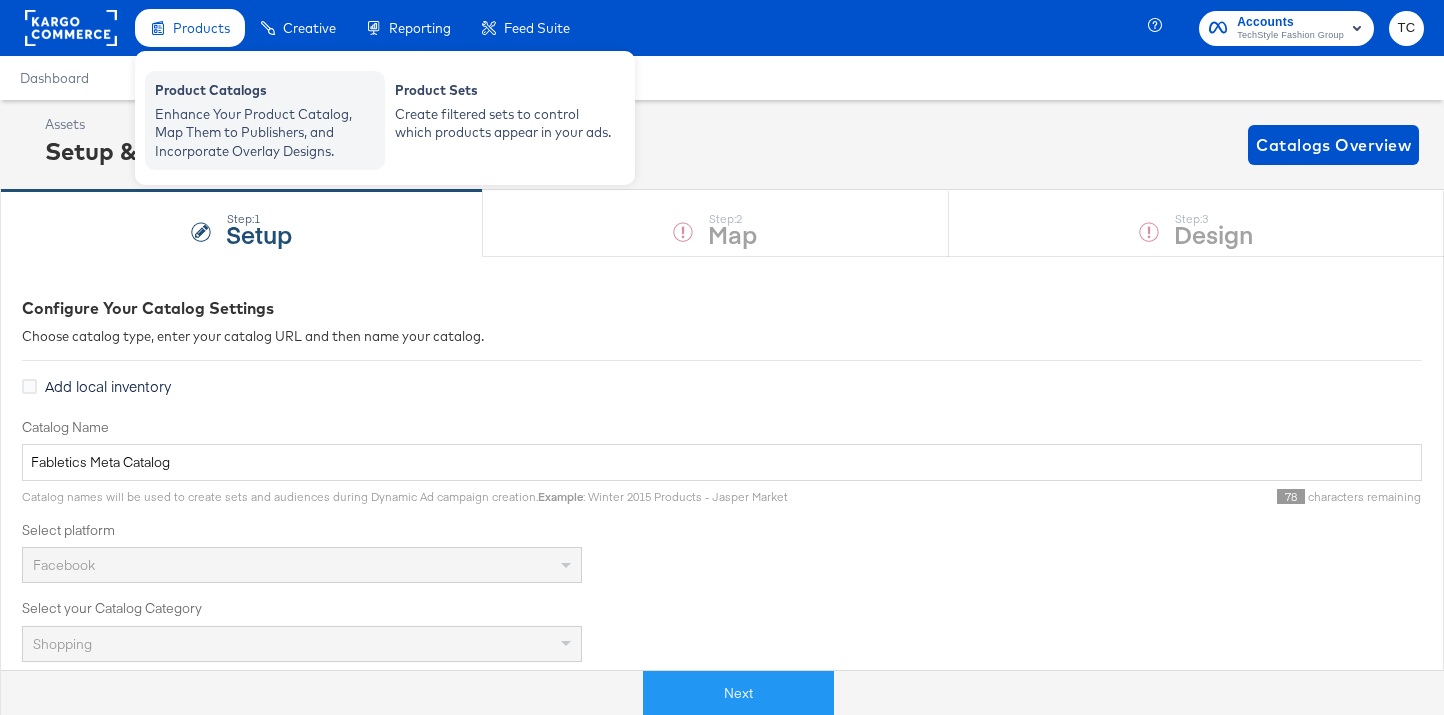 click on "Enhance Your Product Catalog, Map Them to Publishers, and Incorporate Overlay Designs." at bounding box center (265, 133) 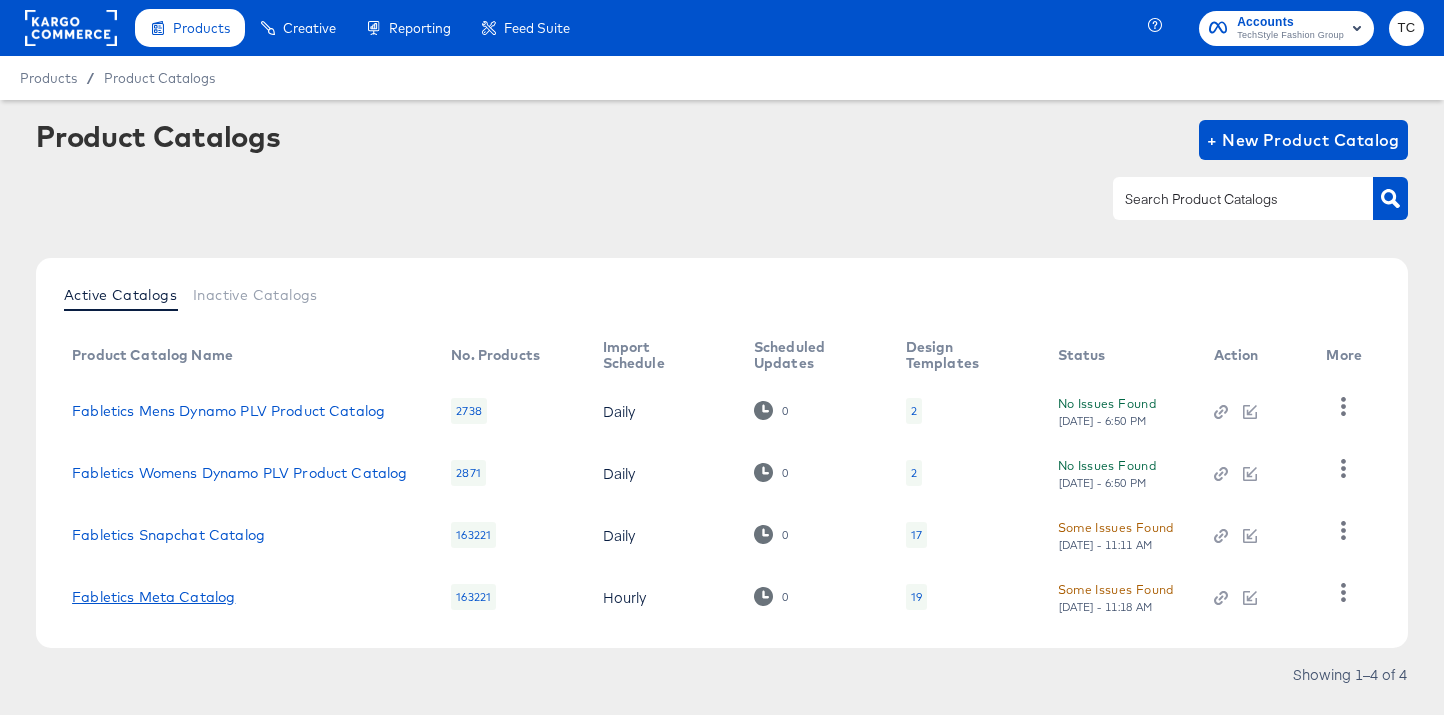 click on "Fabletics Meta Catalog" at bounding box center (153, 597) 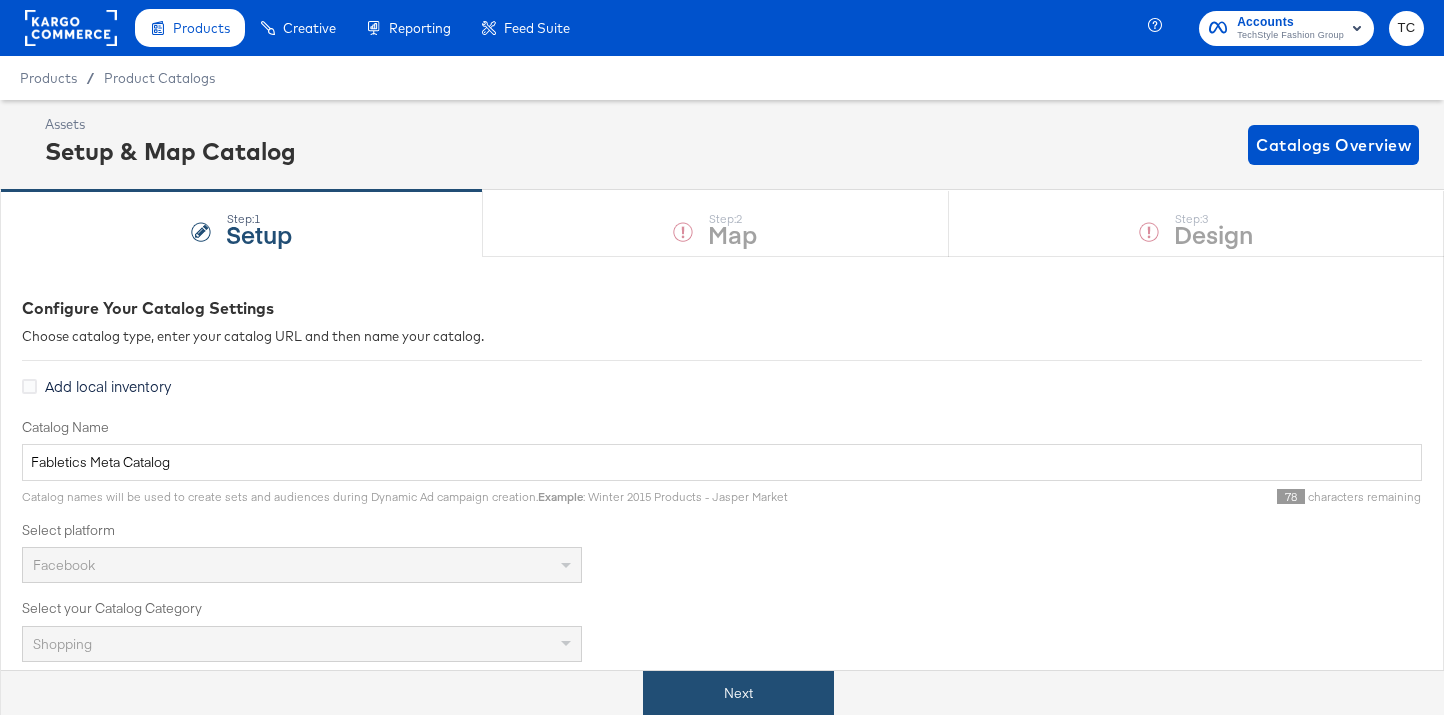 click on "Next" at bounding box center (738, 693) 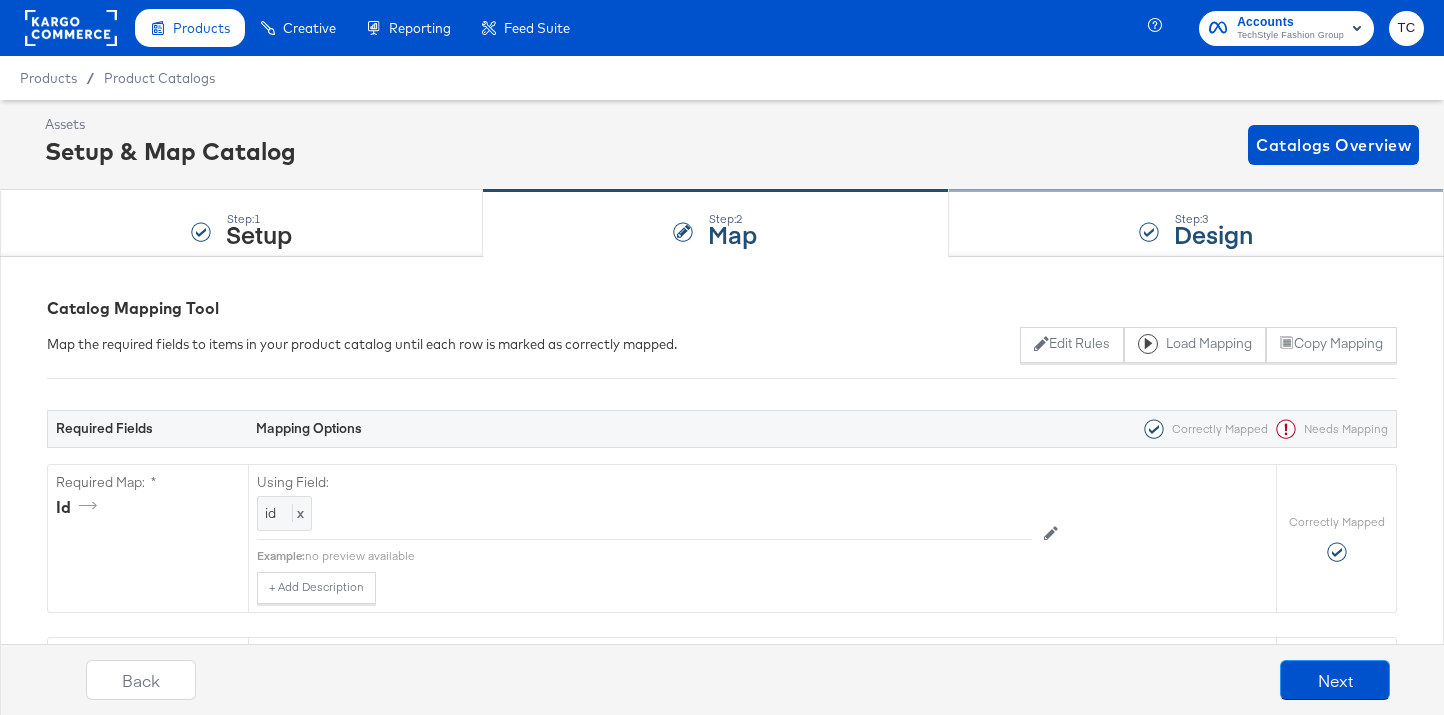 click on "Step:  3   Design" at bounding box center [1196, 224] 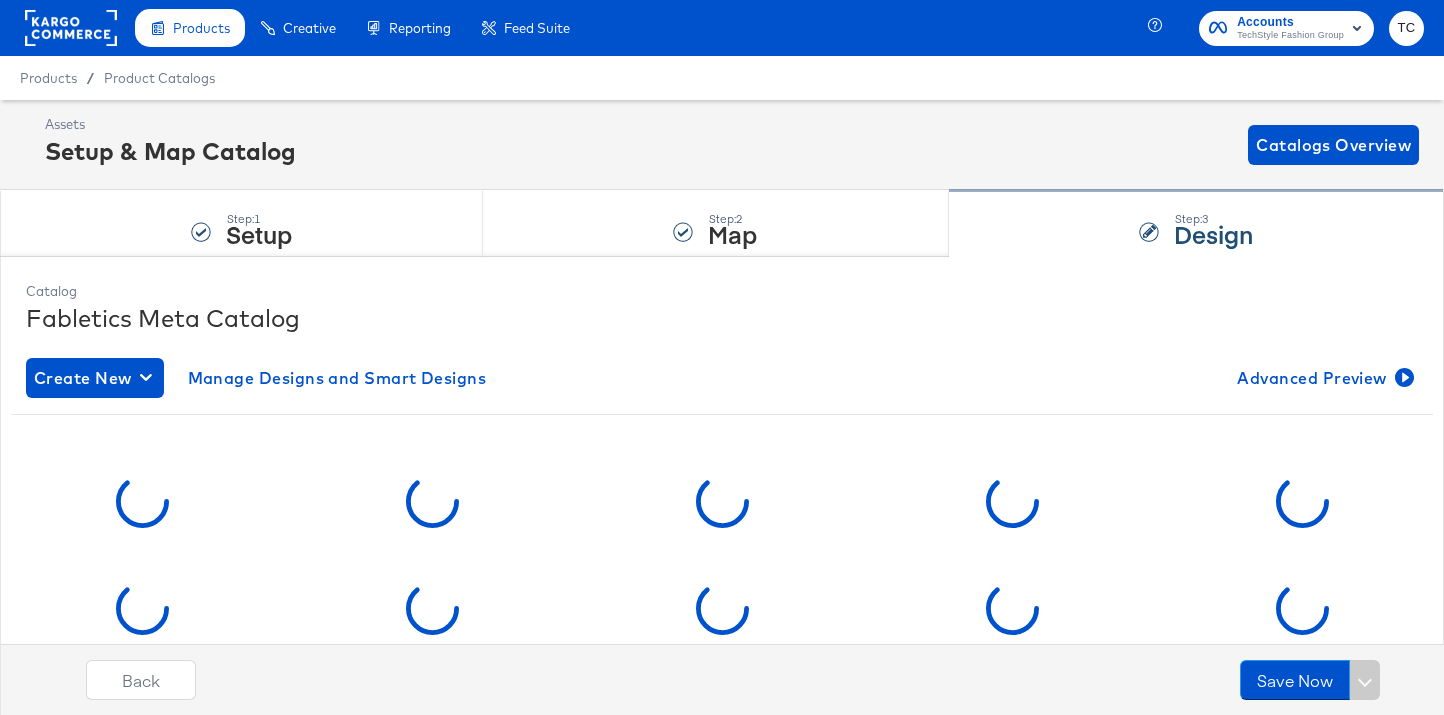 click on "Step:  3   Design" at bounding box center [1196, 224] 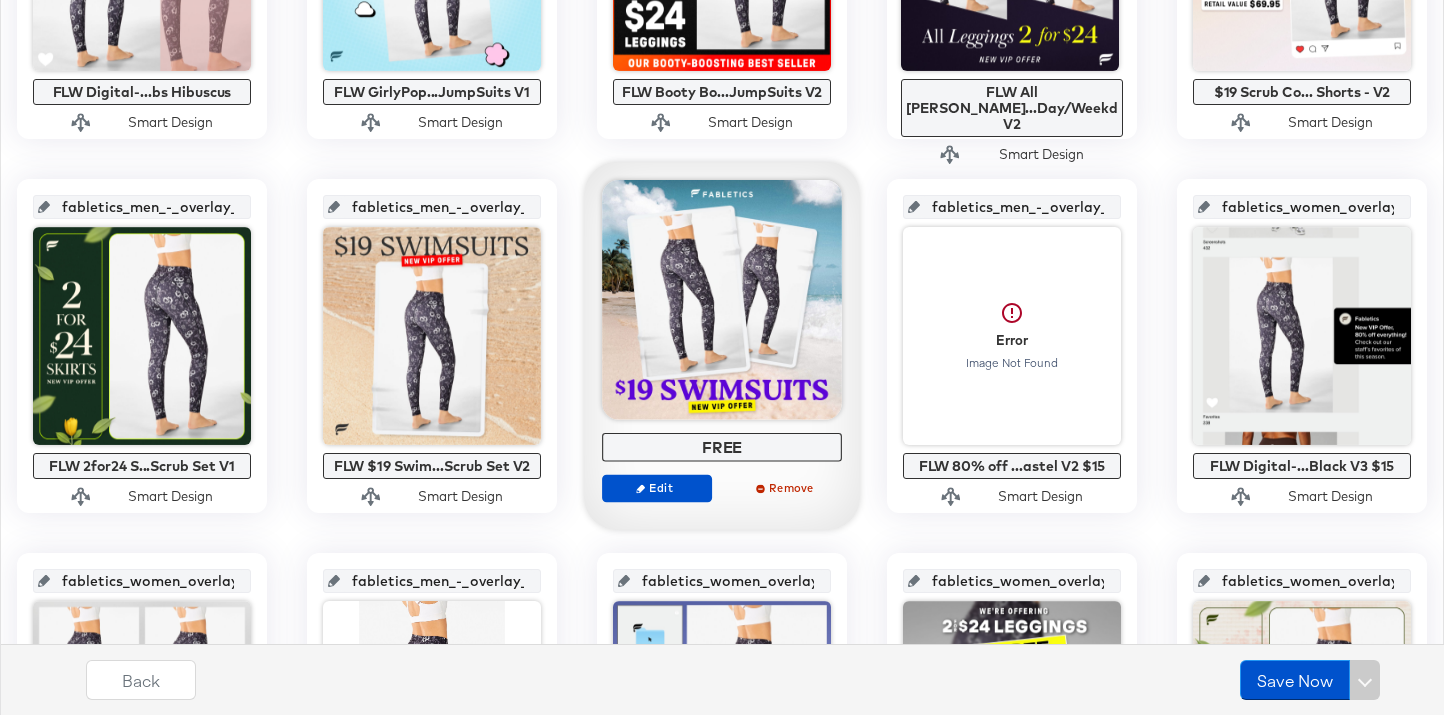 scroll, scrollTop: 1049, scrollLeft: 0, axis: vertical 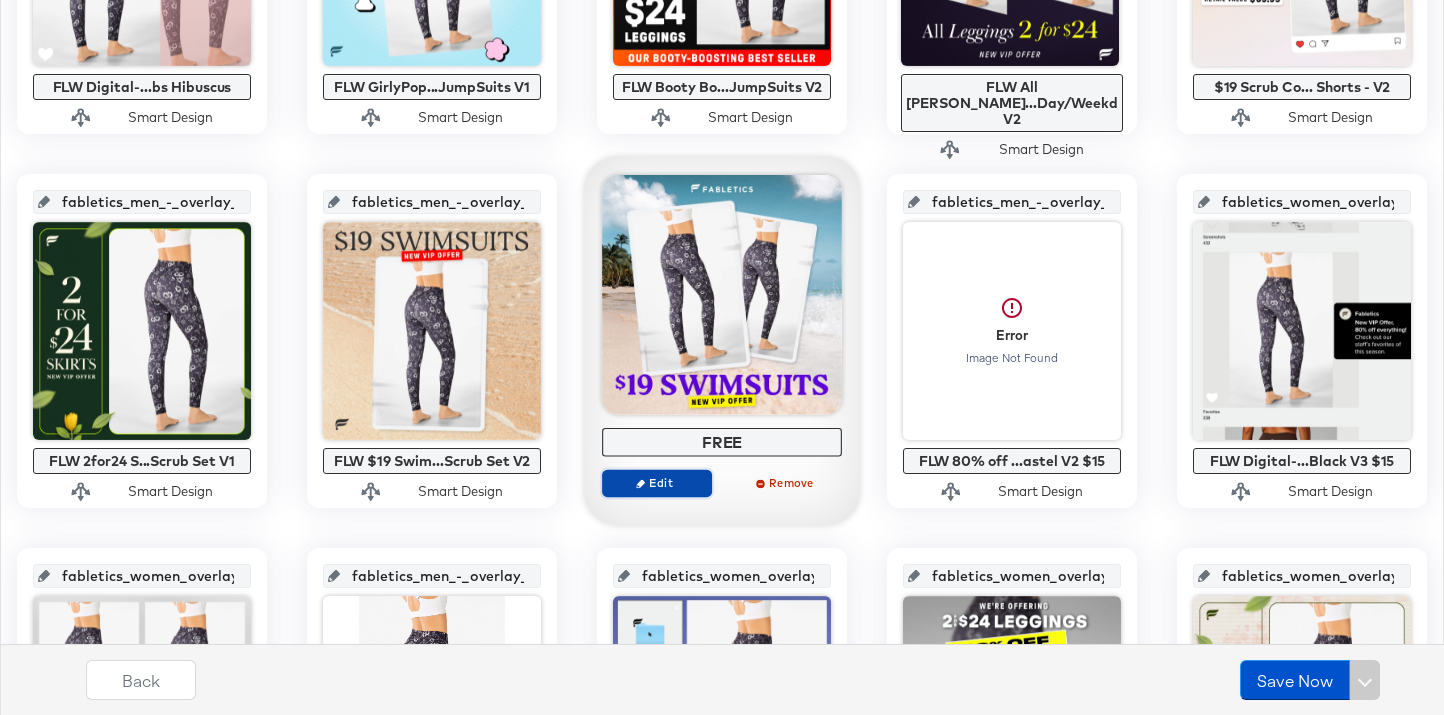 click on "Edit" at bounding box center [657, 482] 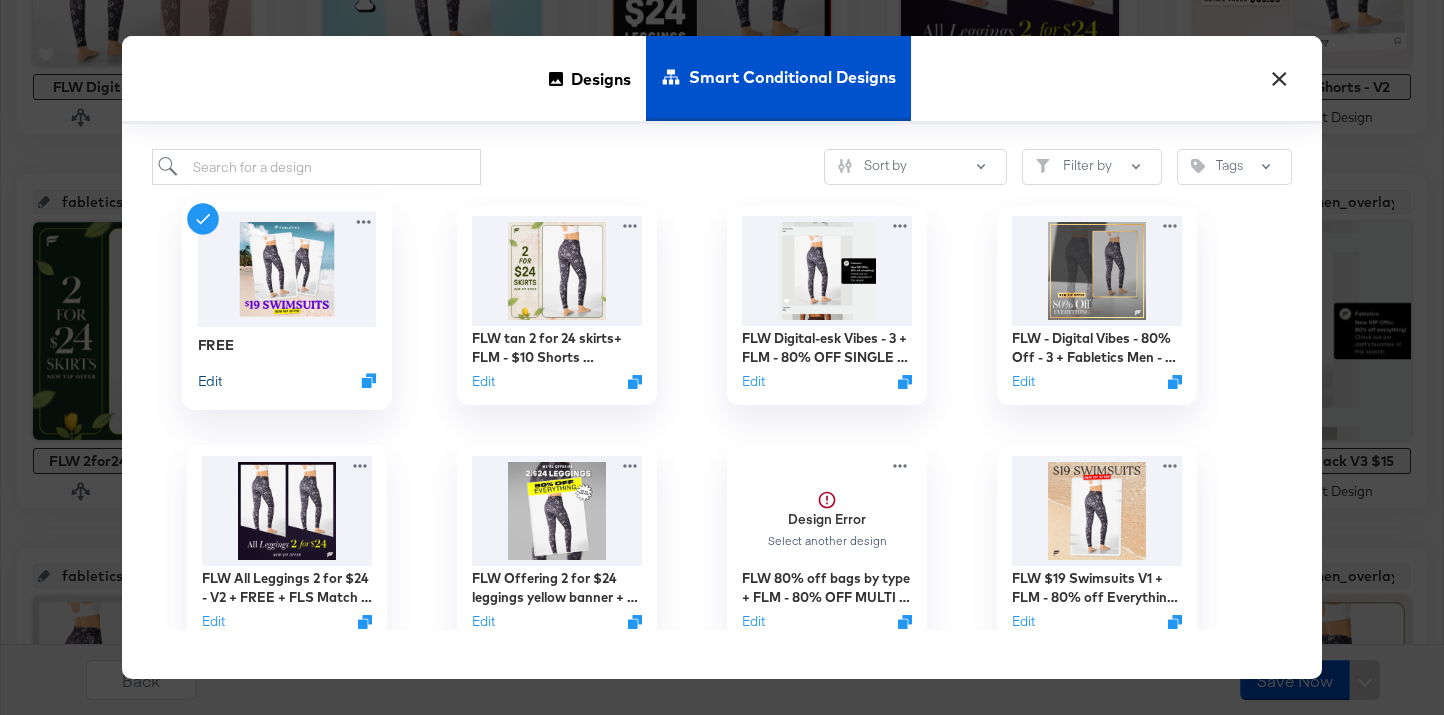 click on "Edit" at bounding box center [210, 380] 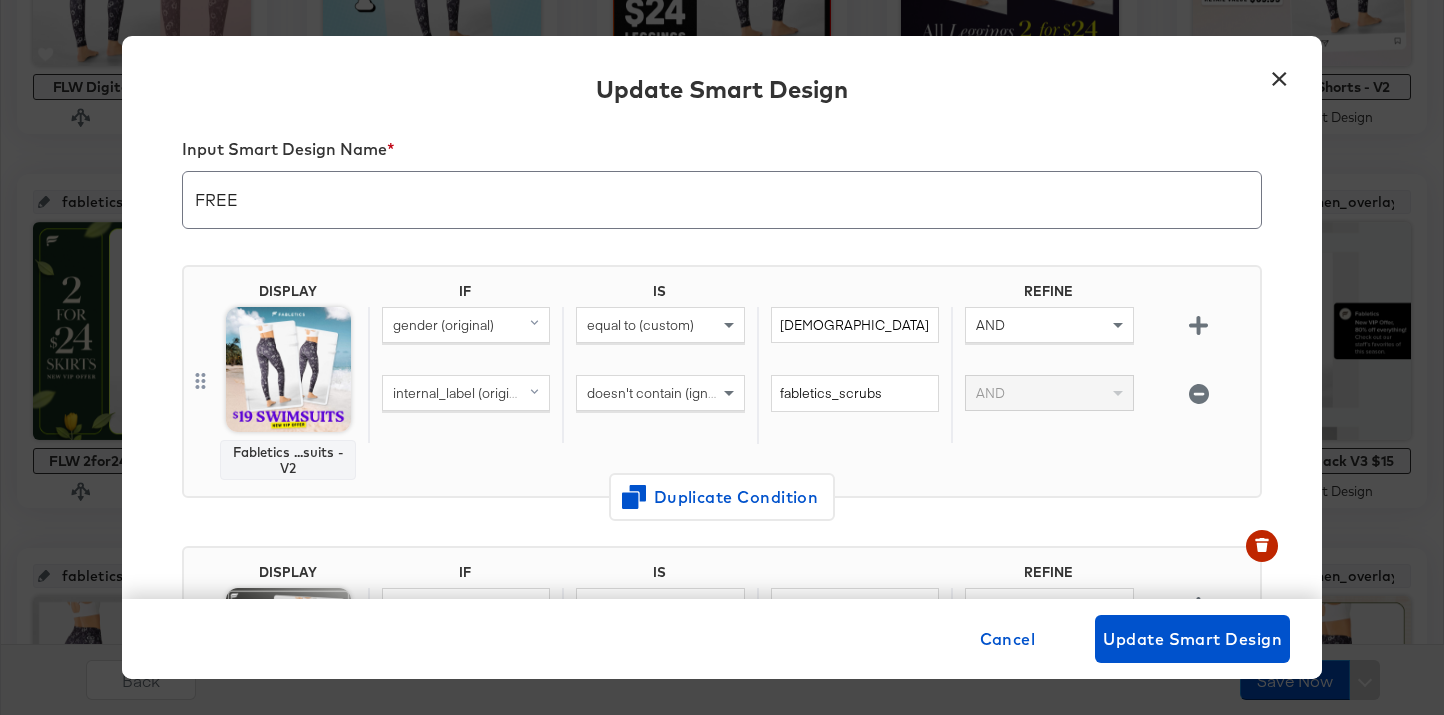scroll, scrollTop: 30, scrollLeft: 0, axis: vertical 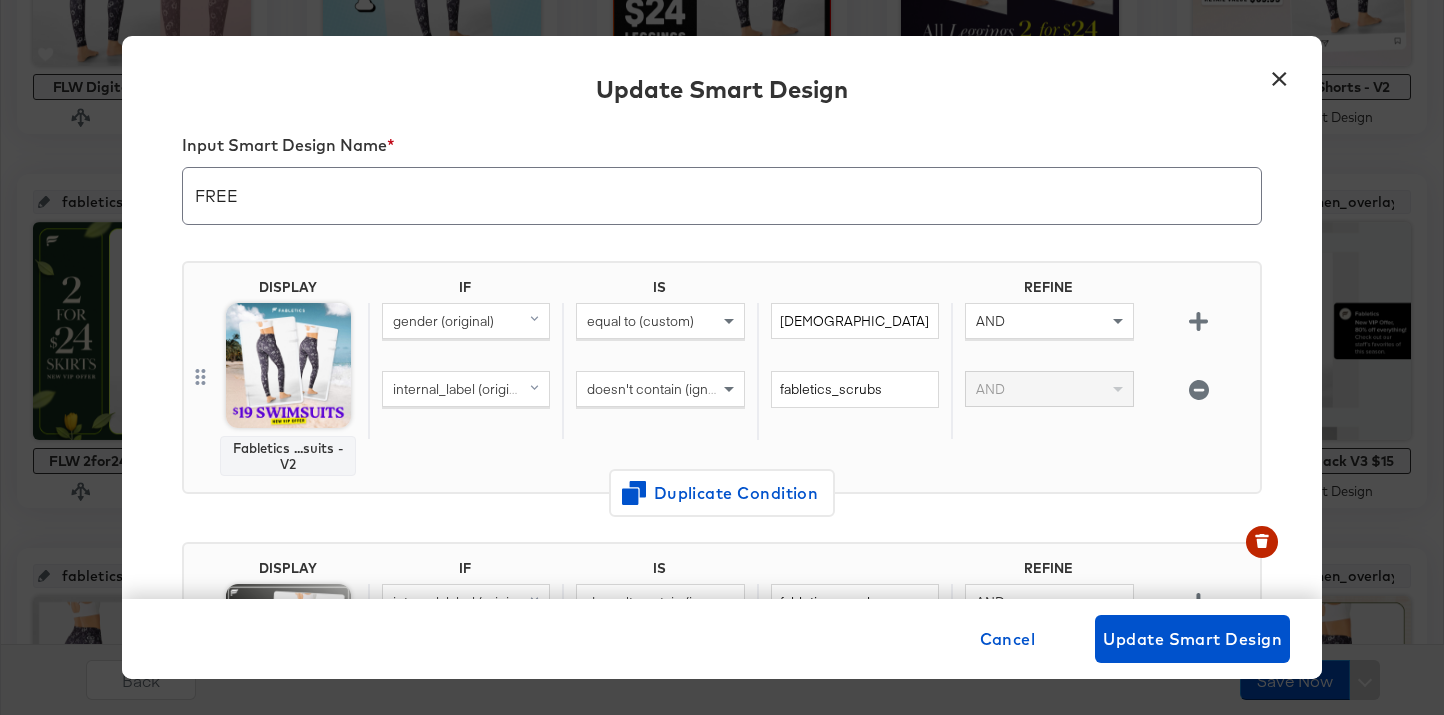 click on "Update Smart Design" at bounding box center [722, 92] 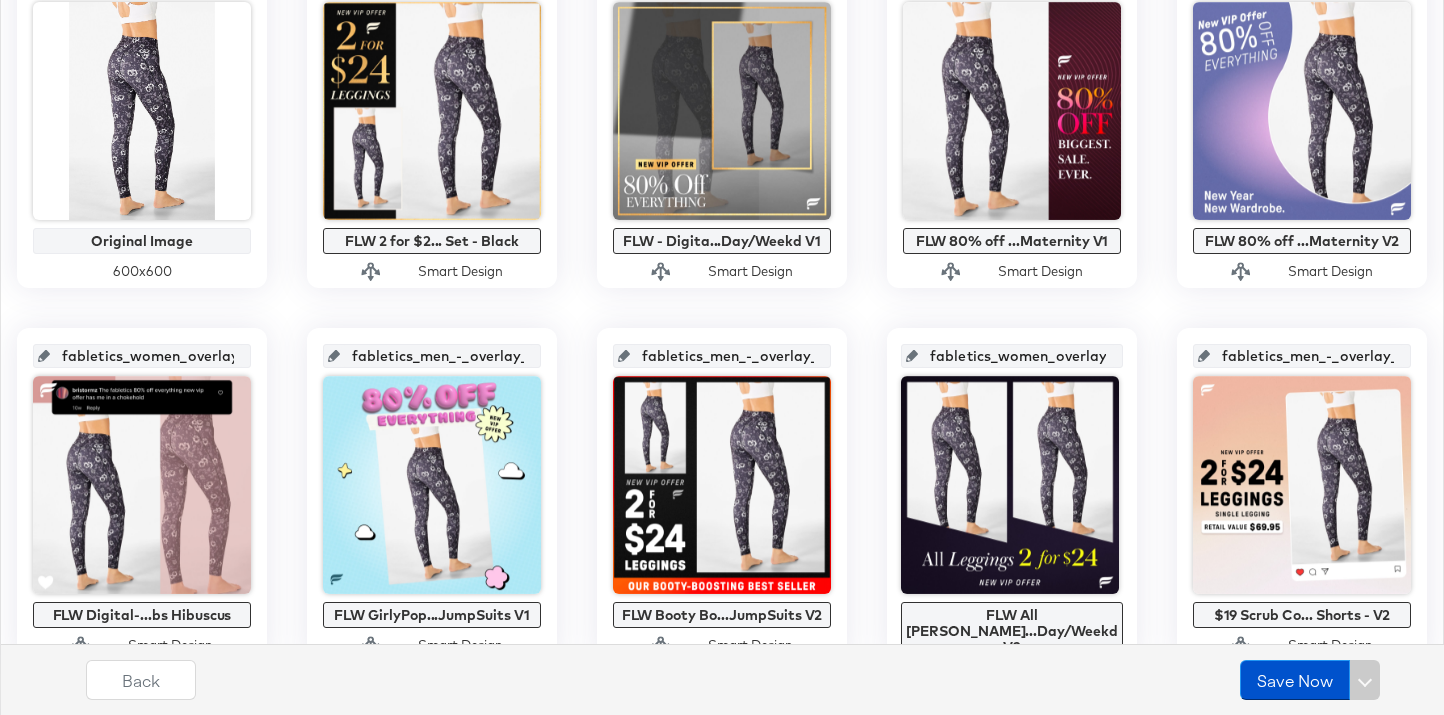 scroll, scrollTop: 598, scrollLeft: 0, axis: vertical 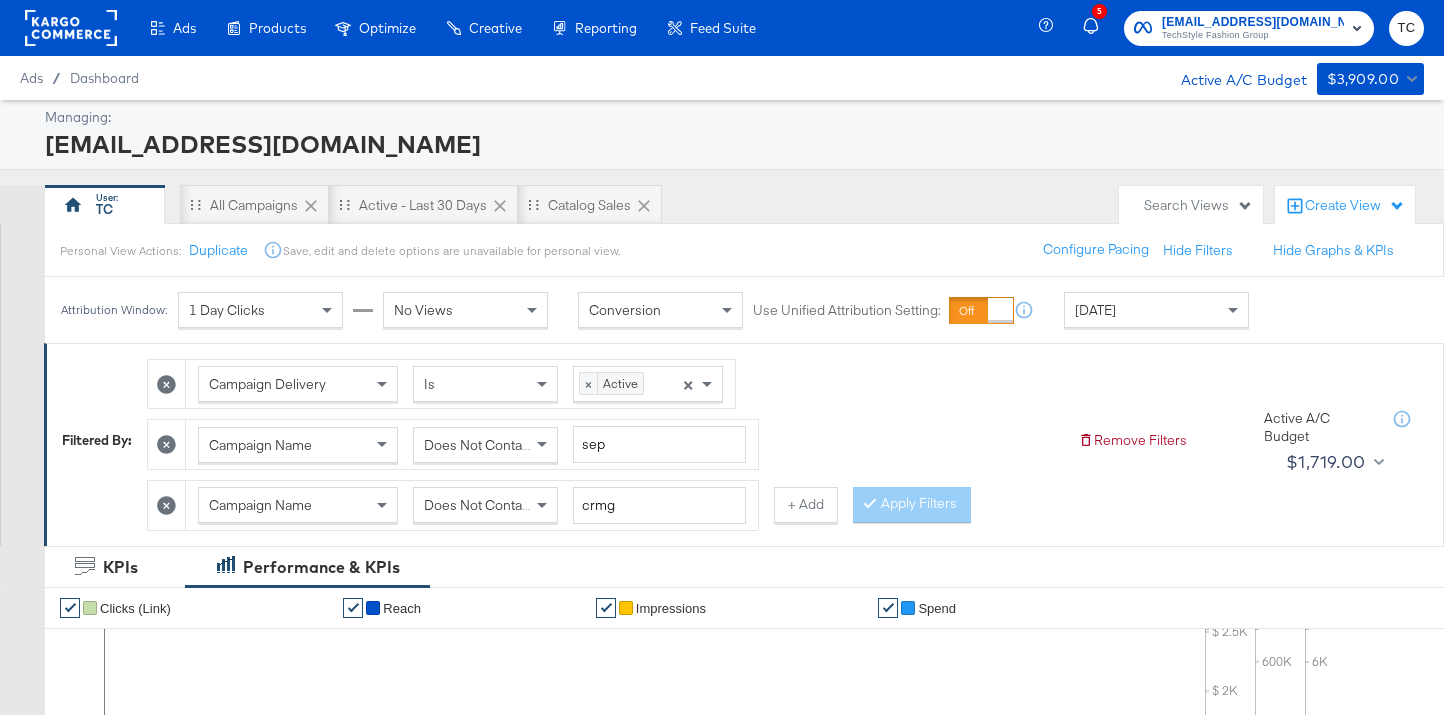 click on "TechStyle Fashion Group" at bounding box center [1253, 36] 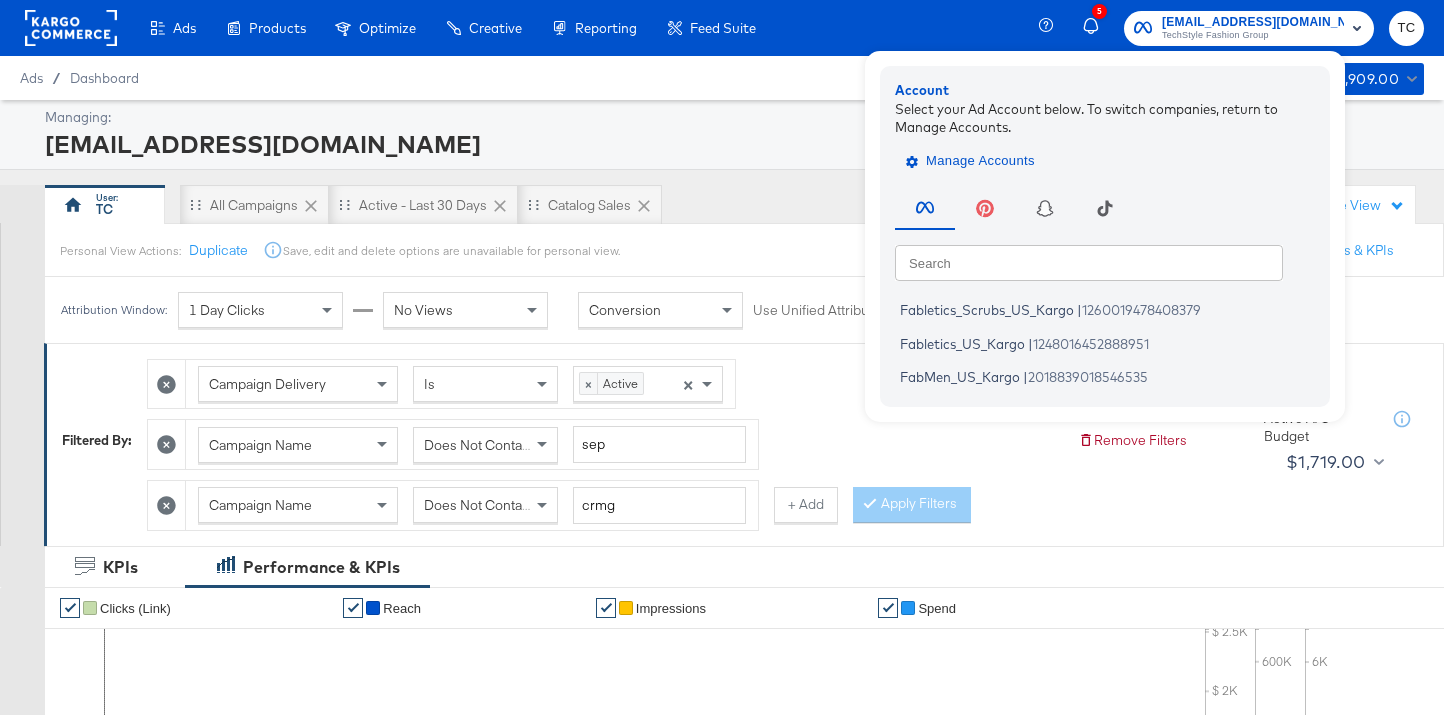 click on "Manage Accounts" at bounding box center (972, 161) 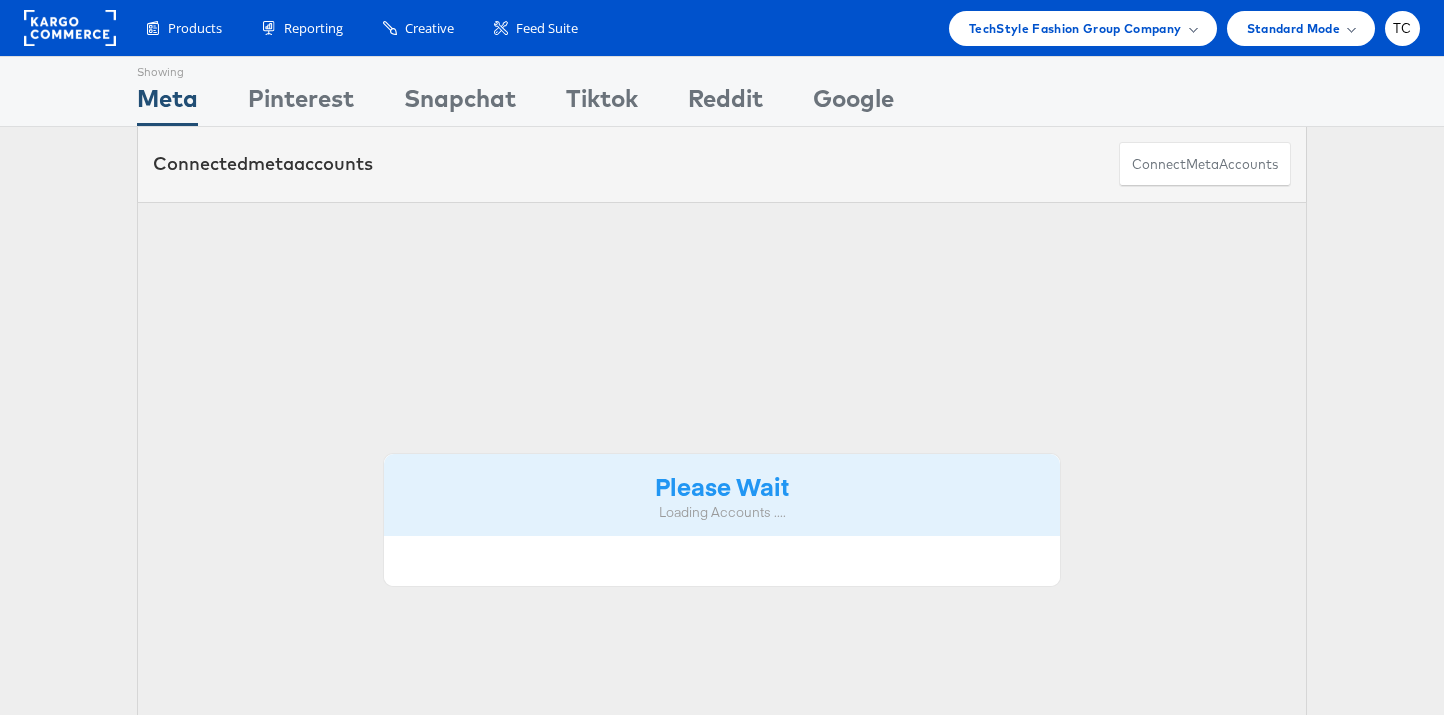 scroll, scrollTop: 0, scrollLeft: 0, axis: both 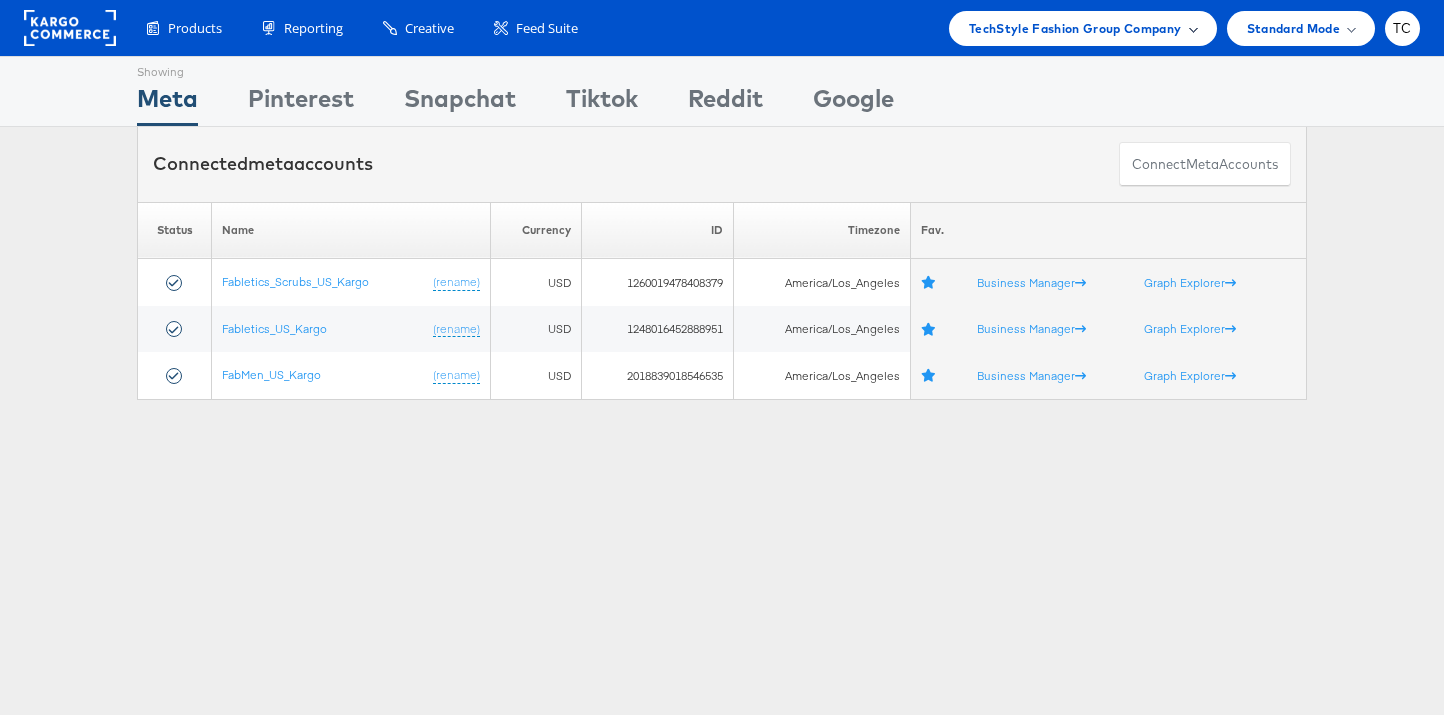 click on "TechStyle Fashion Group Company" at bounding box center (1075, 28) 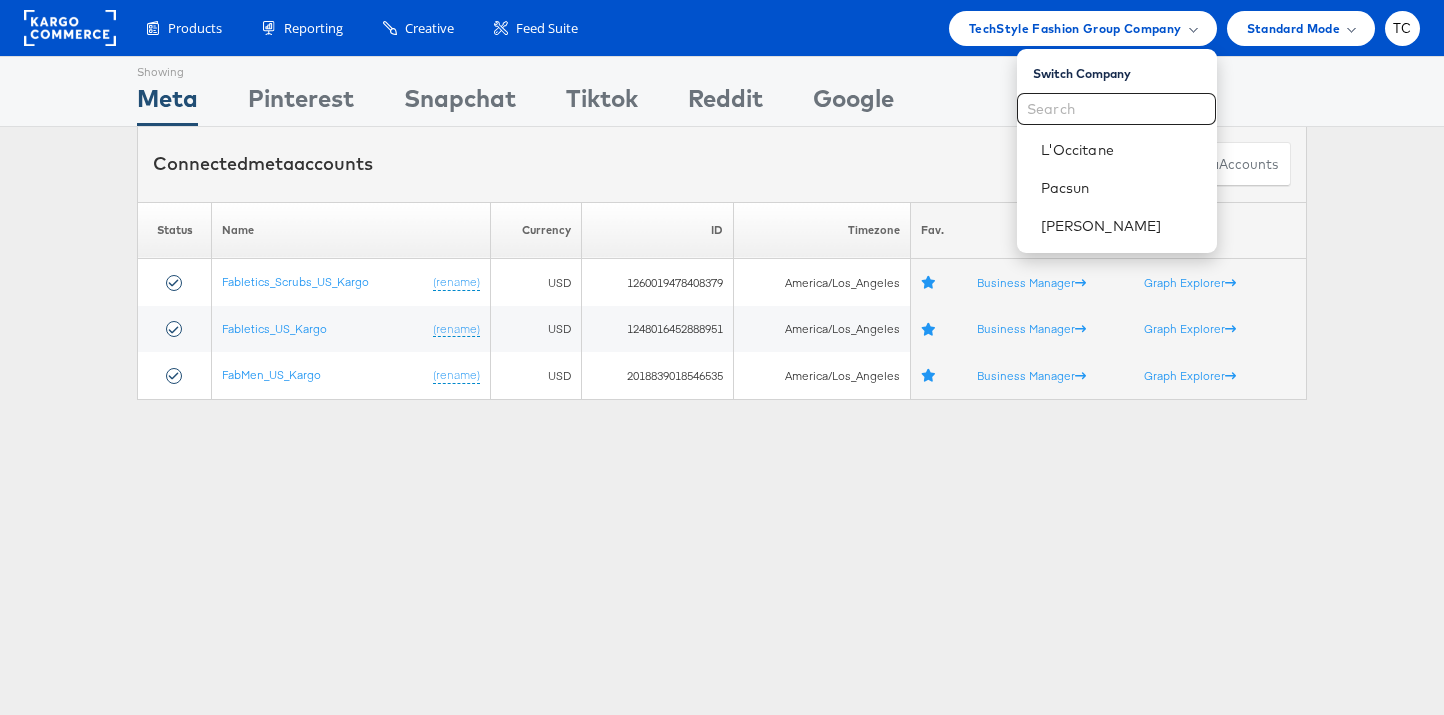 click on "Showing
Meta
Showing
Pinterest
Showing
Snapchat
Showing
Tiktok
Showing
Reddit
Showing
Google
Connected  meta  accounts
Connect  meta  Accounts
Please Wait
Loading Accounts ....
Status
Name
Currency
ID" at bounding box center [722, 556] 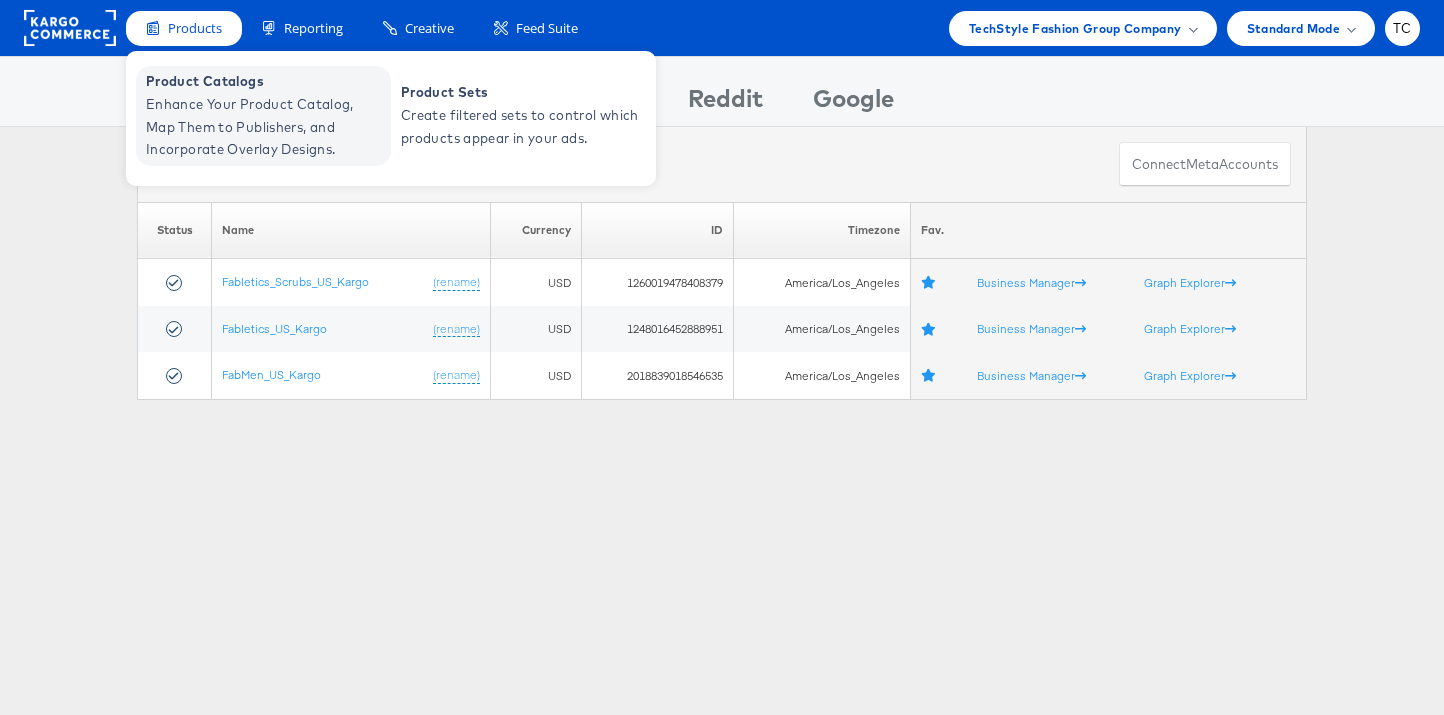click on "Enhance Your Product Catalog, Map Them to Publishers, and Incorporate Overlay Designs." at bounding box center (266, 127) 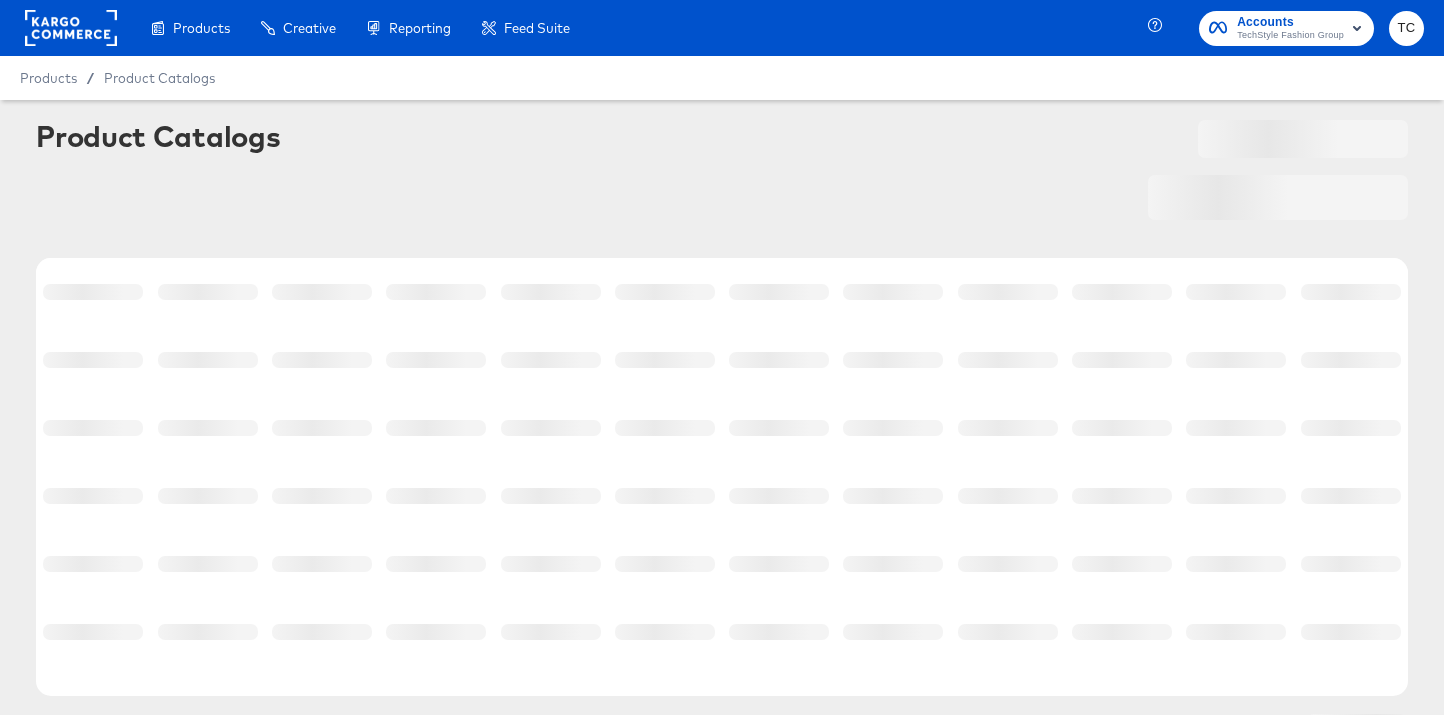 scroll, scrollTop: 0, scrollLeft: 0, axis: both 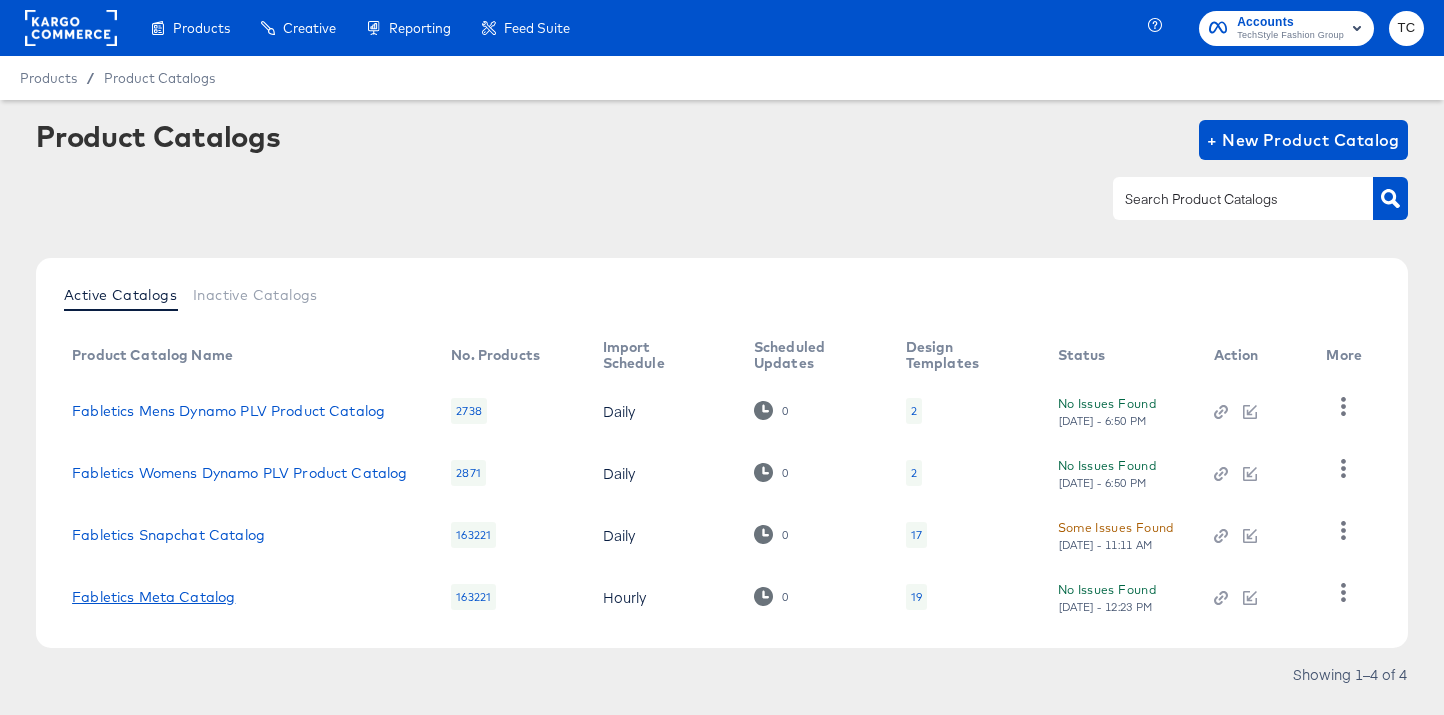 click on "Fabletics Meta Catalog" at bounding box center (153, 597) 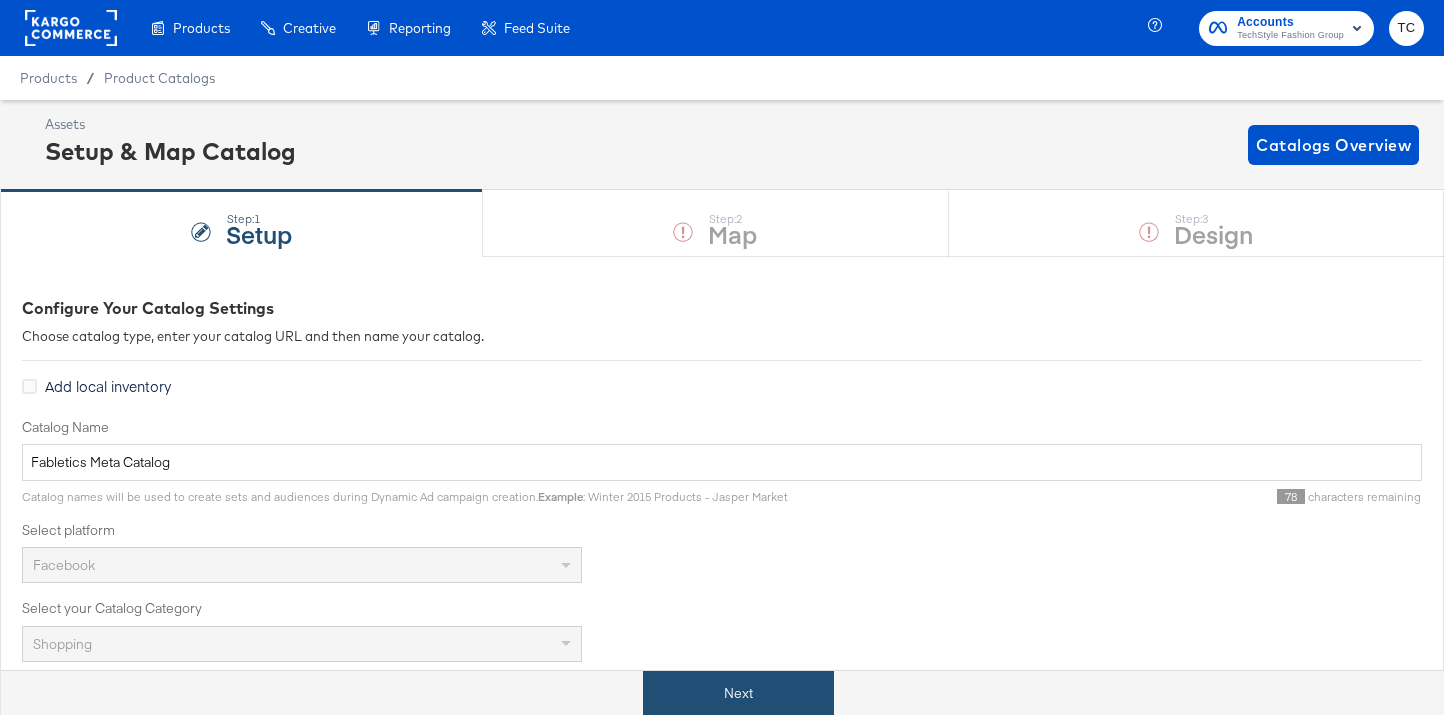 click on "Next" at bounding box center [738, 693] 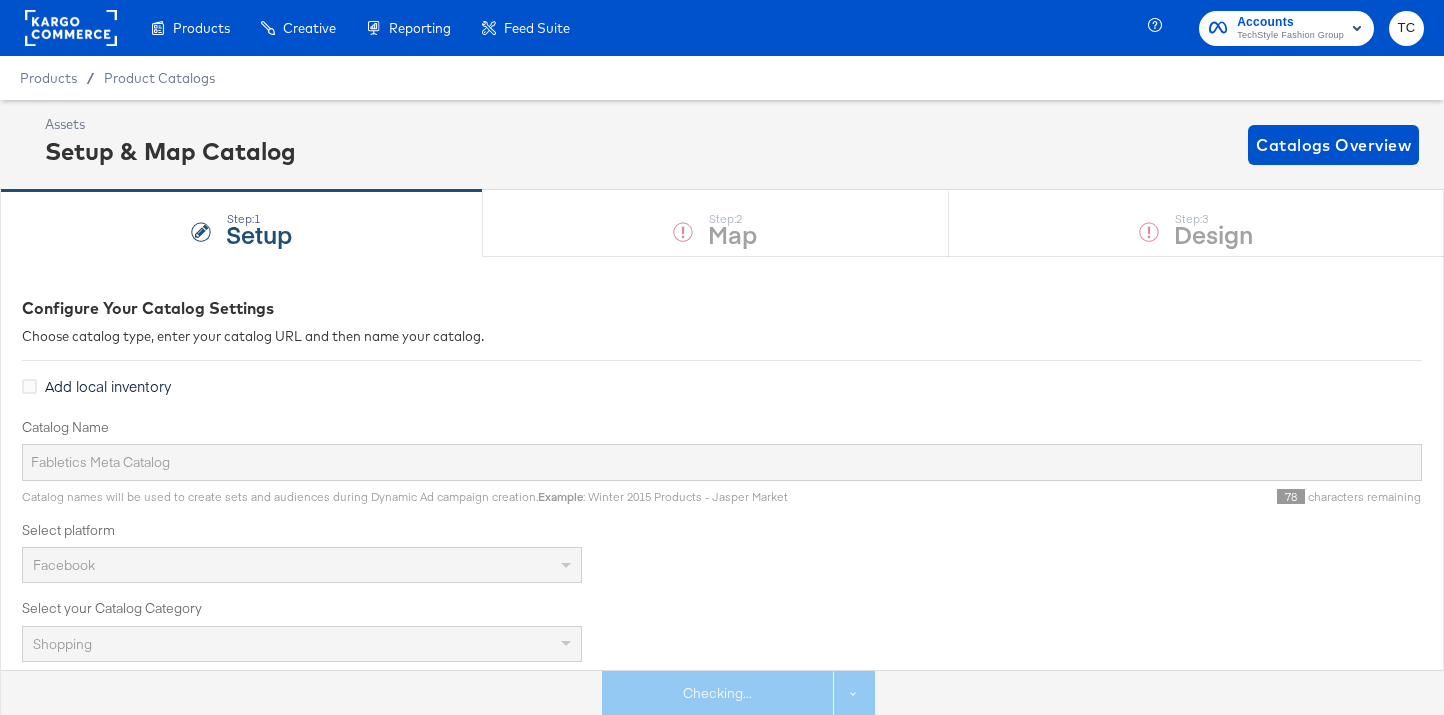 click on "Step:  1   Setup Step:  2   Map Step:  3   Design" at bounding box center (722, 223) 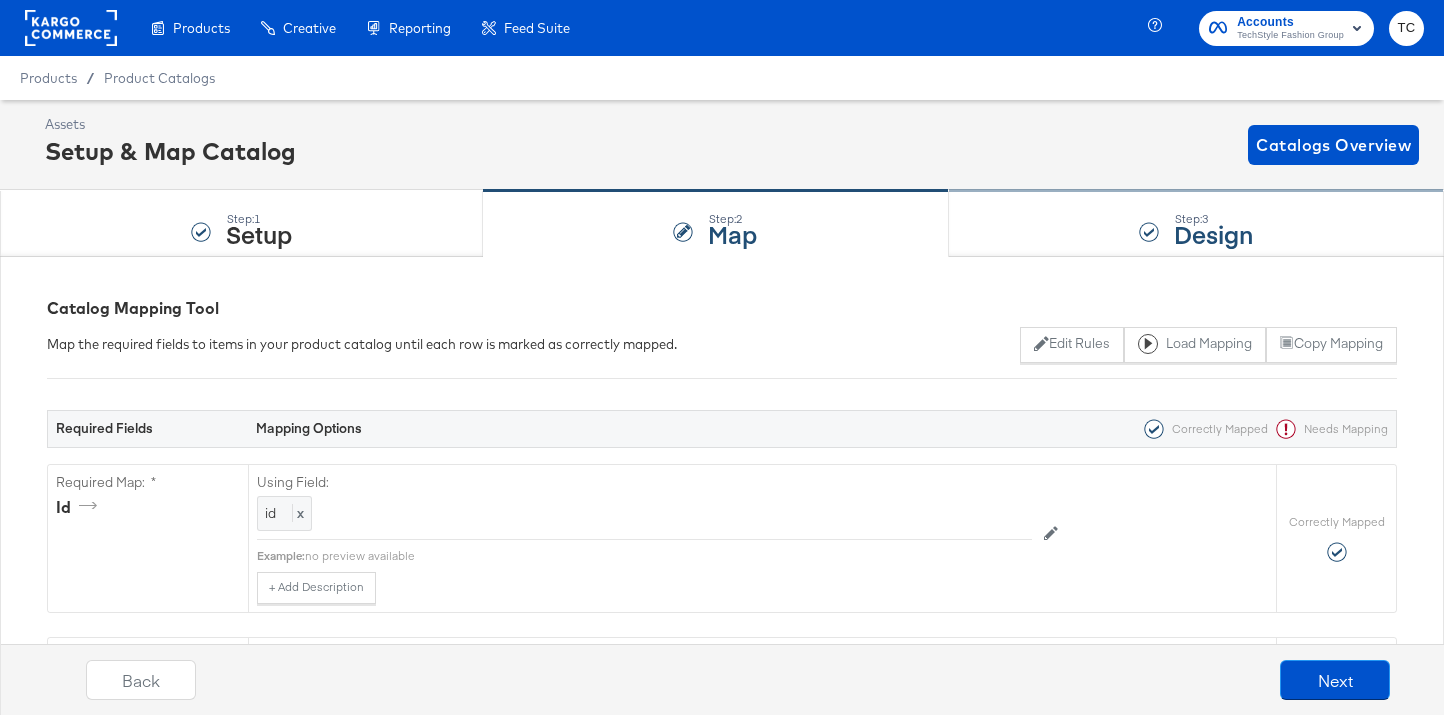 click on "Step:  3   Design" at bounding box center (1196, 224) 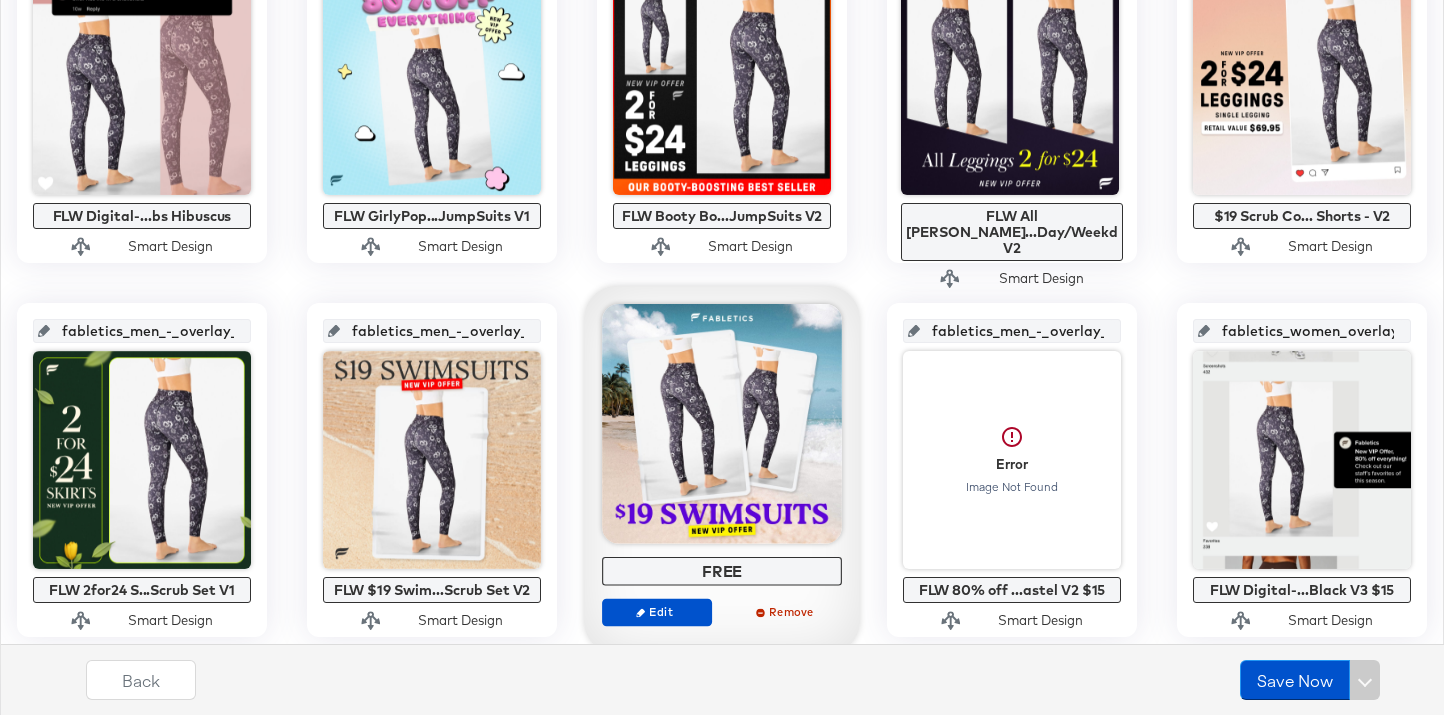 scroll, scrollTop: 1021, scrollLeft: 0, axis: vertical 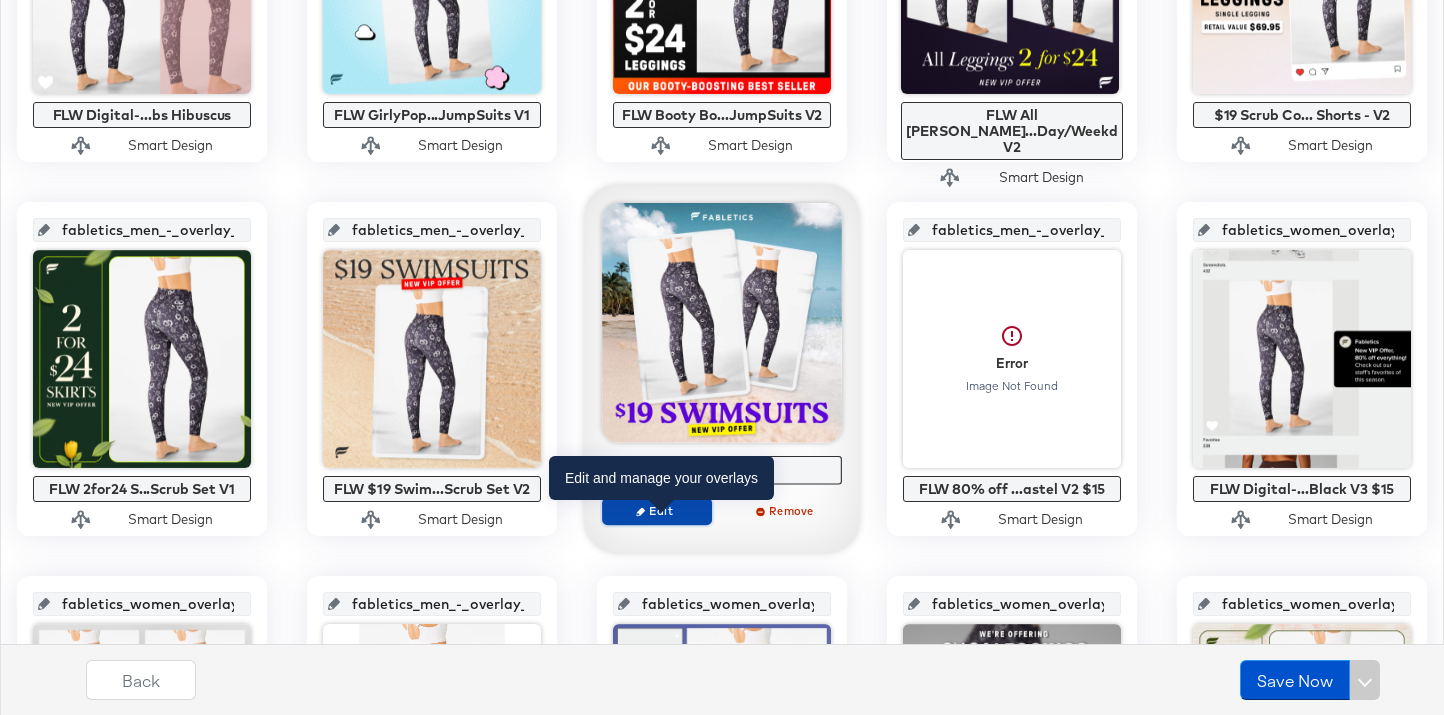 click on "Edit" at bounding box center (657, 510) 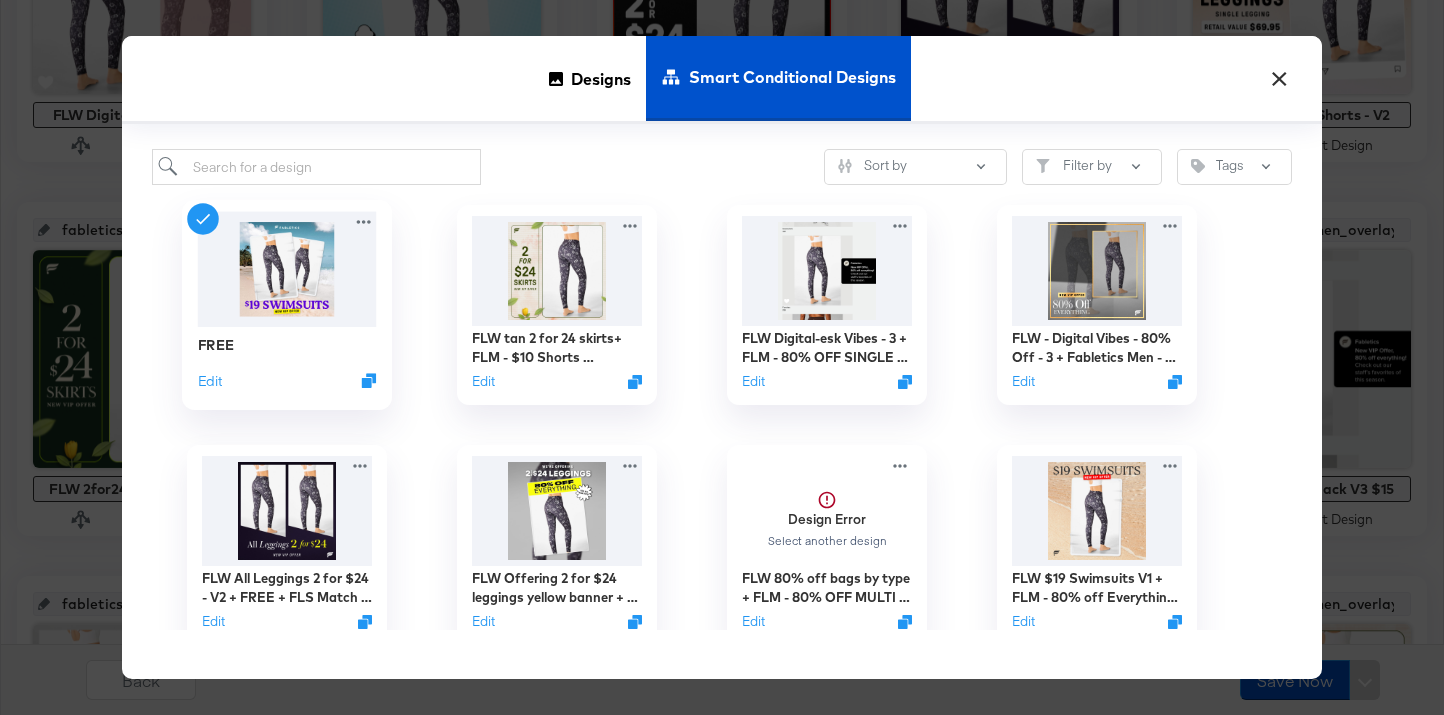 click on "FREE Edit" at bounding box center [287, 362] 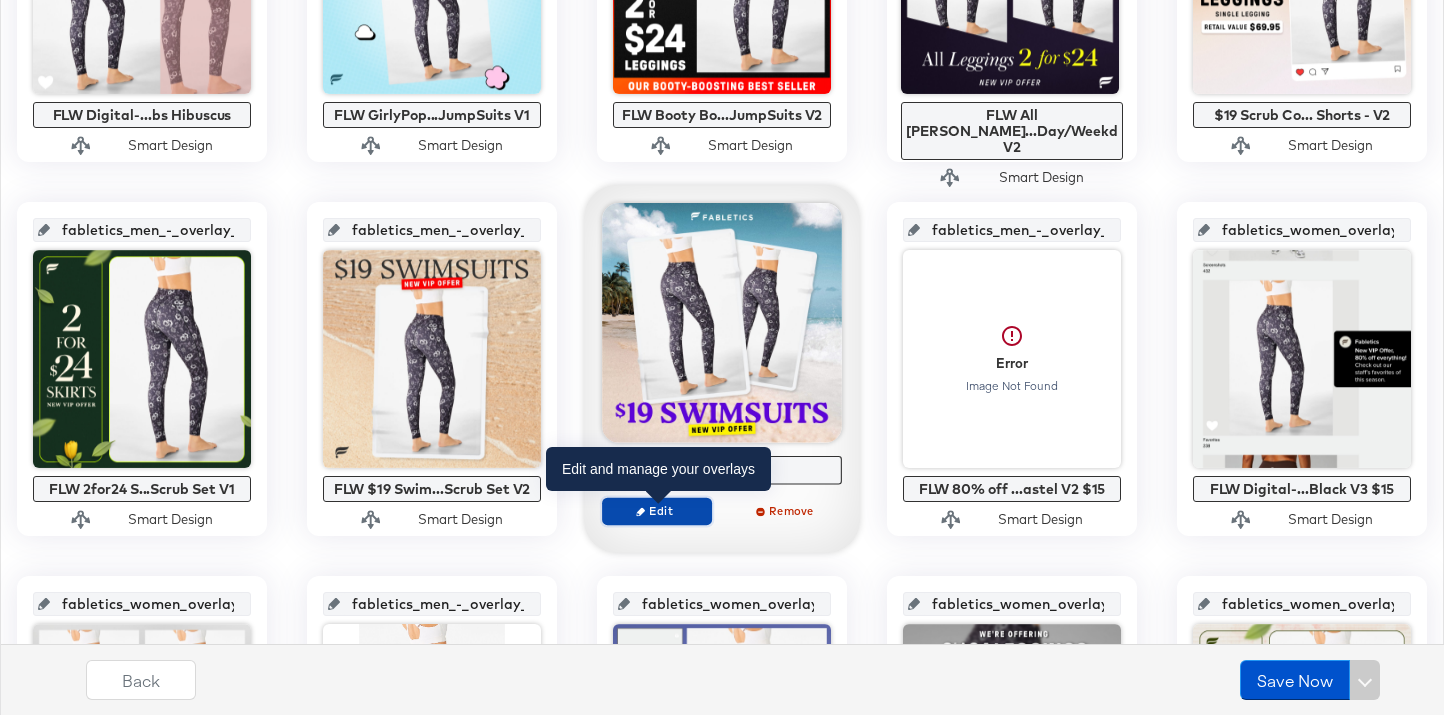 click on "Edit" at bounding box center (657, 510) 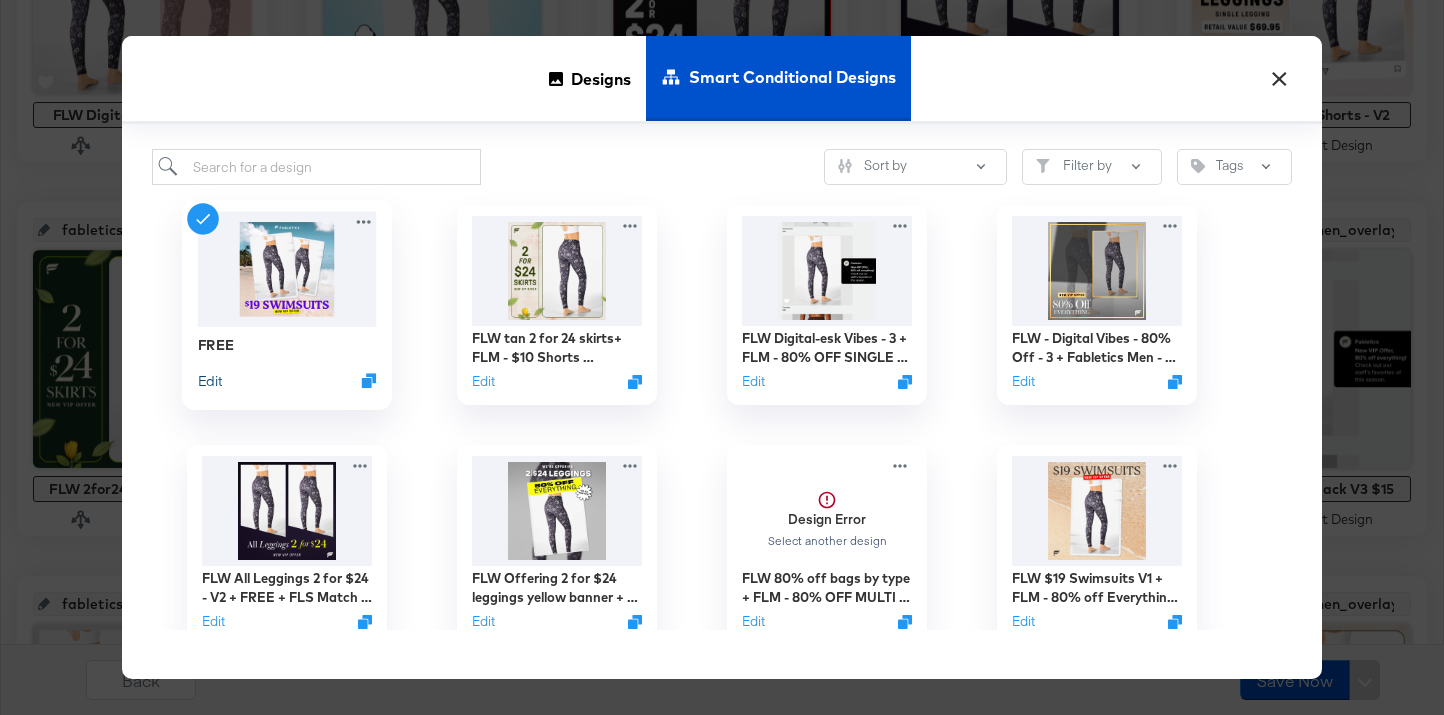 click on "Edit" at bounding box center (210, 380) 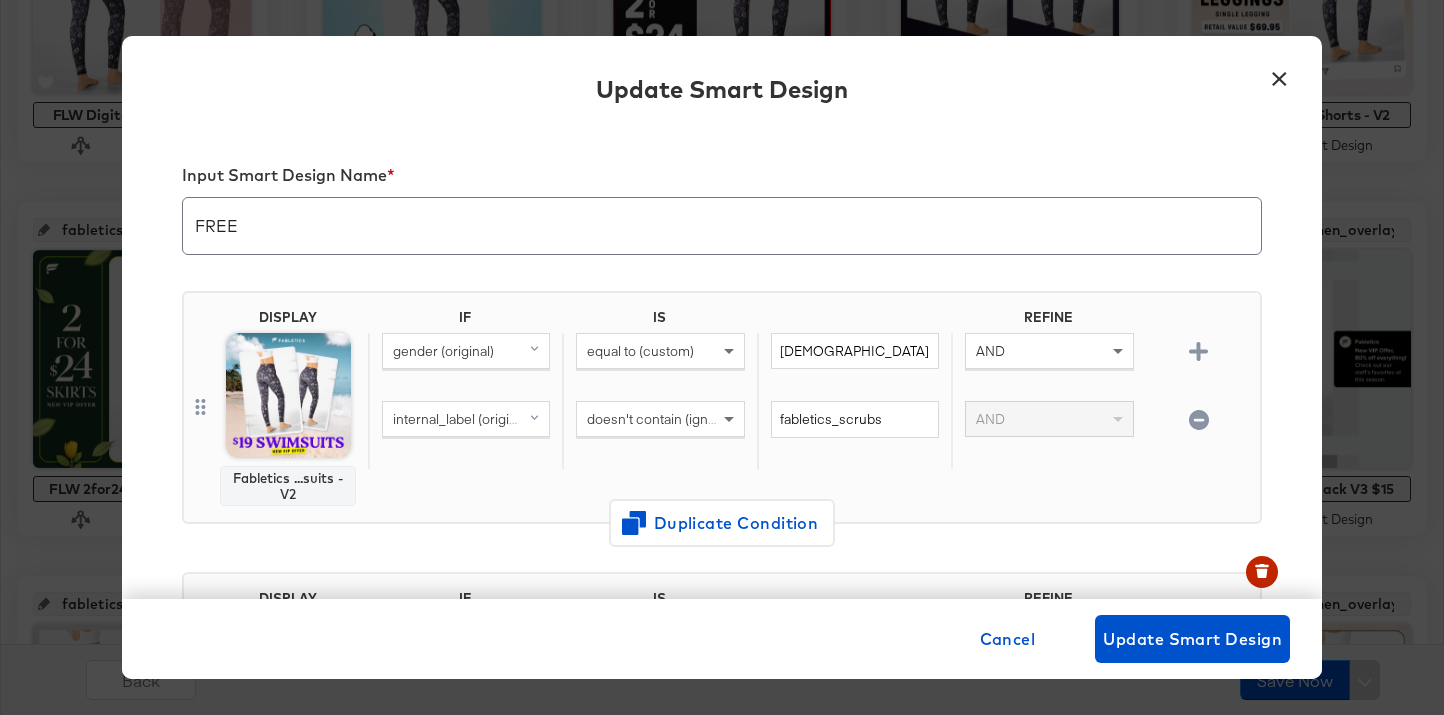 click on "FREE" at bounding box center [722, 226] 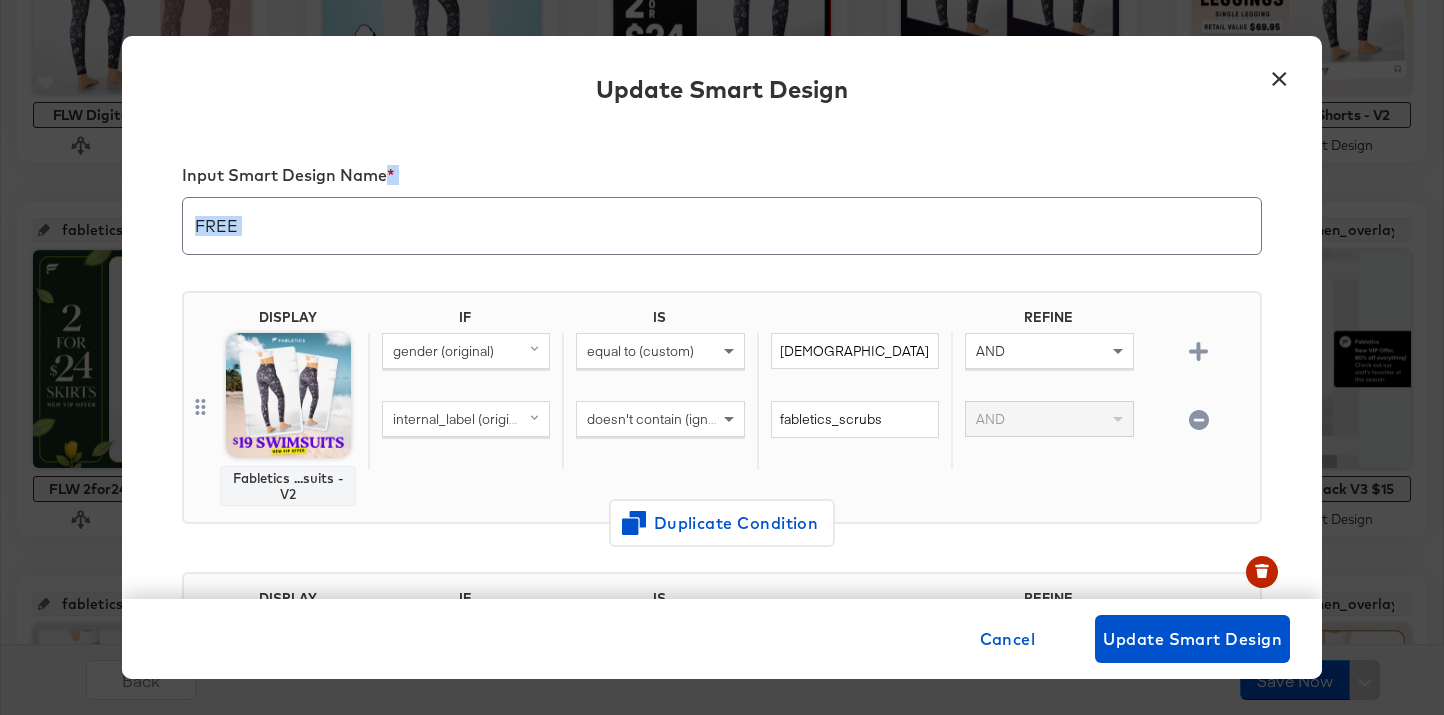 click on "FREE" at bounding box center (722, 226) 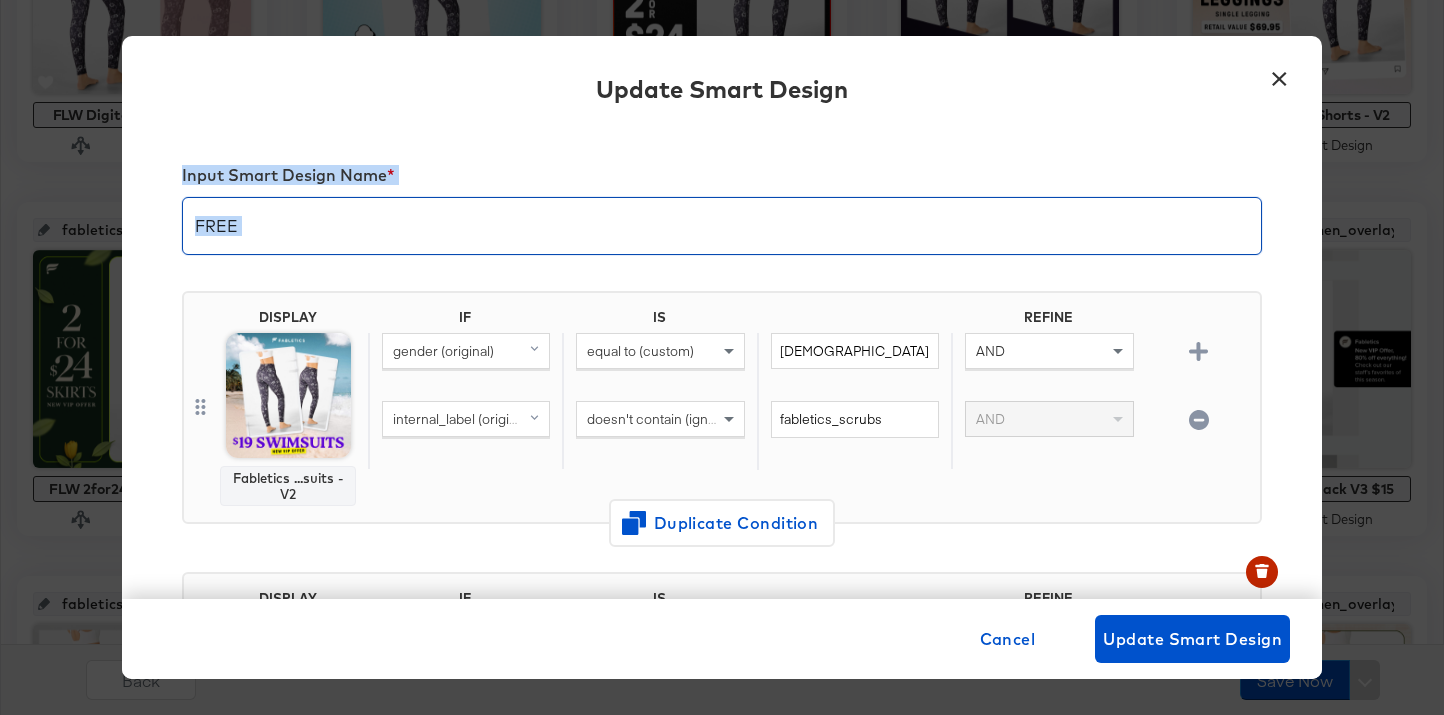 click on "FREE" at bounding box center [722, 226] 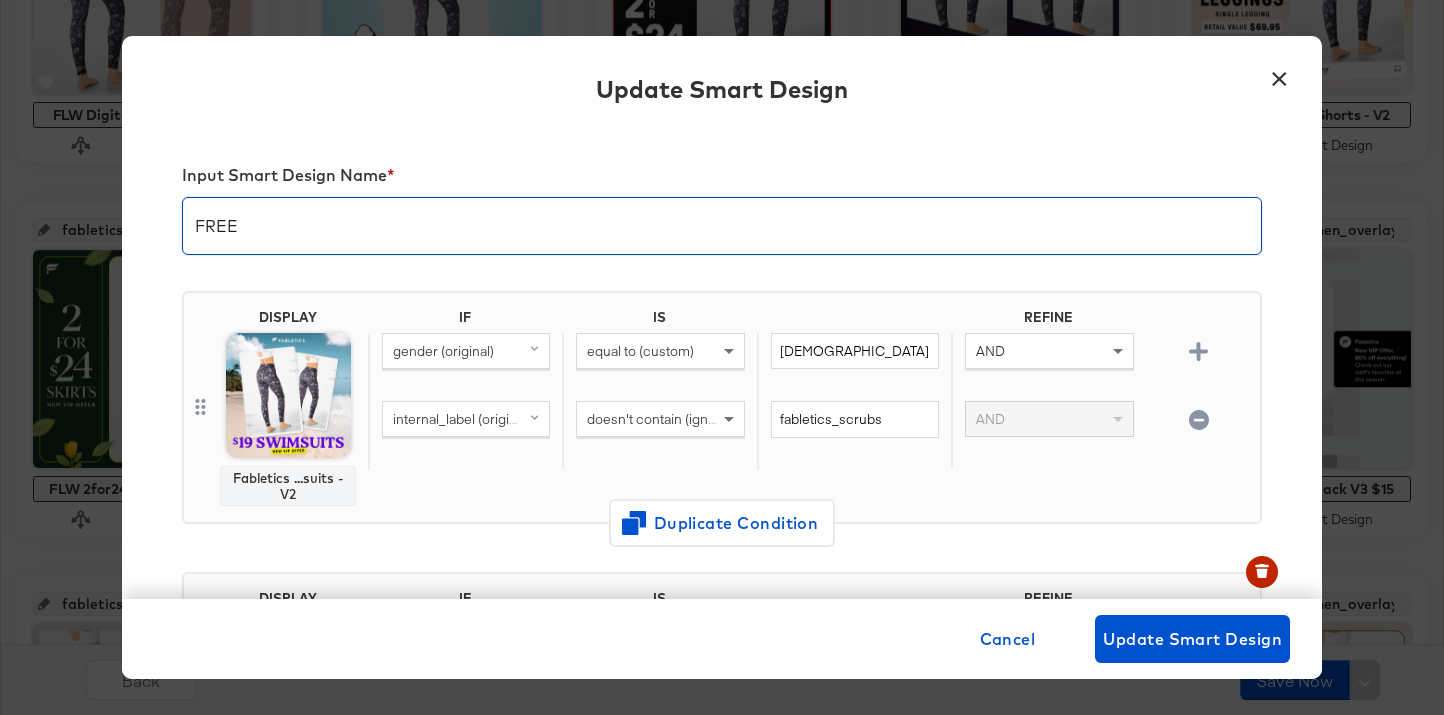 click on "FREE" at bounding box center (722, 218) 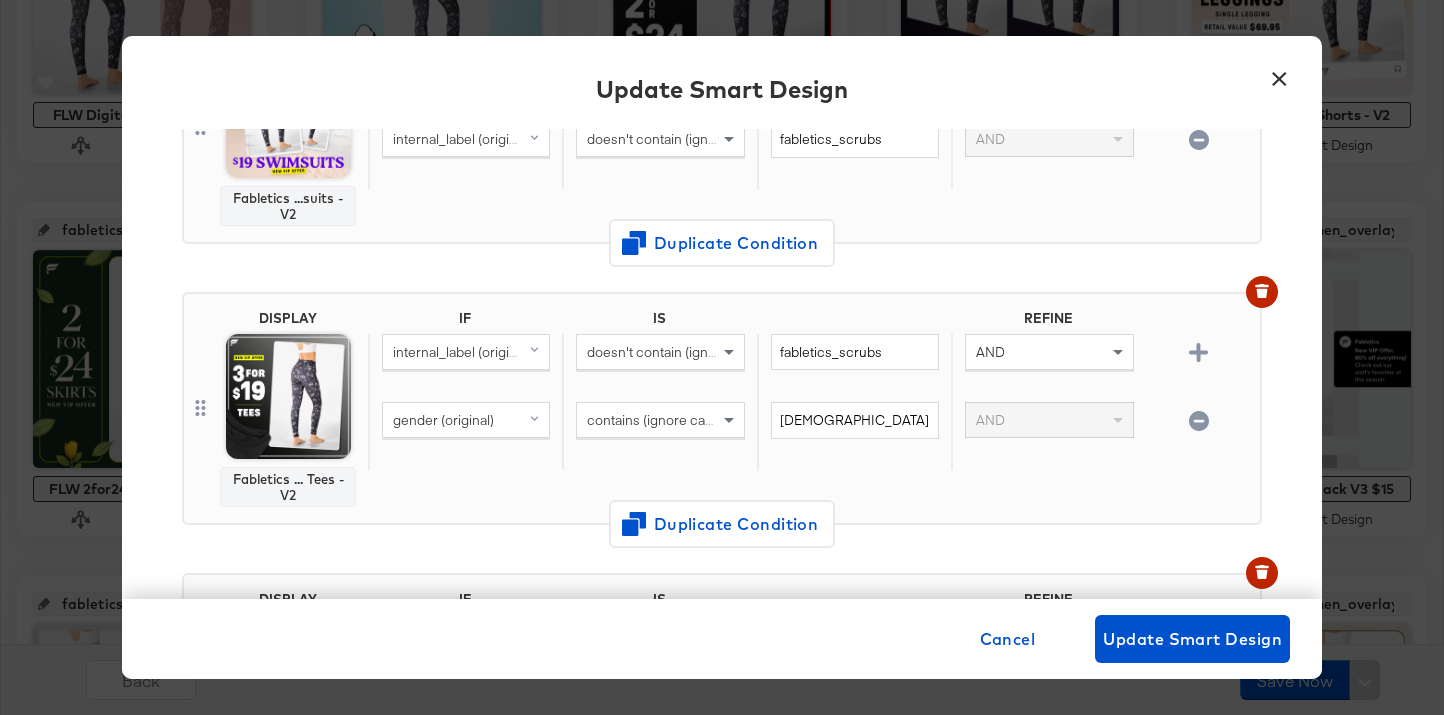 scroll, scrollTop: 312, scrollLeft: 0, axis: vertical 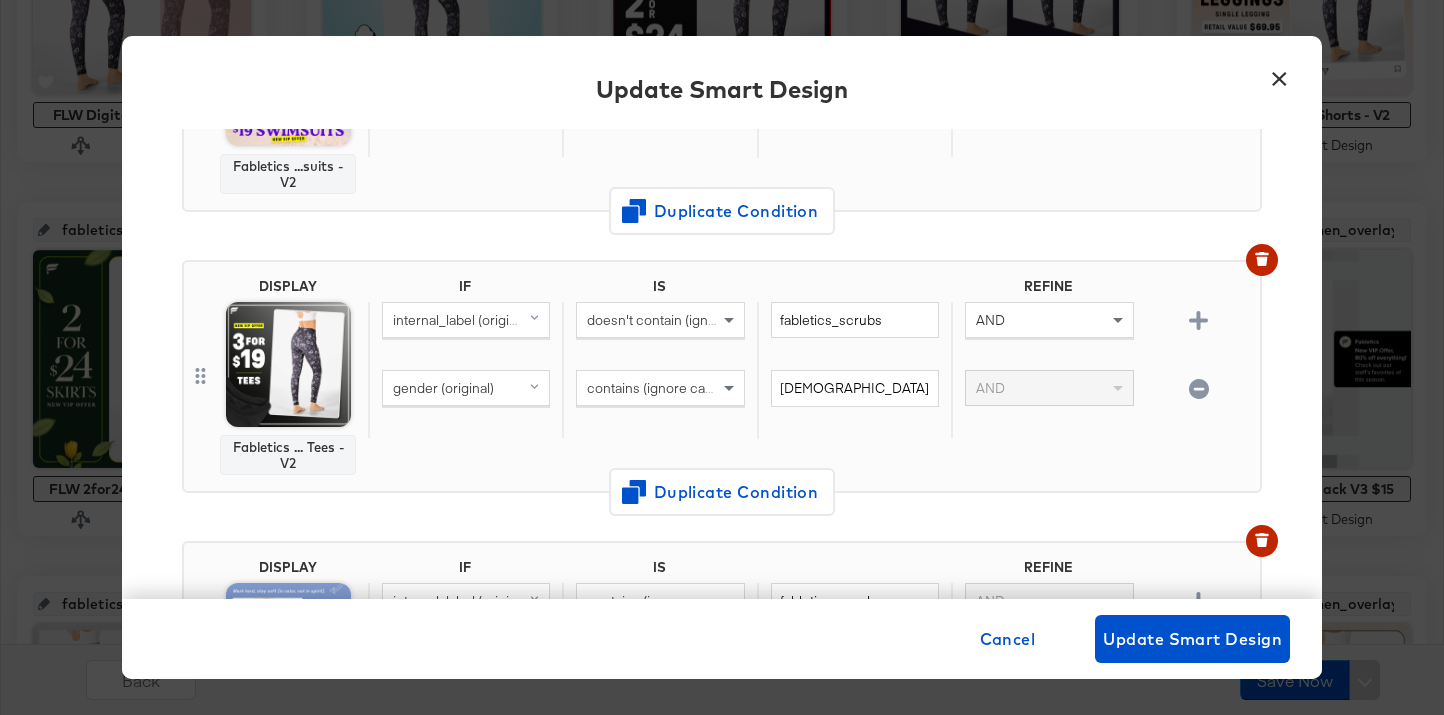 type on "Simple Overlays" 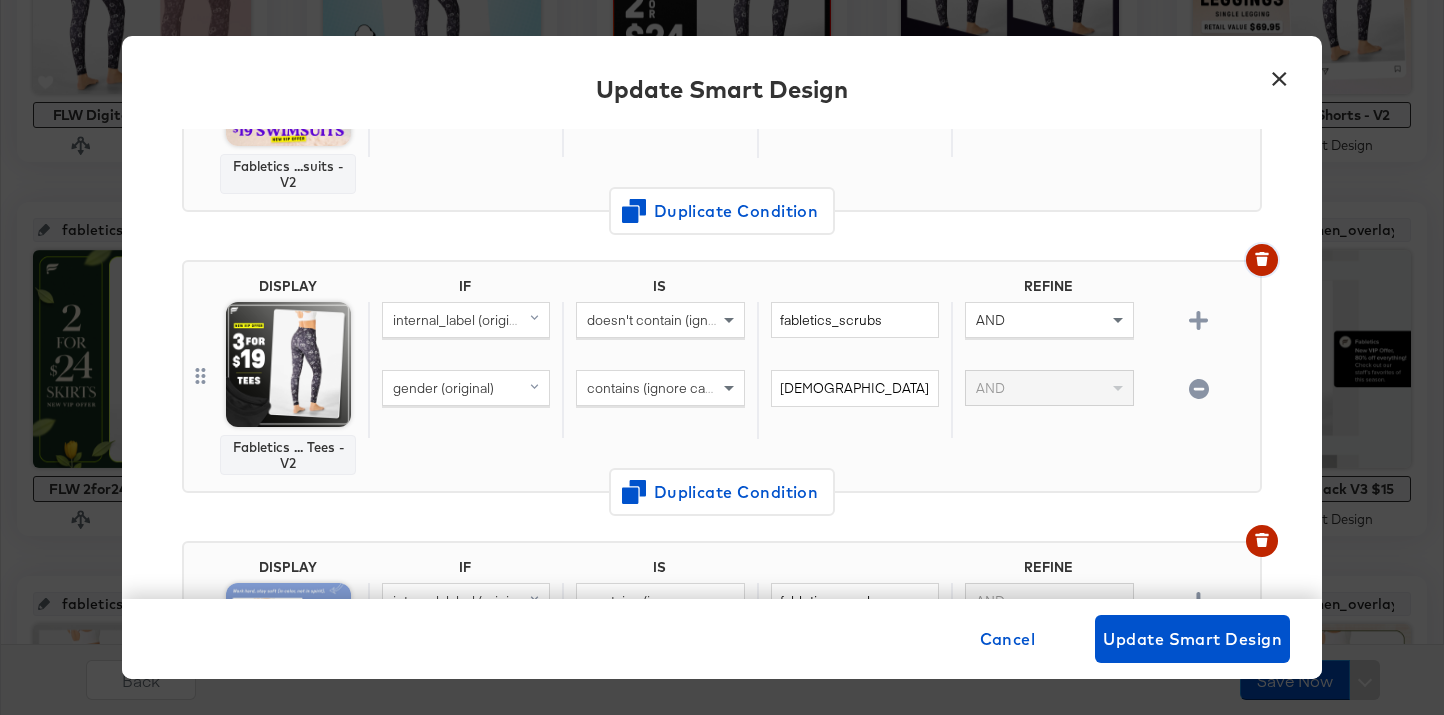 click at bounding box center [1262, 260] 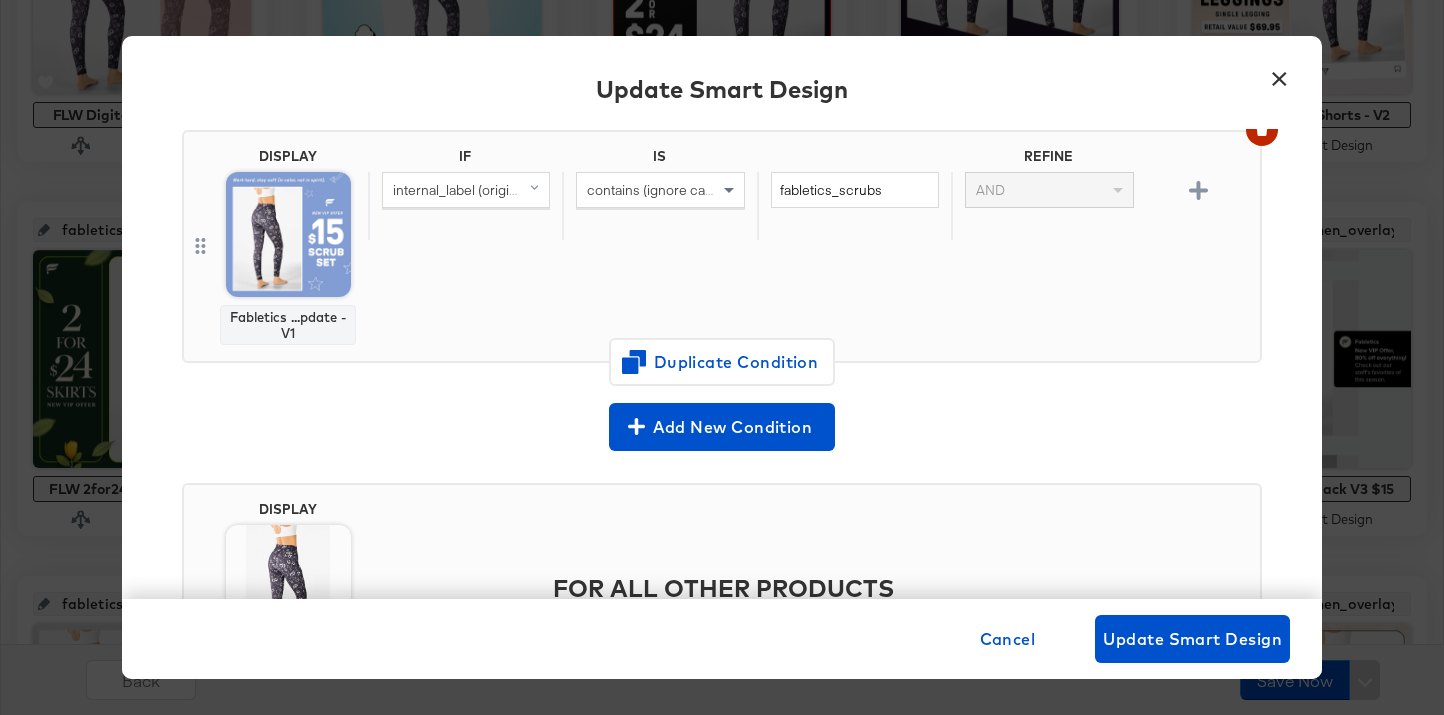 scroll, scrollTop: 385, scrollLeft: 0, axis: vertical 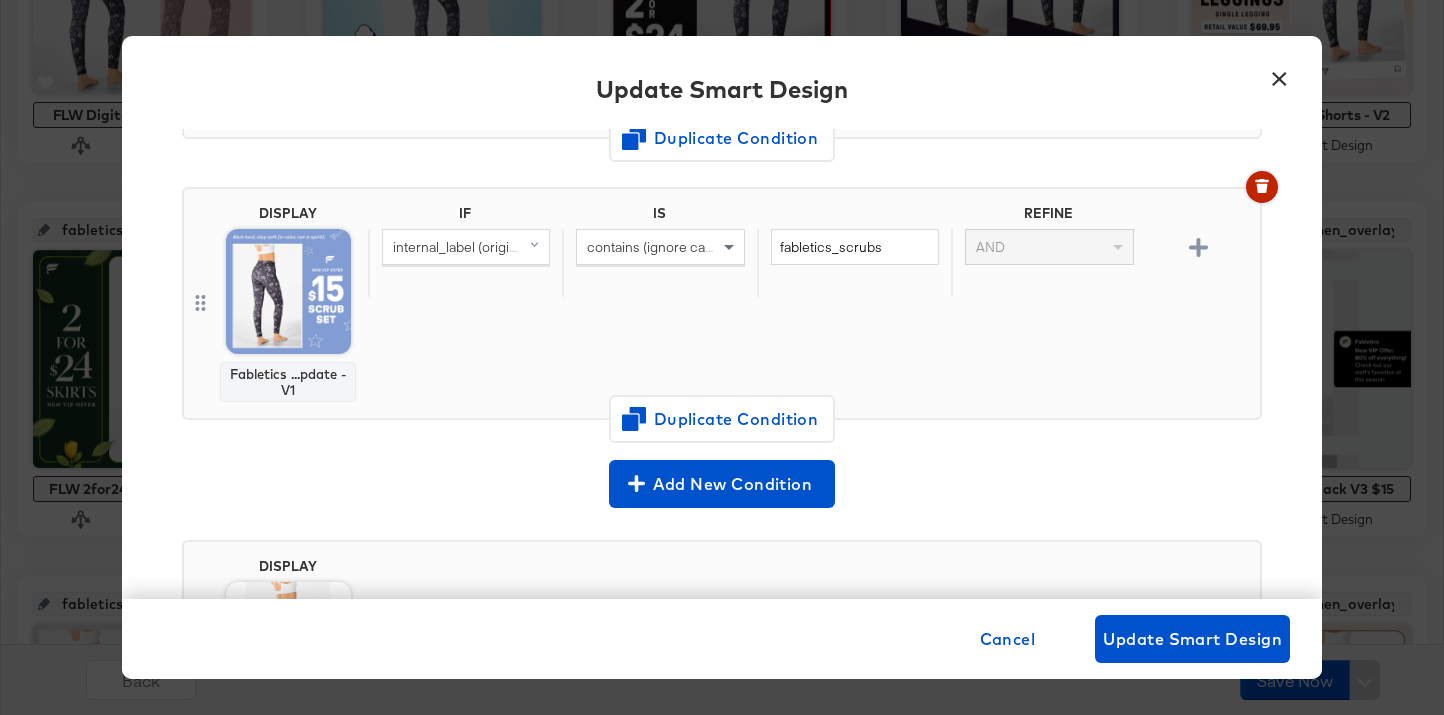 click 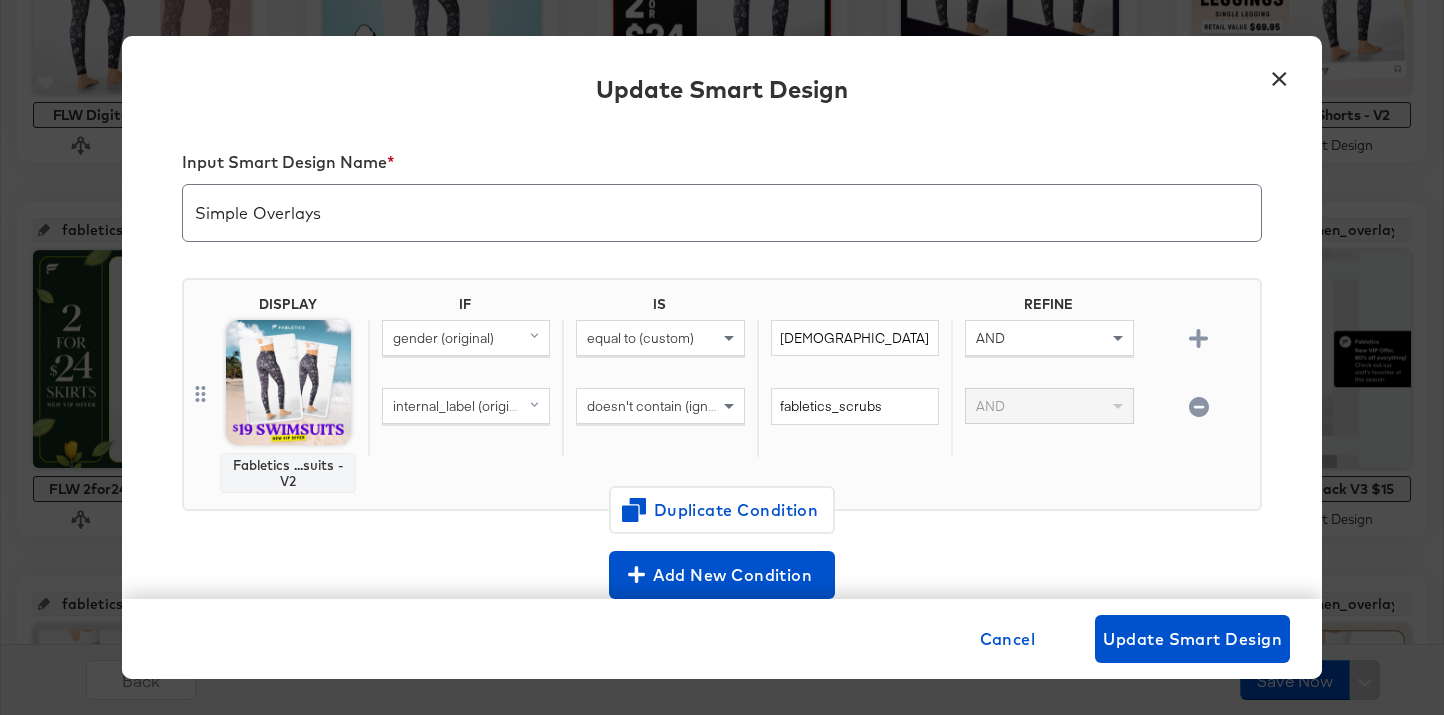 scroll, scrollTop: 5, scrollLeft: 0, axis: vertical 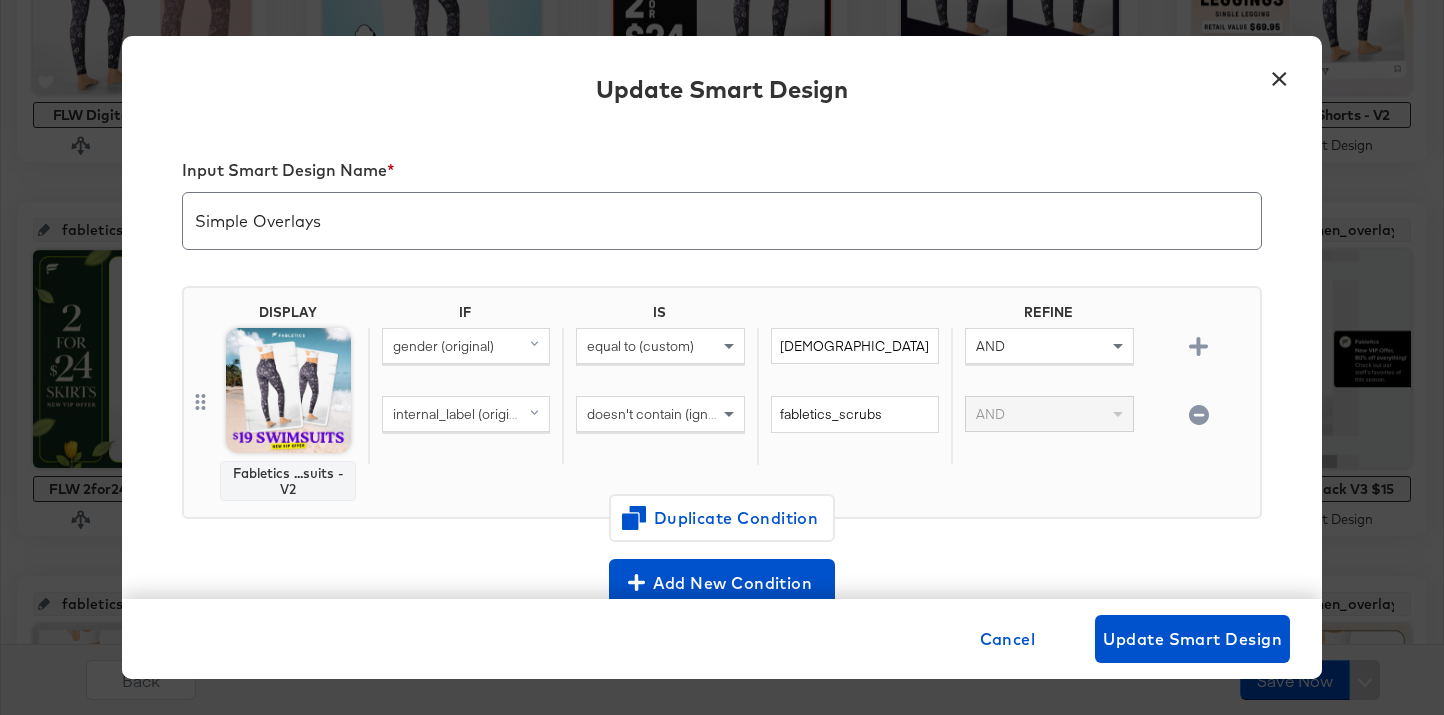 click 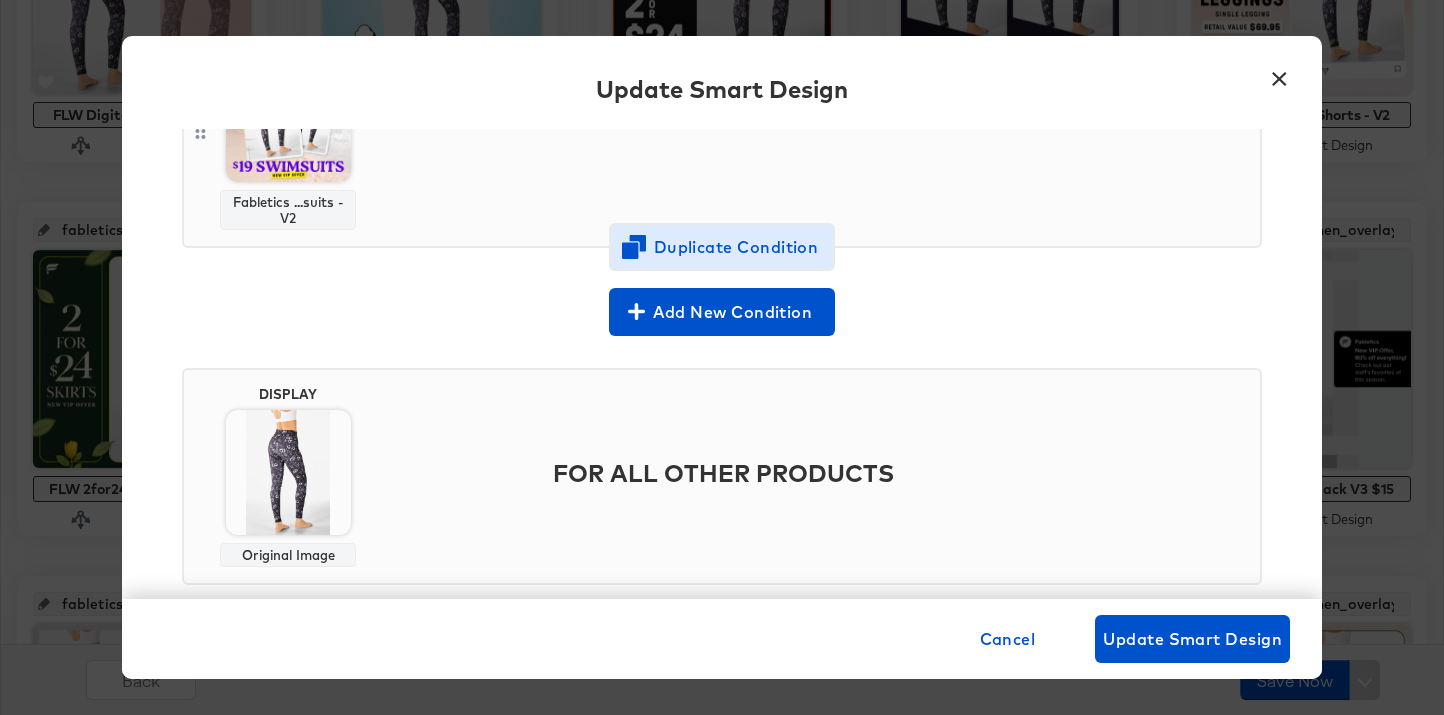 scroll, scrollTop: 313, scrollLeft: 0, axis: vertical 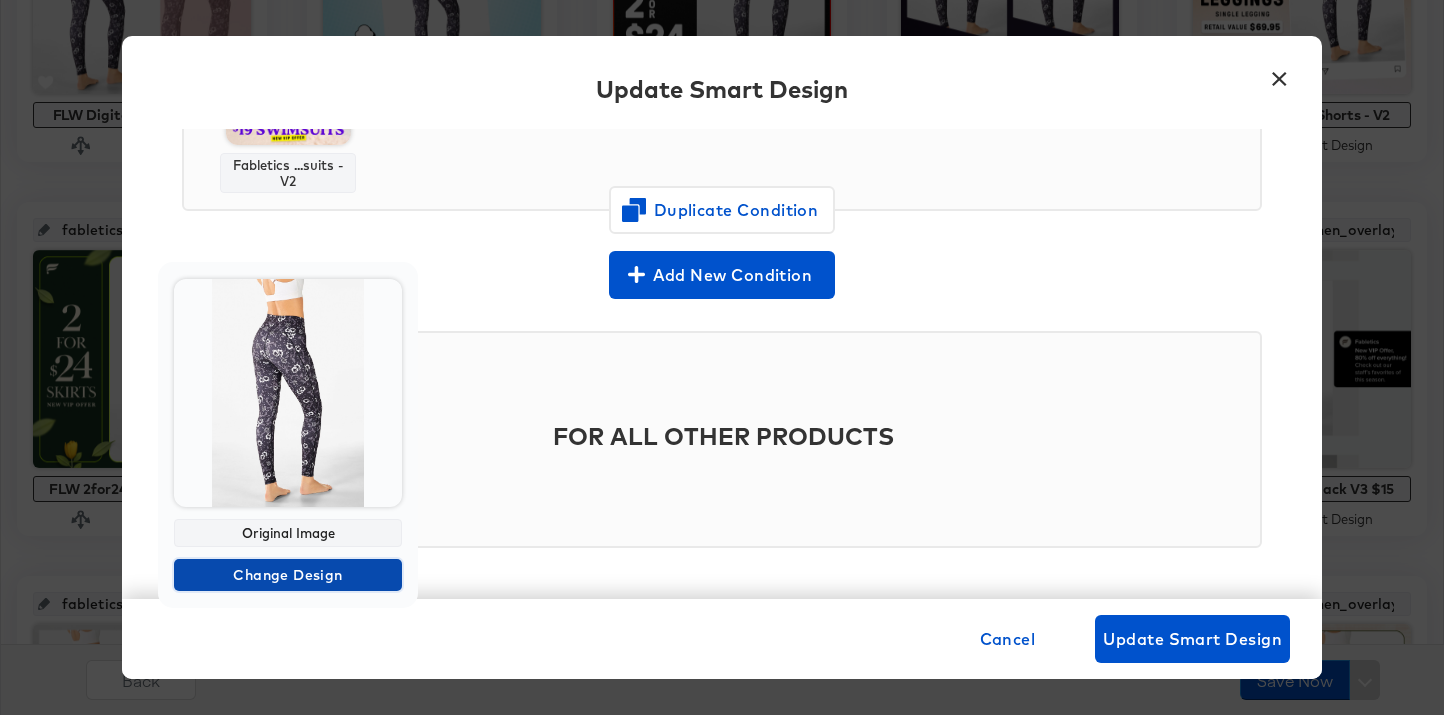 click on "Change Design" at bounding box center (288, 575) 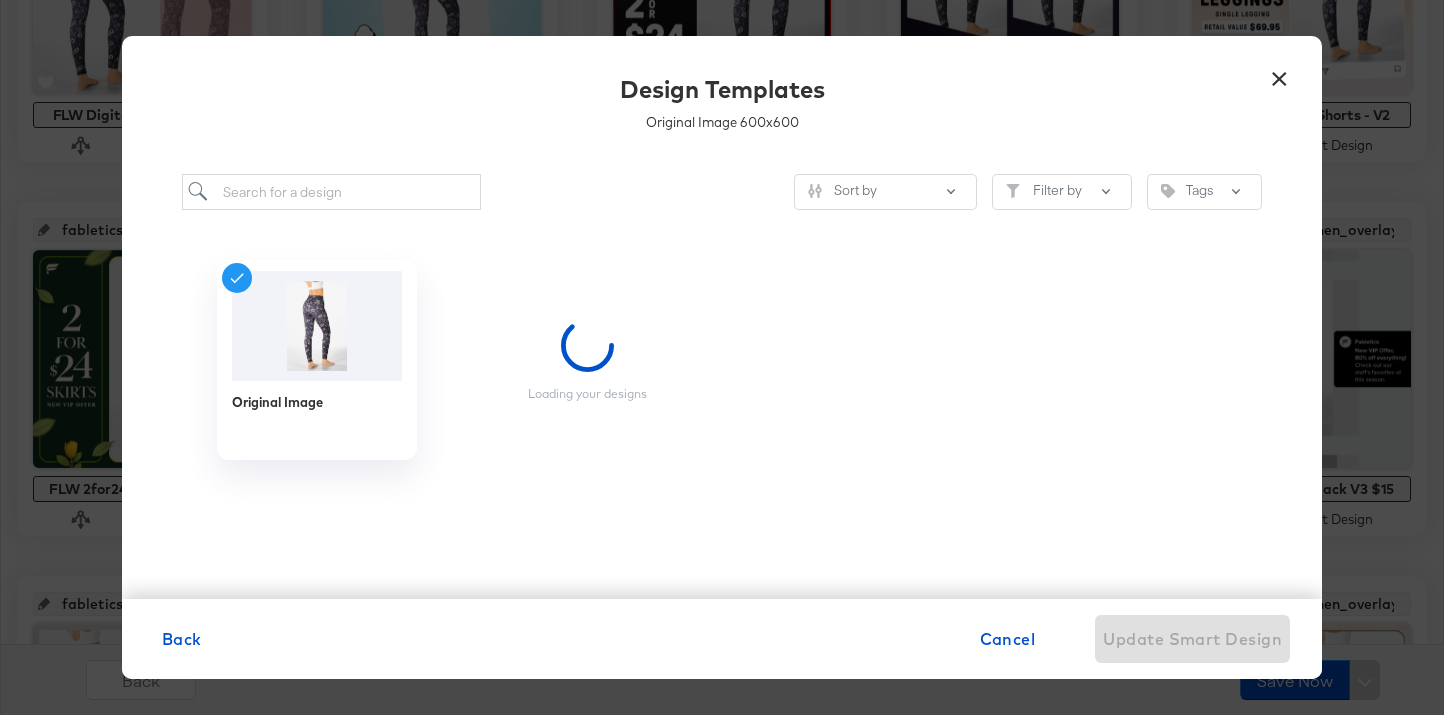 scroll, scrollTop: 0, scrollLeft: 0, axis: both 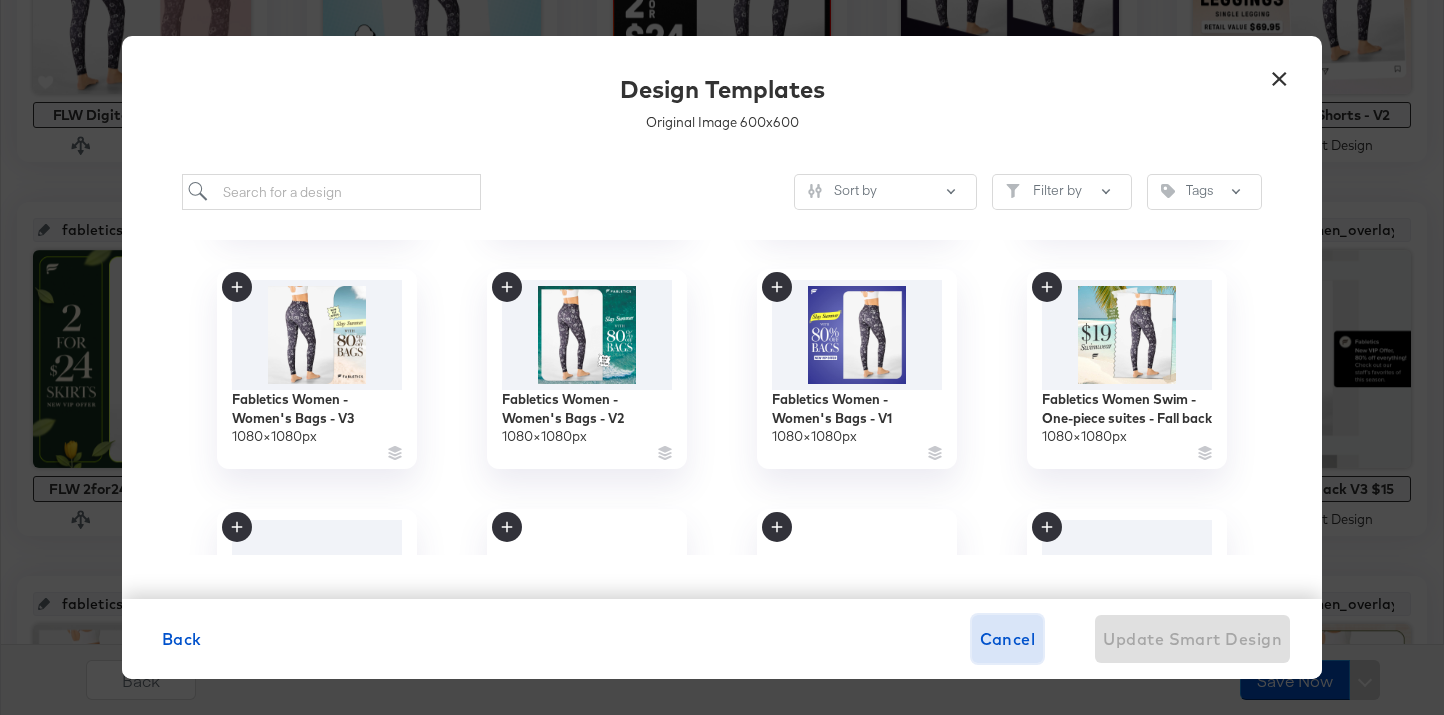 click on "Cancel" at bounding box center [1008, 639] 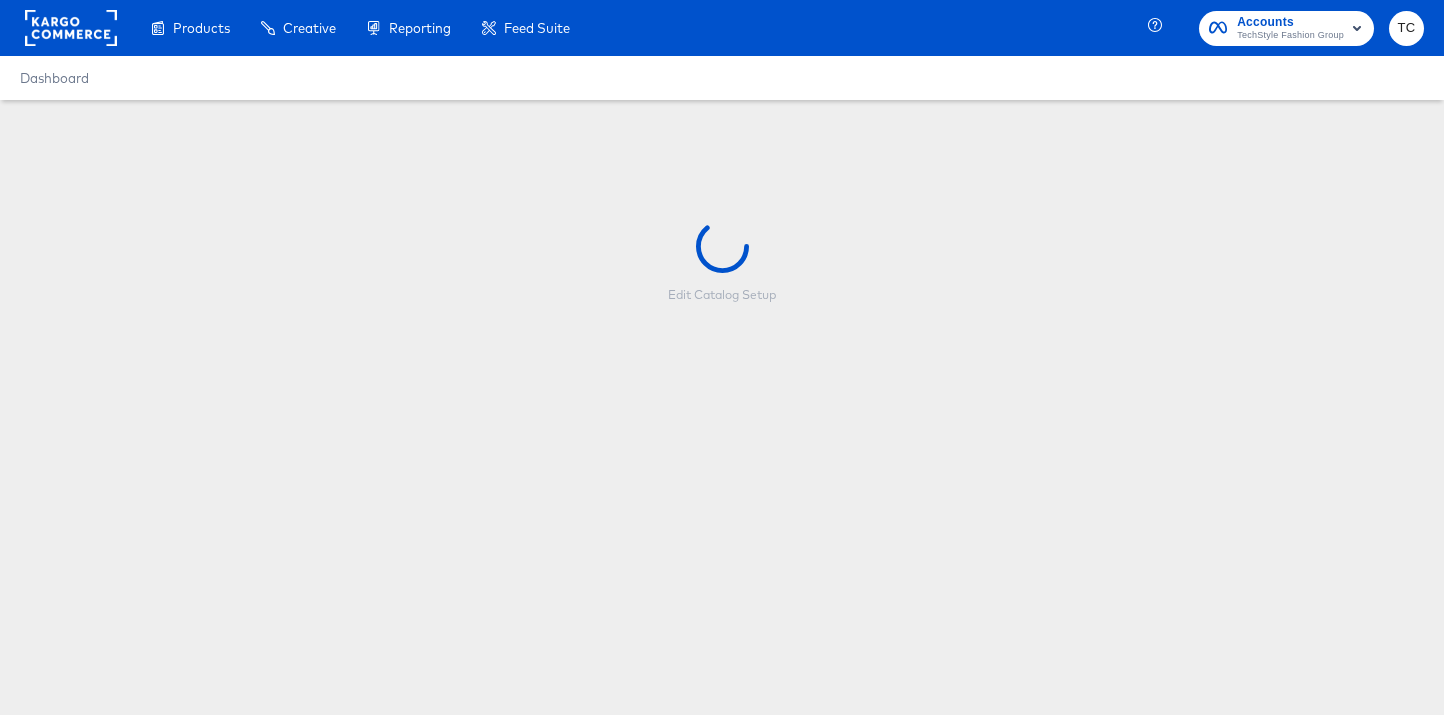 scroll, scrollTop: 0, scrollLeft: 0, axis: both 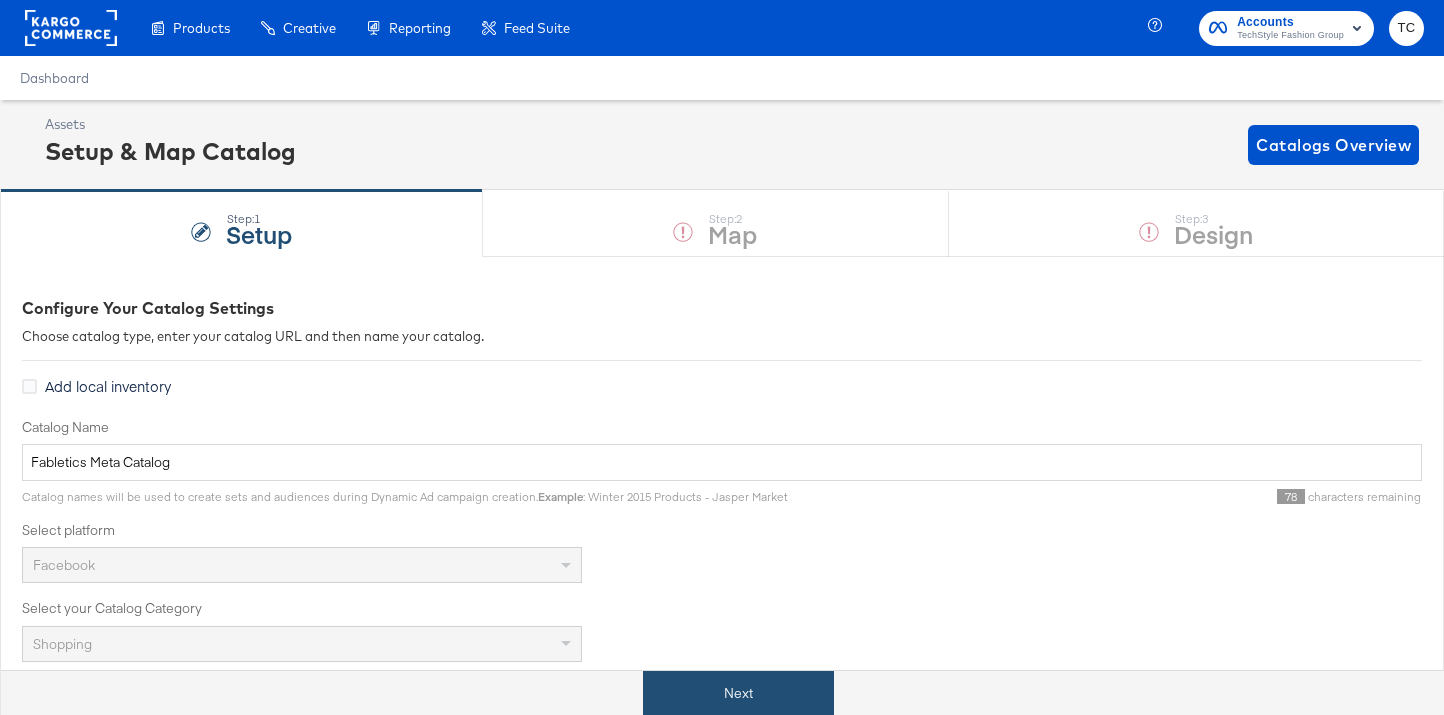 click on "Next" at bounding box center [738, 693] 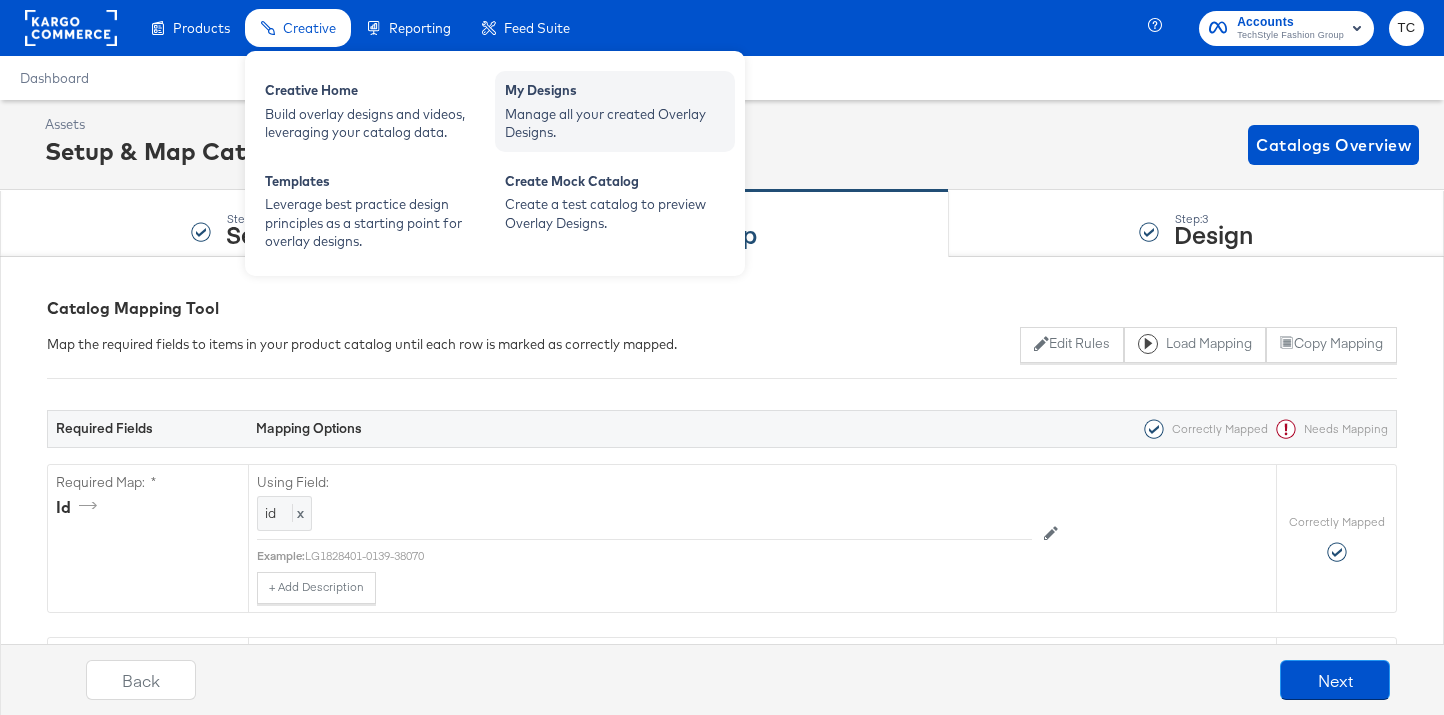 click on "Manage all your created Overlay Designs." at bounding box center [615, 123] 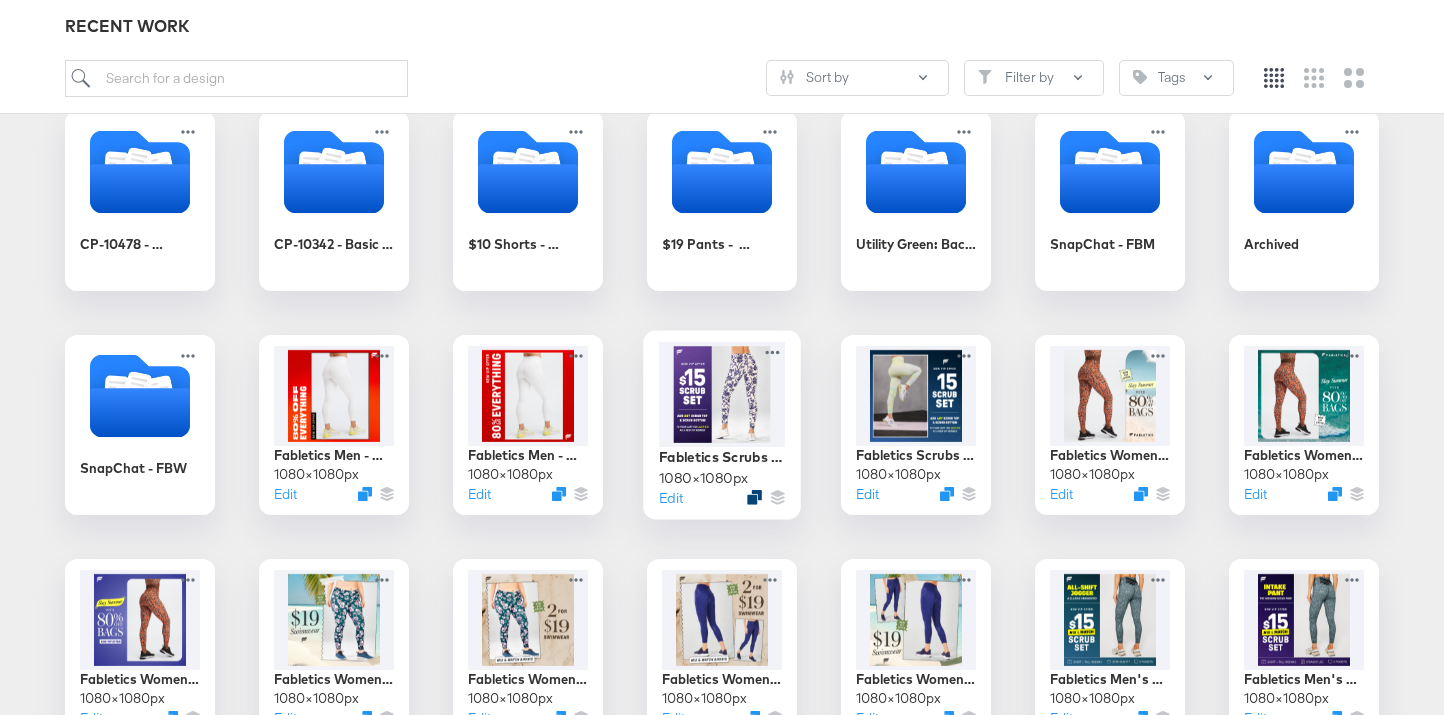 scroll, scrollTop: 349, scrollLeft: 0, axis: vertical 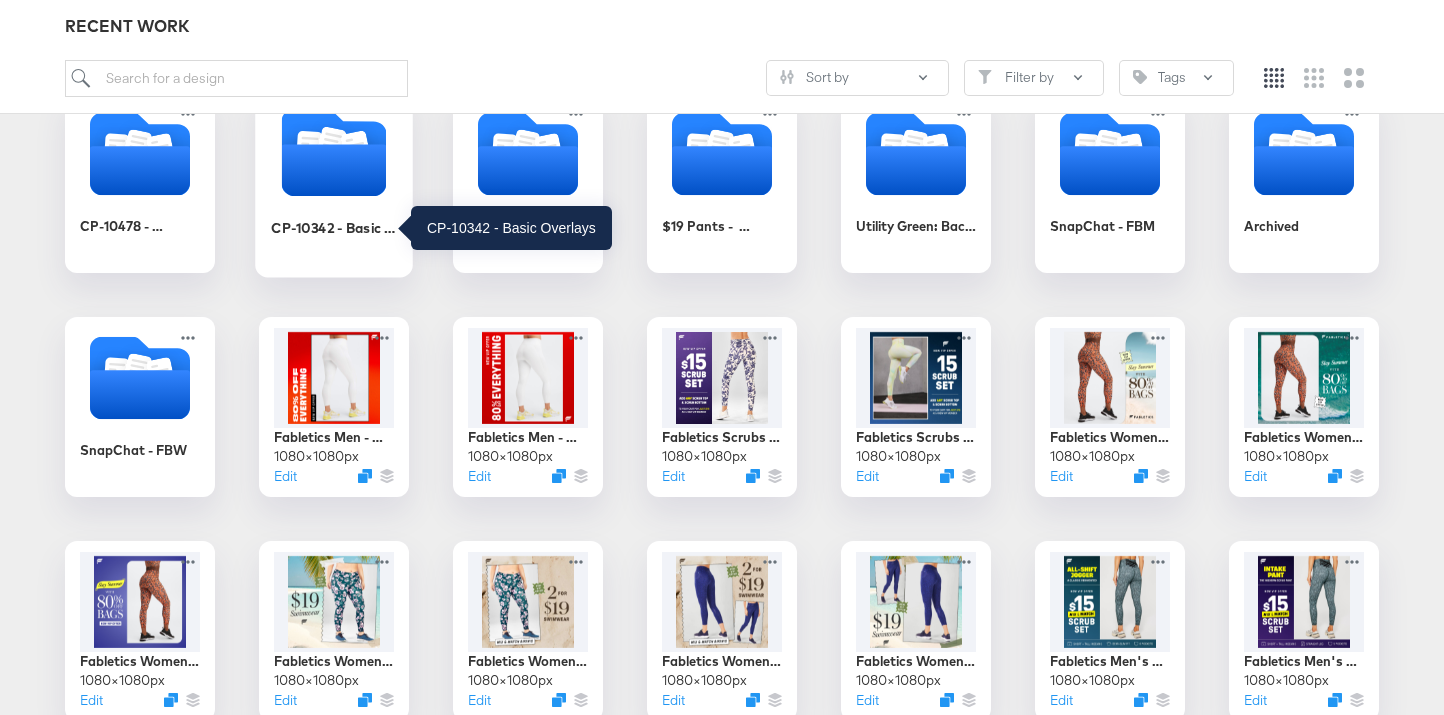 click on "CP-10342 - Basic Overlays" at bounding box center (334, 228) 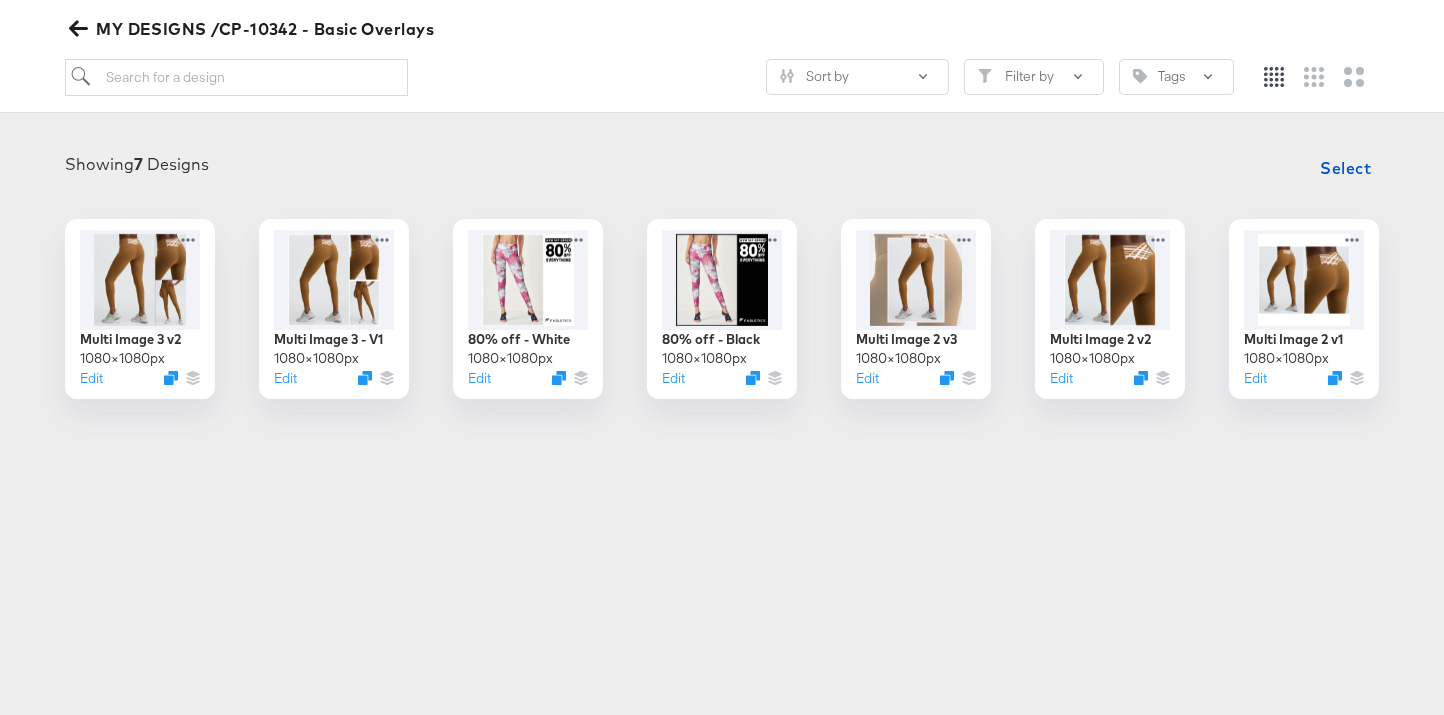 scroll, scrollTop: 228, scrollLeft: 0, axis: vertical 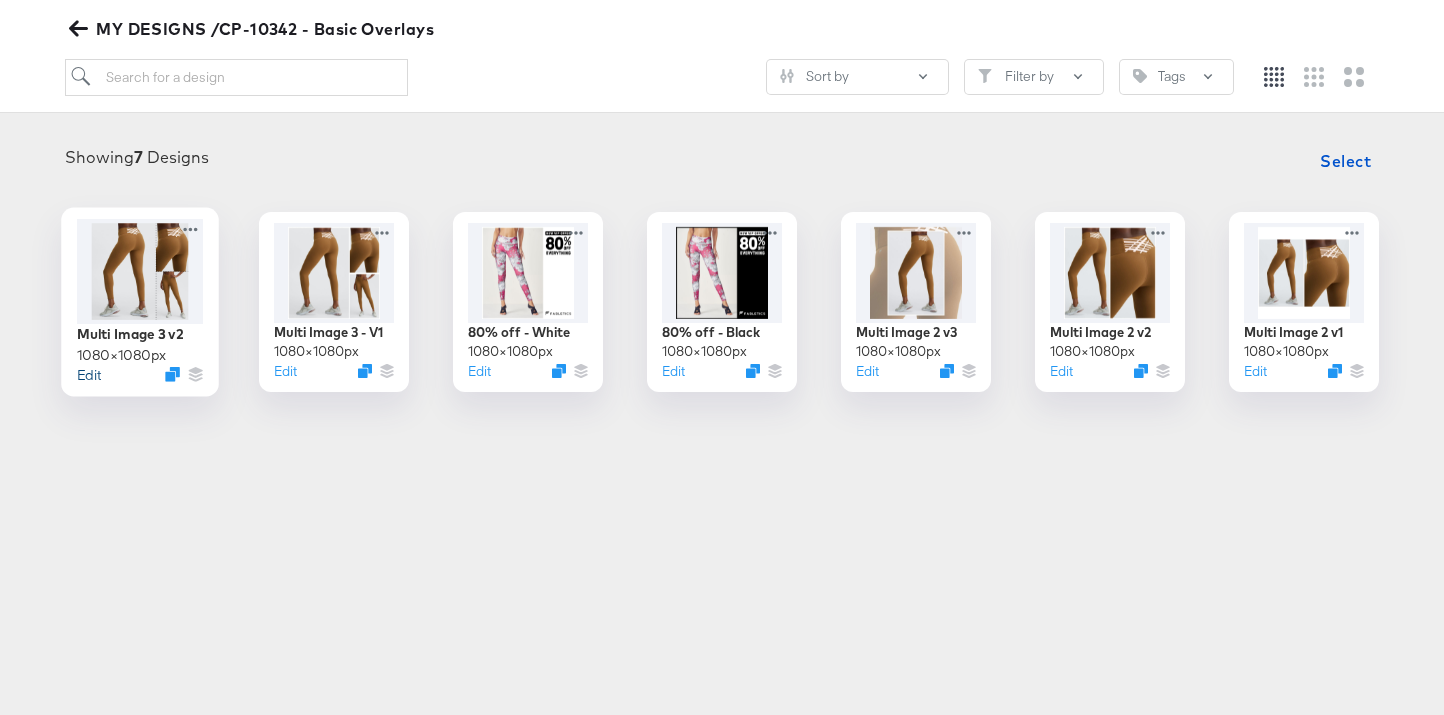 click on "Edit" at bounding box center (89, 374) 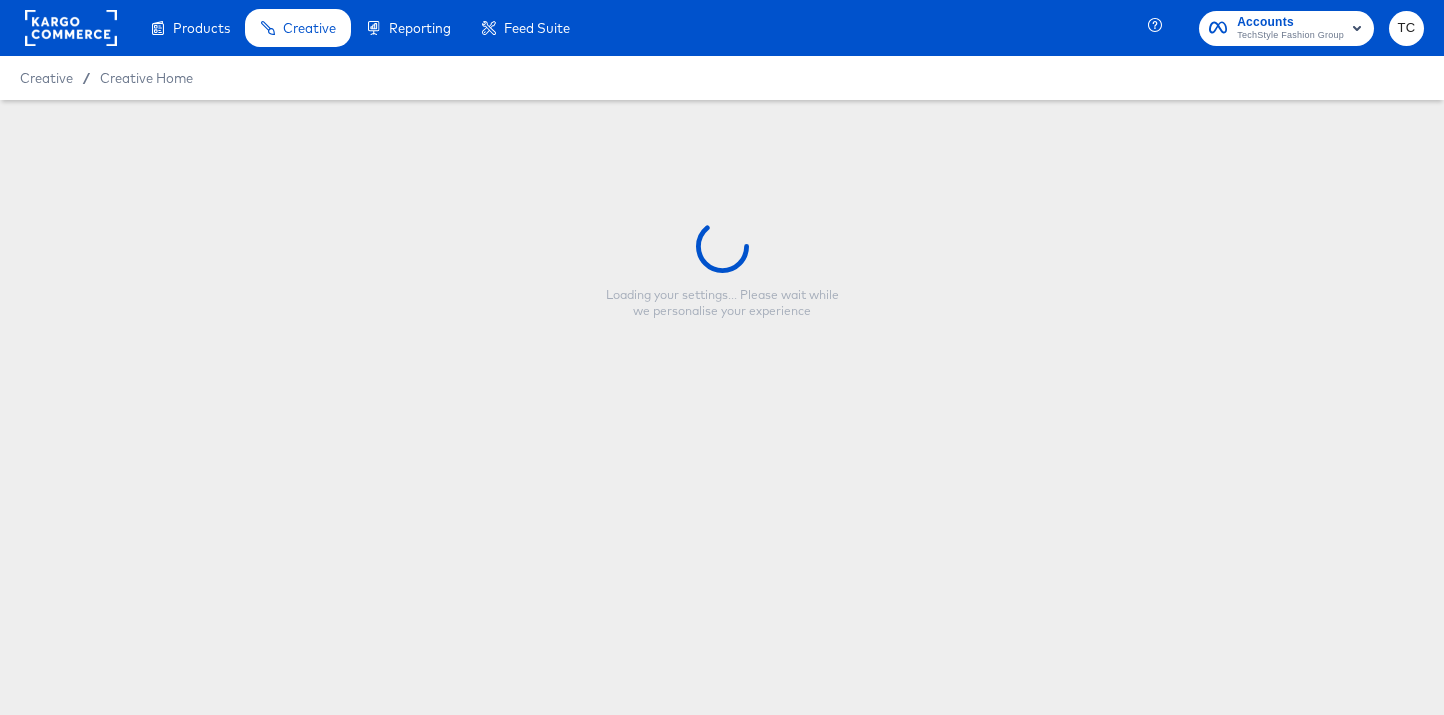 scroll, scrollTop: 0, scrollLeft: 0, axis: both 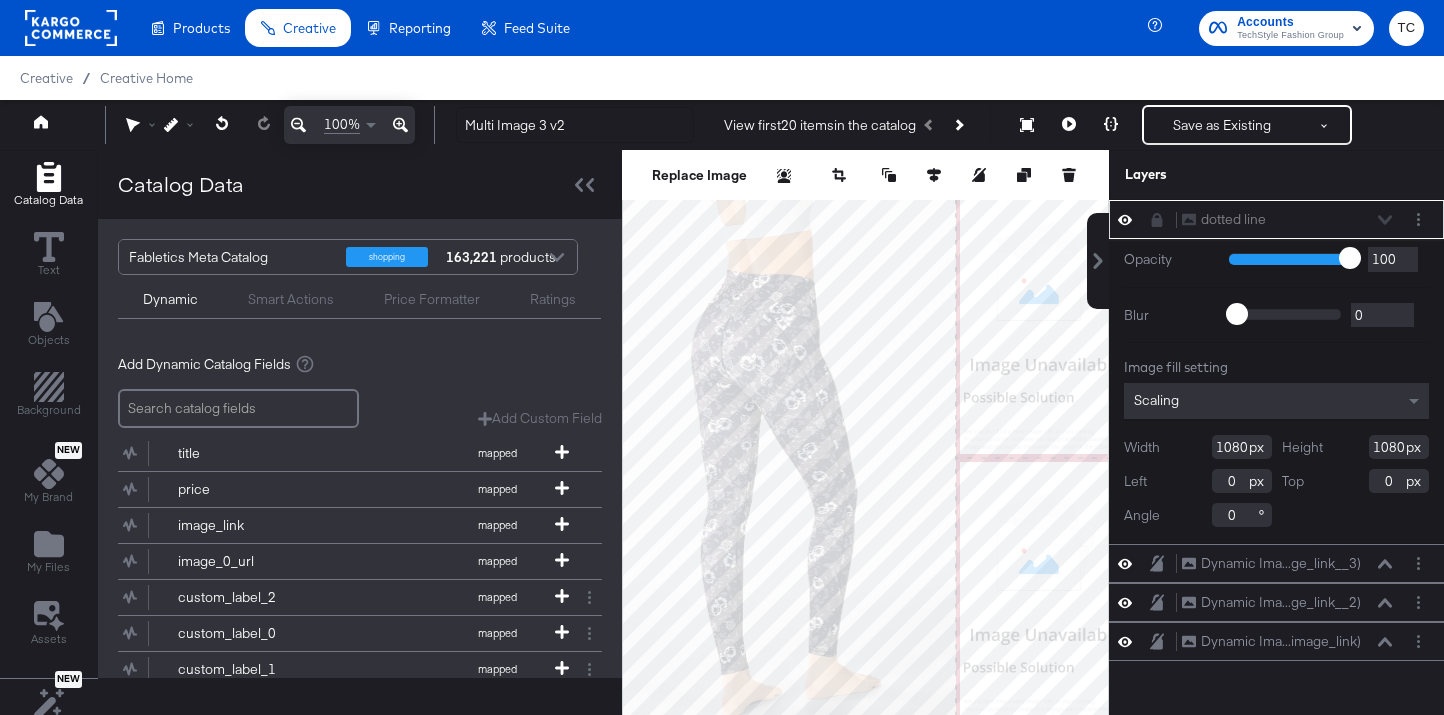 click on "Smart Actions" at bounding box center (291, 299) 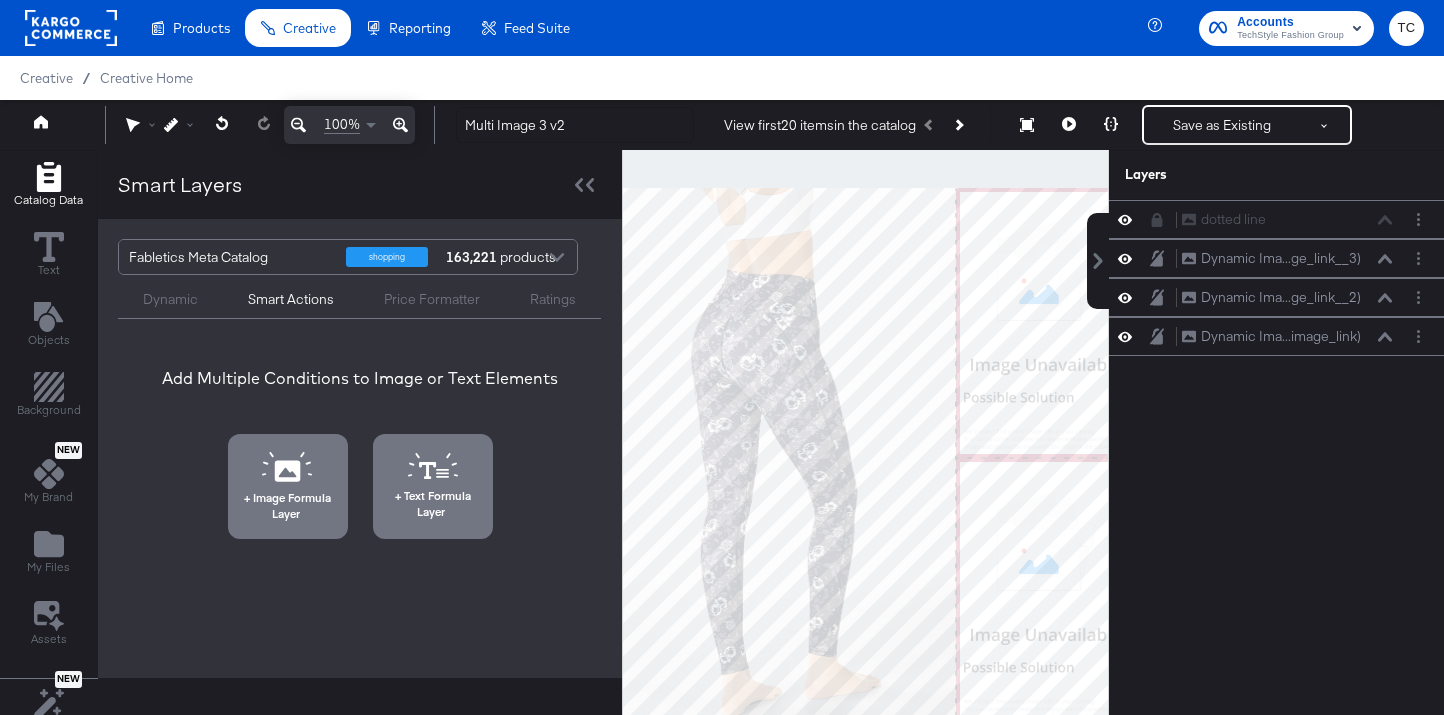 click on "Price Formatter" at bounding box center (432, 299) 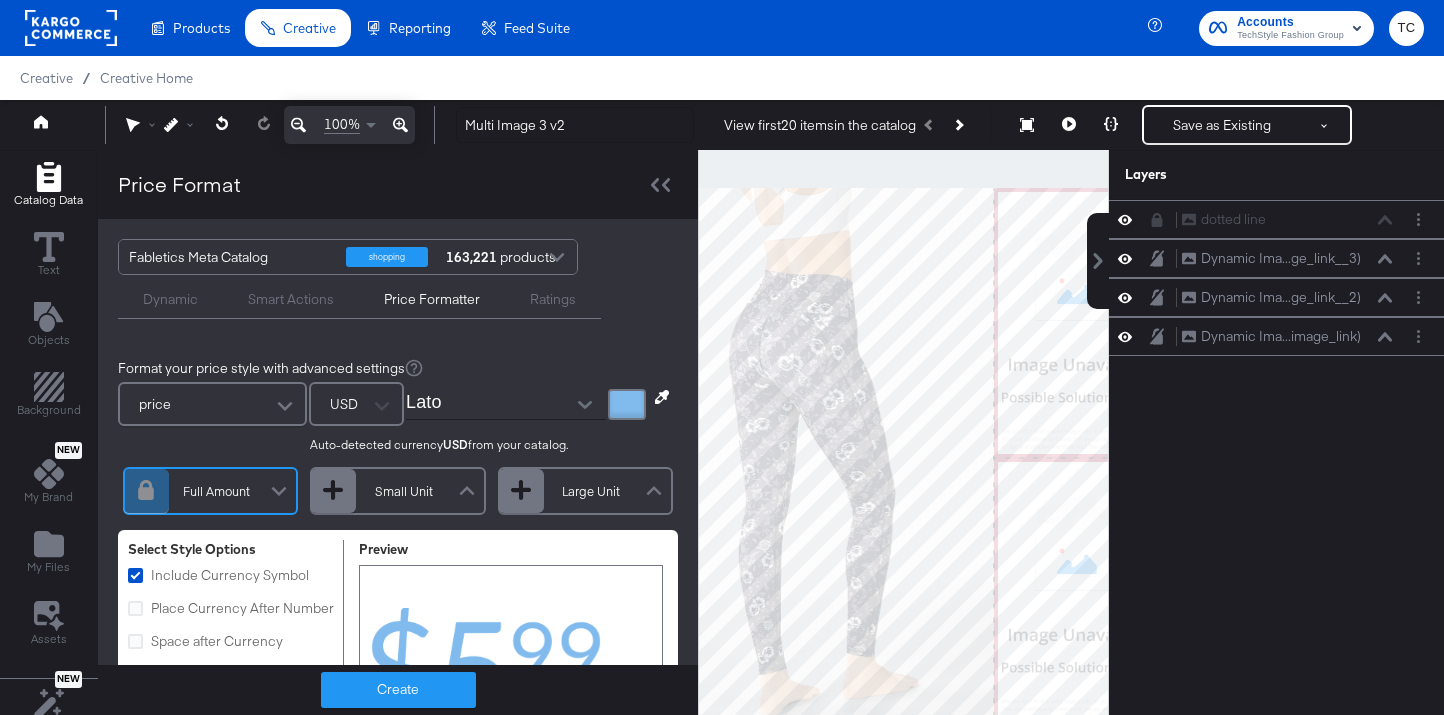 click on "Ratings" at bounding box center (553, 299) 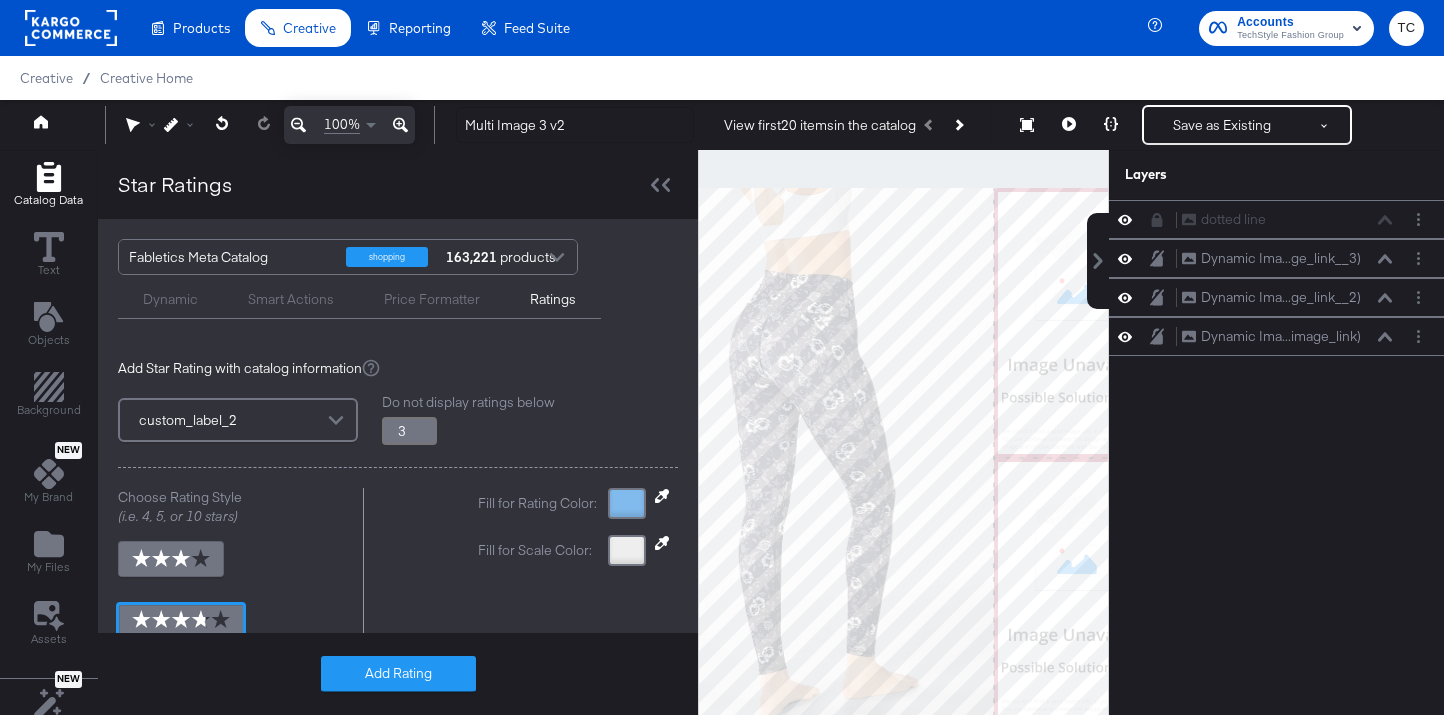 click on "Dynamic" at bounding box center (170, 299) 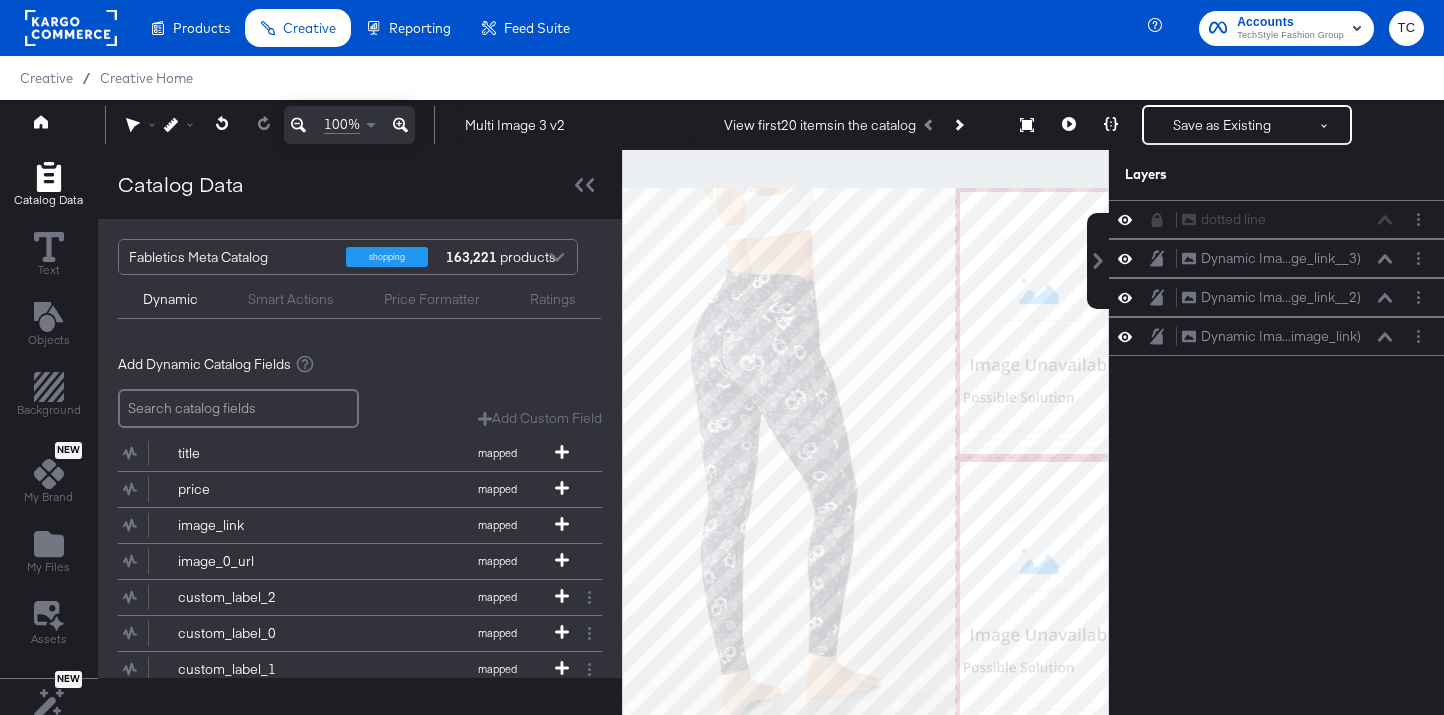 click on "Smart Actions" at bounding box center (291, 299) 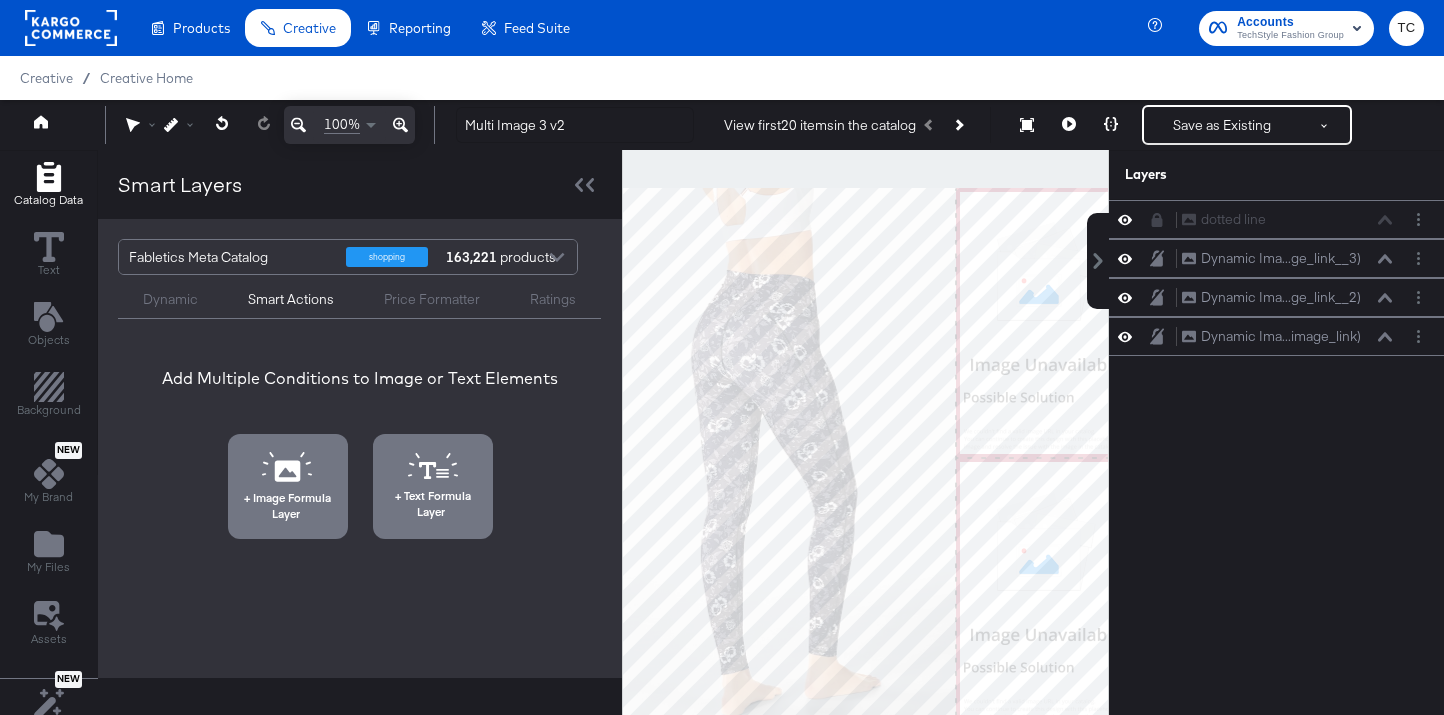 click on "Dynamic Smart Actions Price Formatter Ratings" at bounding box center (359, 297) 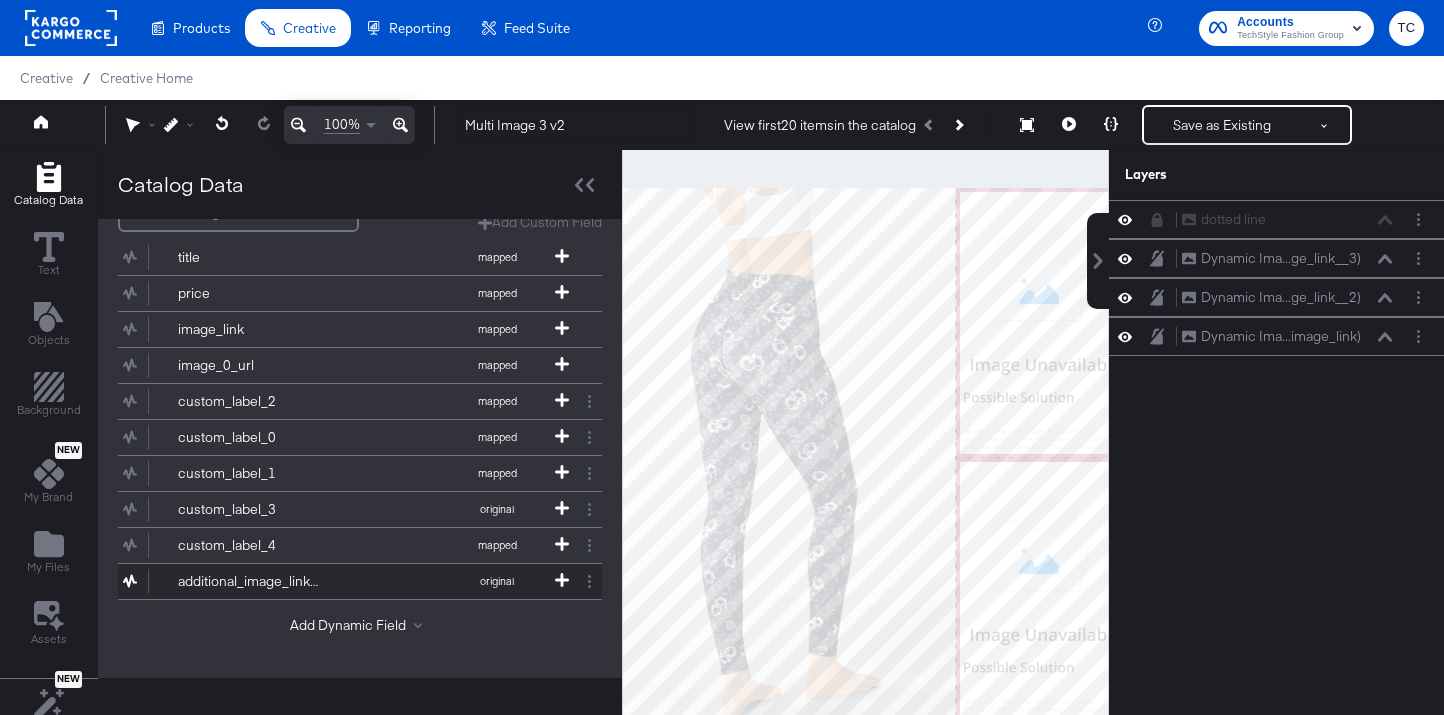 scroll, scrollTop: 0, scrollLeft: 0, axis: both 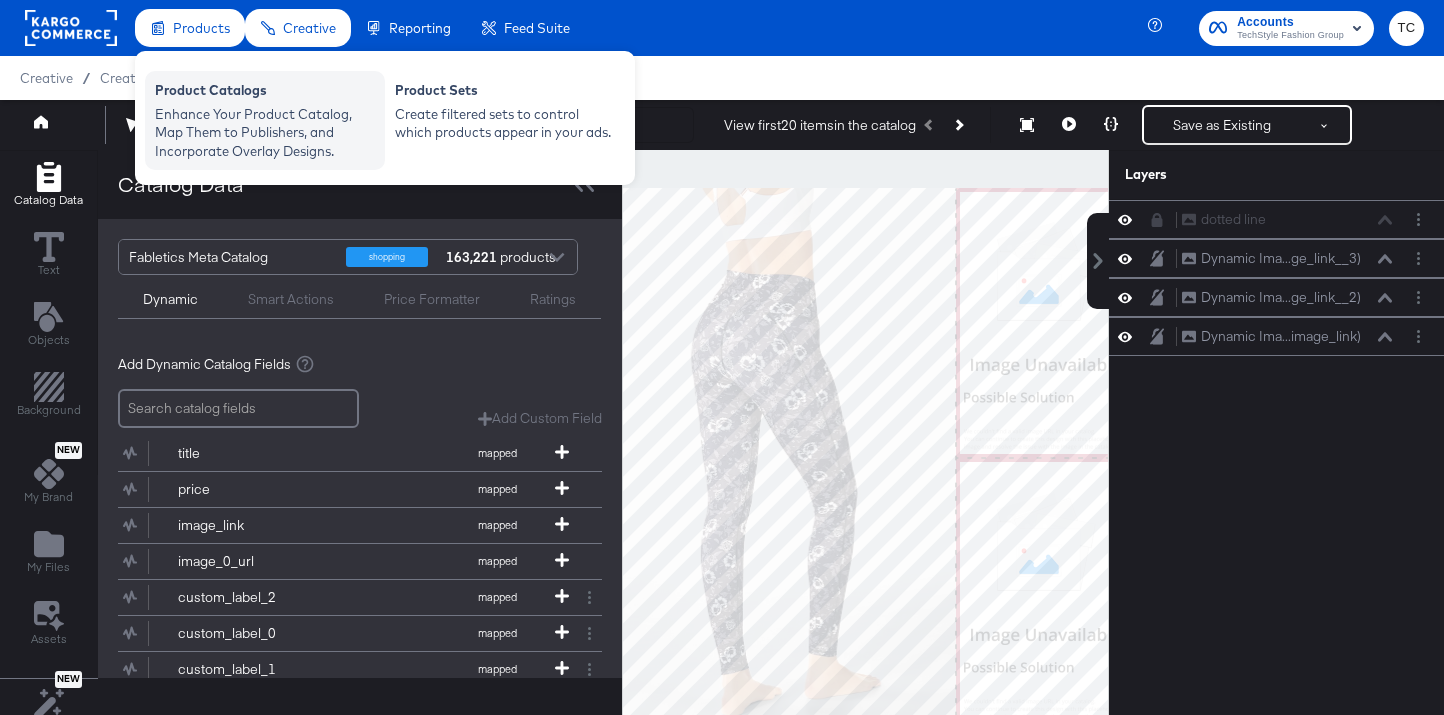 click on "Product Catalogs" at bounding box center [265, 93] 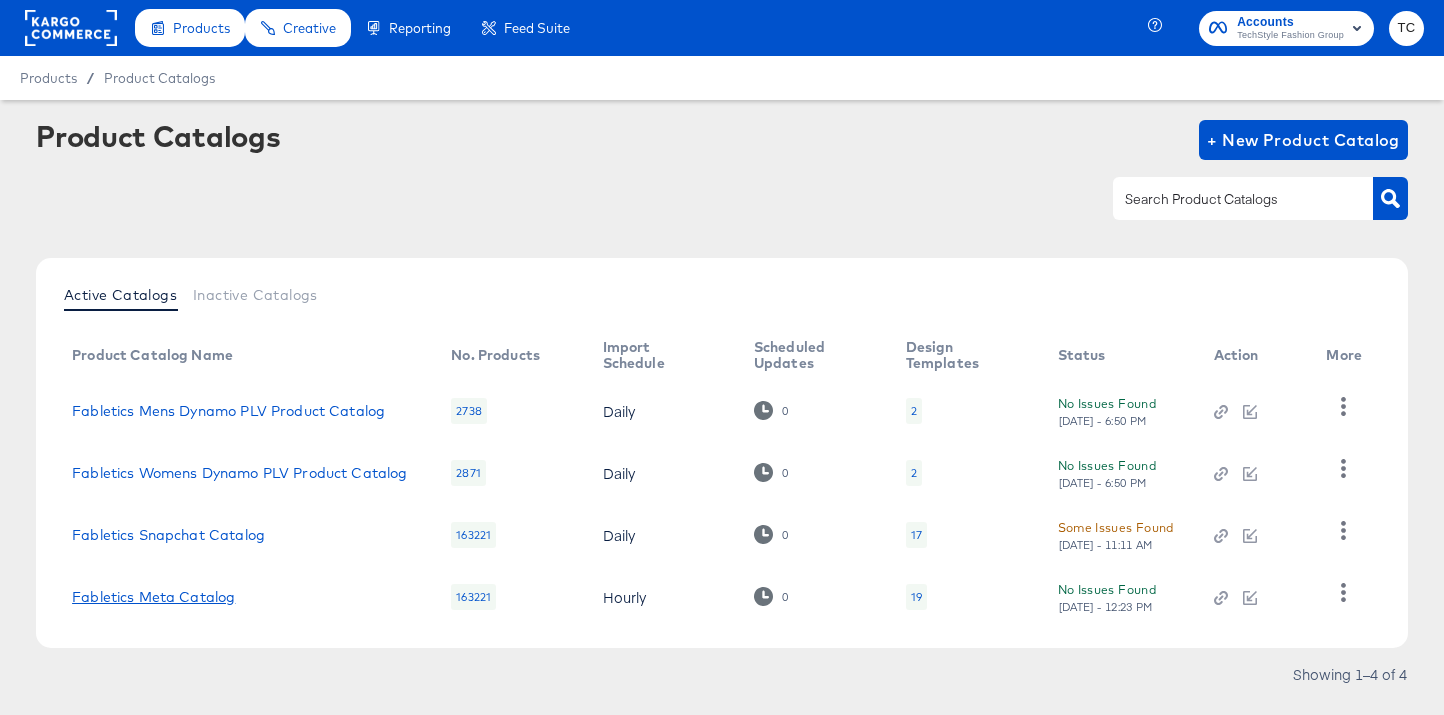 click on "Fabletics Meta Catalog" at bounding box center [153, 597] 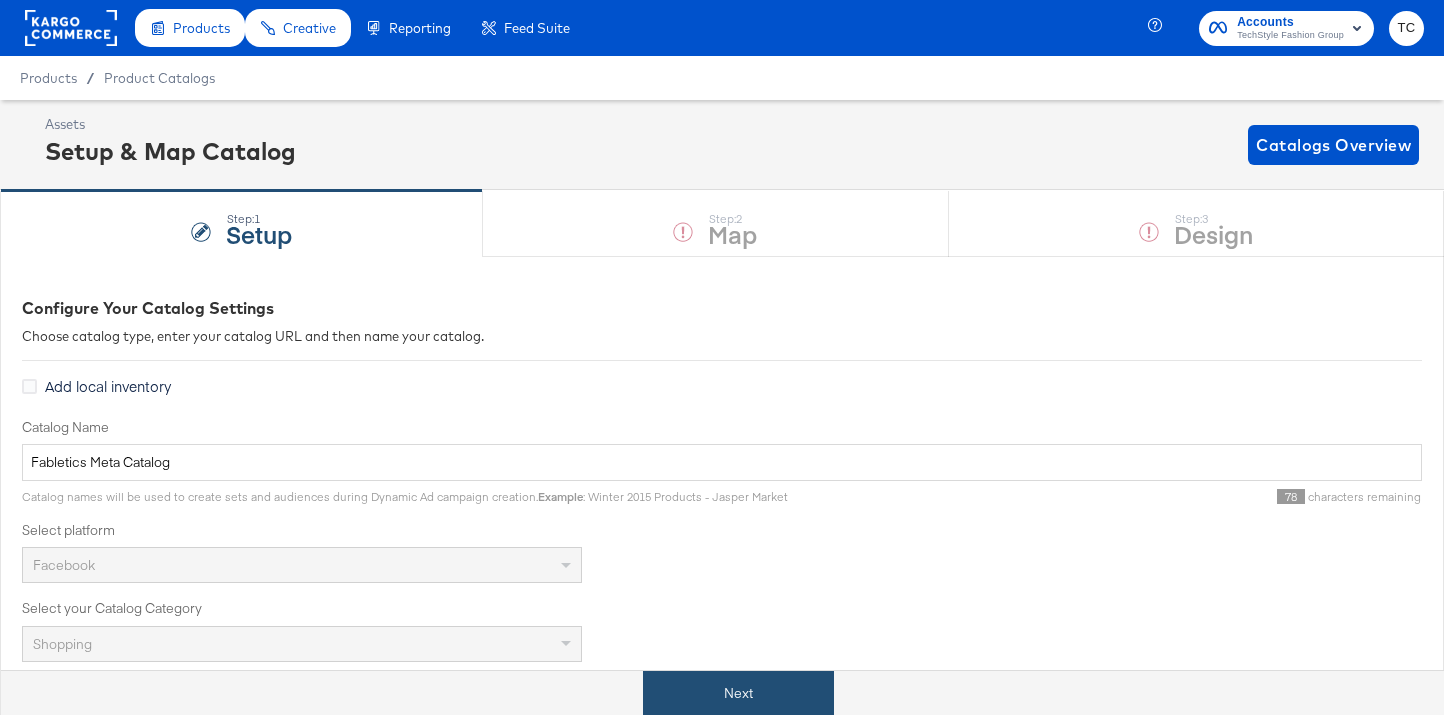click on "Next" at bounding box center (738, 693) 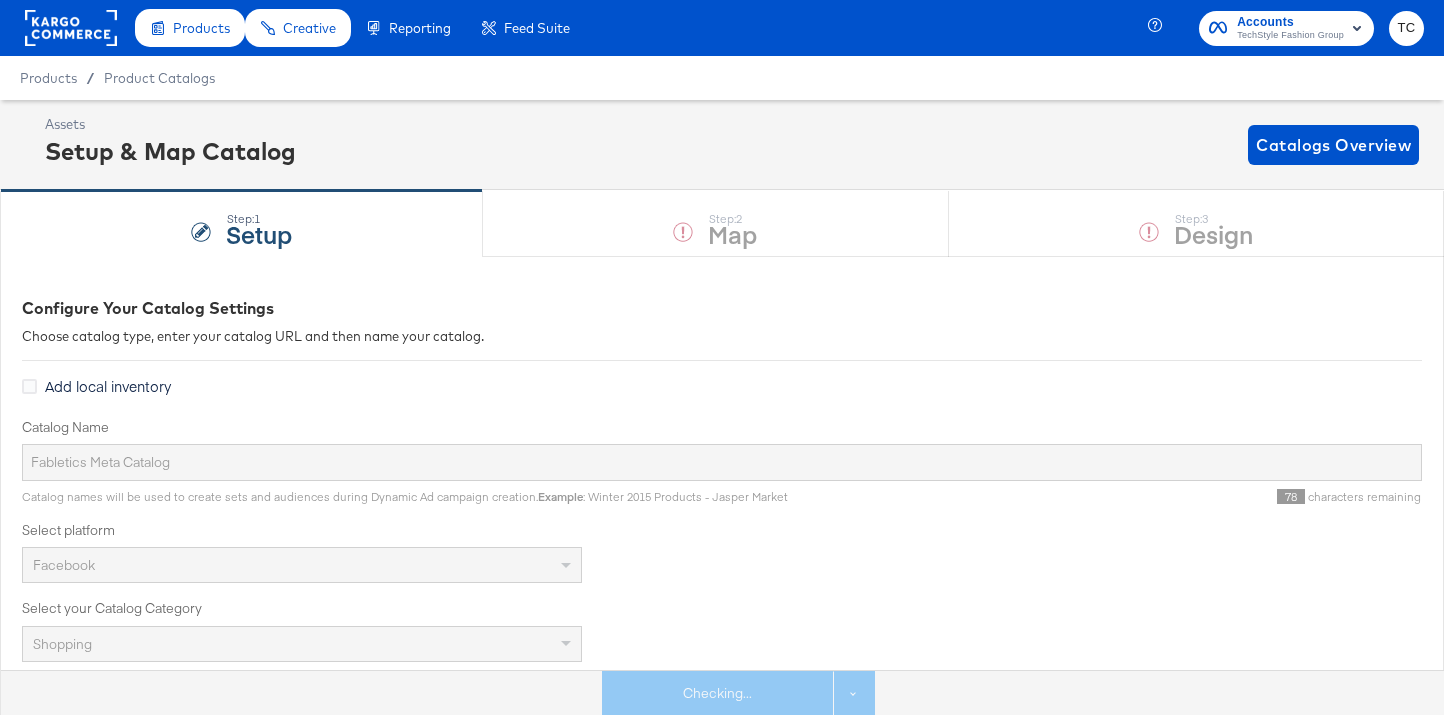 click on "Step:  1   Setup Step:  2   Map Step:  3   Design" at bounding box center [722, 223] 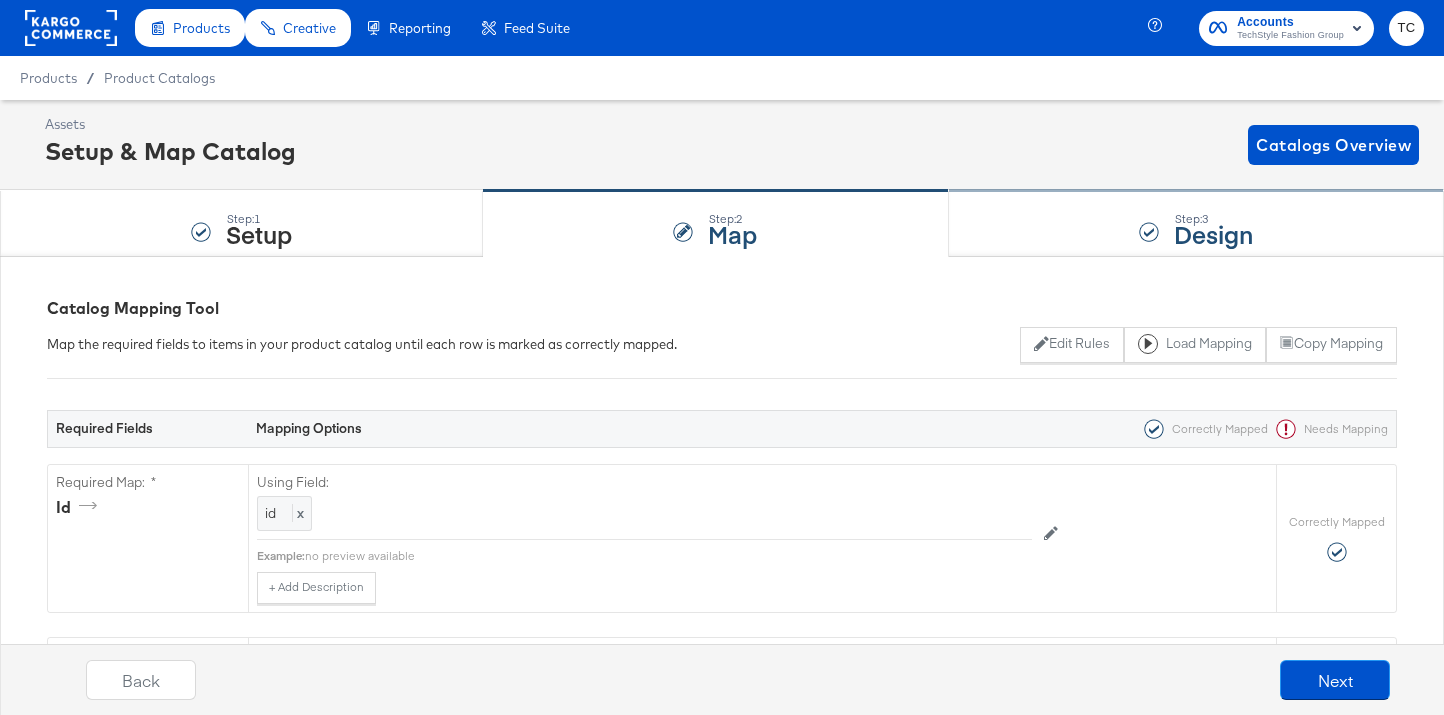 click on "Step:  3   Design" at bounding box center (1196, 224) 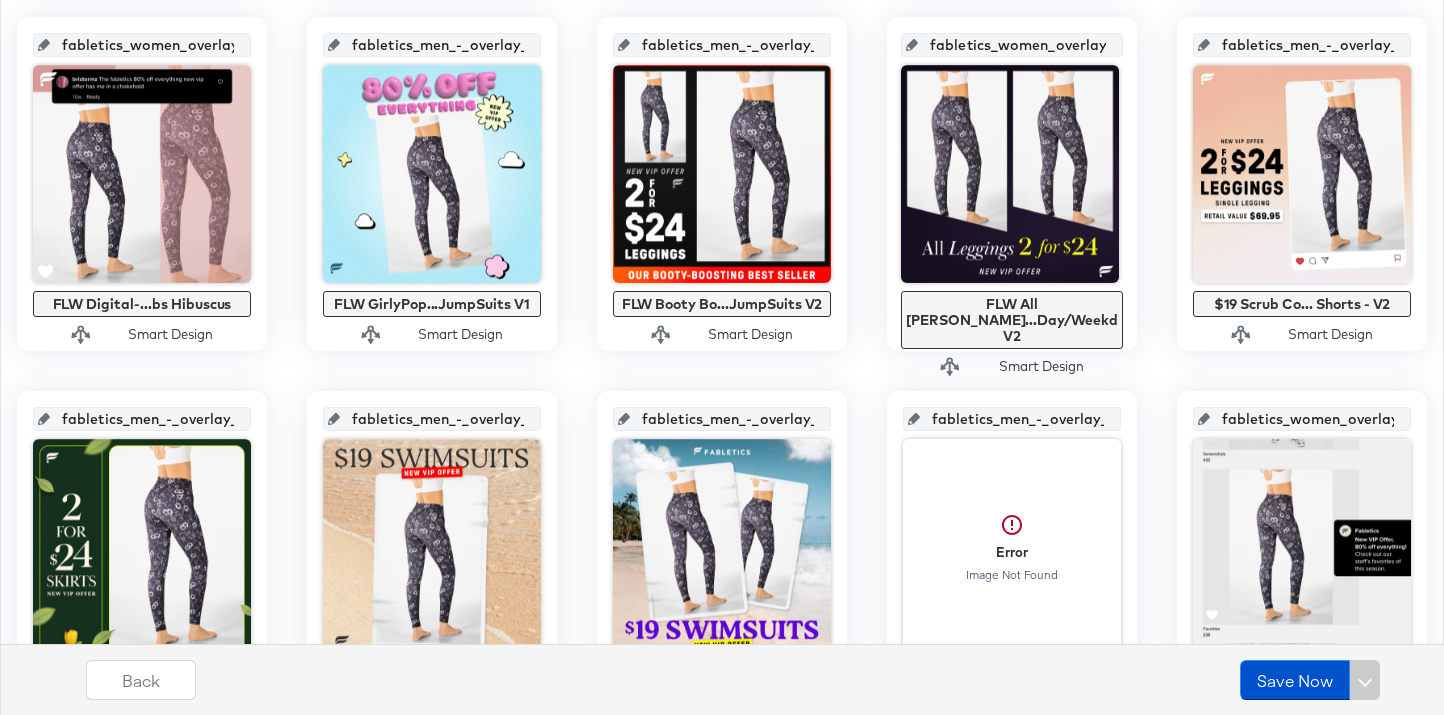 scroll, scrollTop: 1053, scrollLeft: 0, axis: vertical 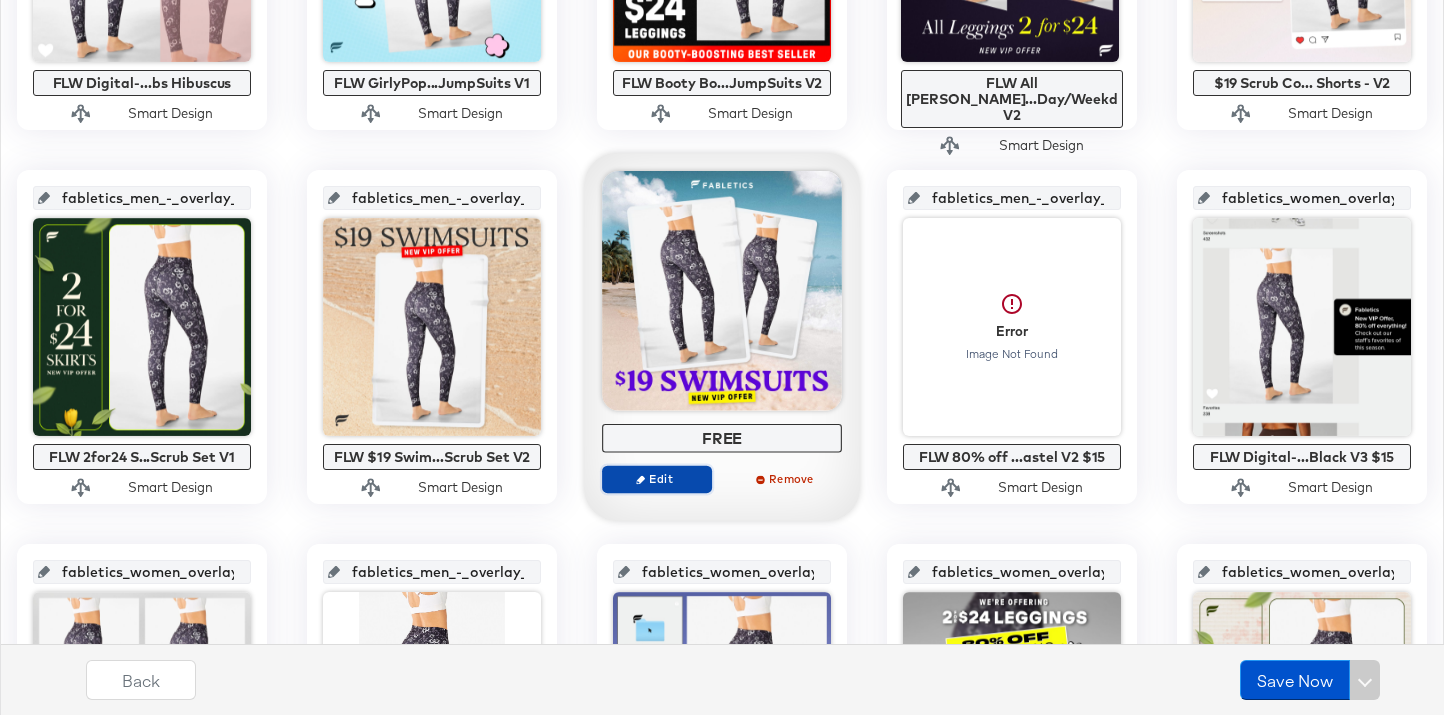 click on "Edit" at bounding box center (657, 478) 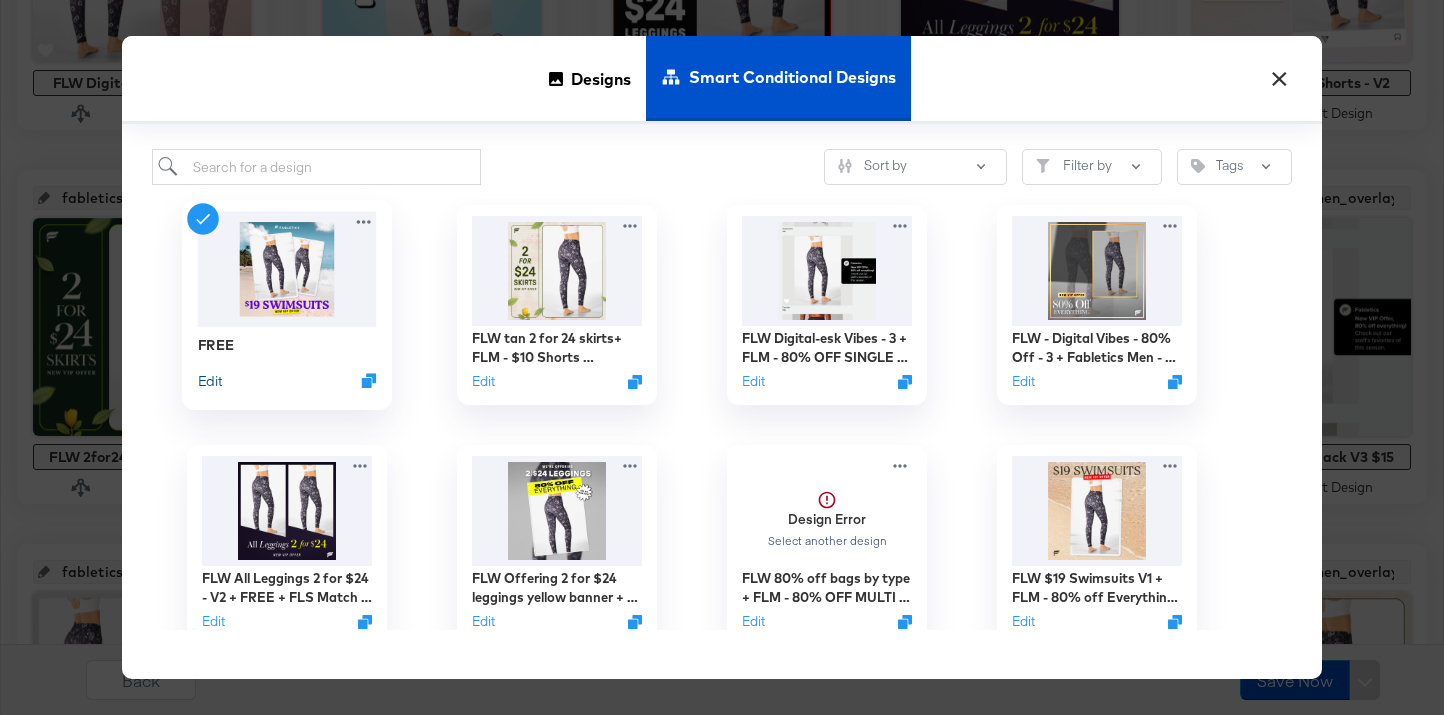 click on "Edit" at bounding box center [210, 380] 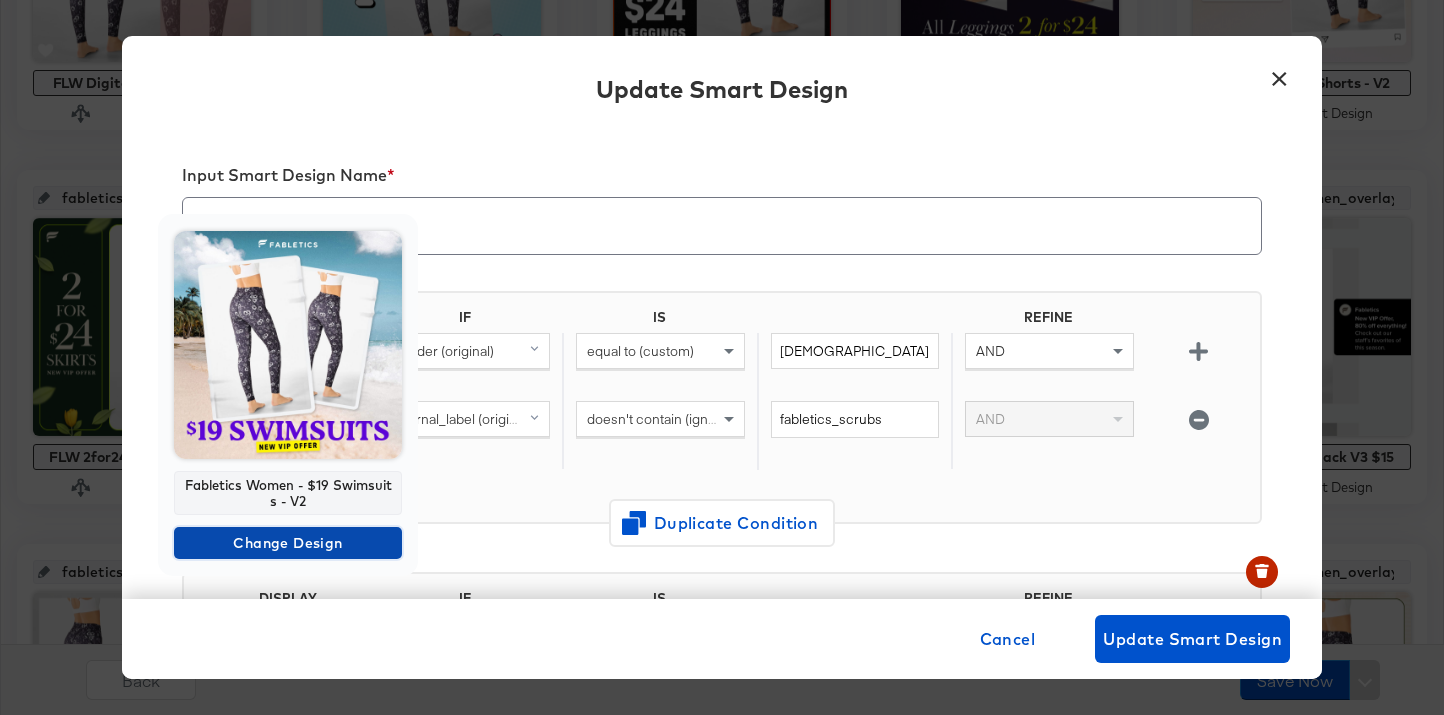 click on "Change Design" at bounding box center [288, 543] 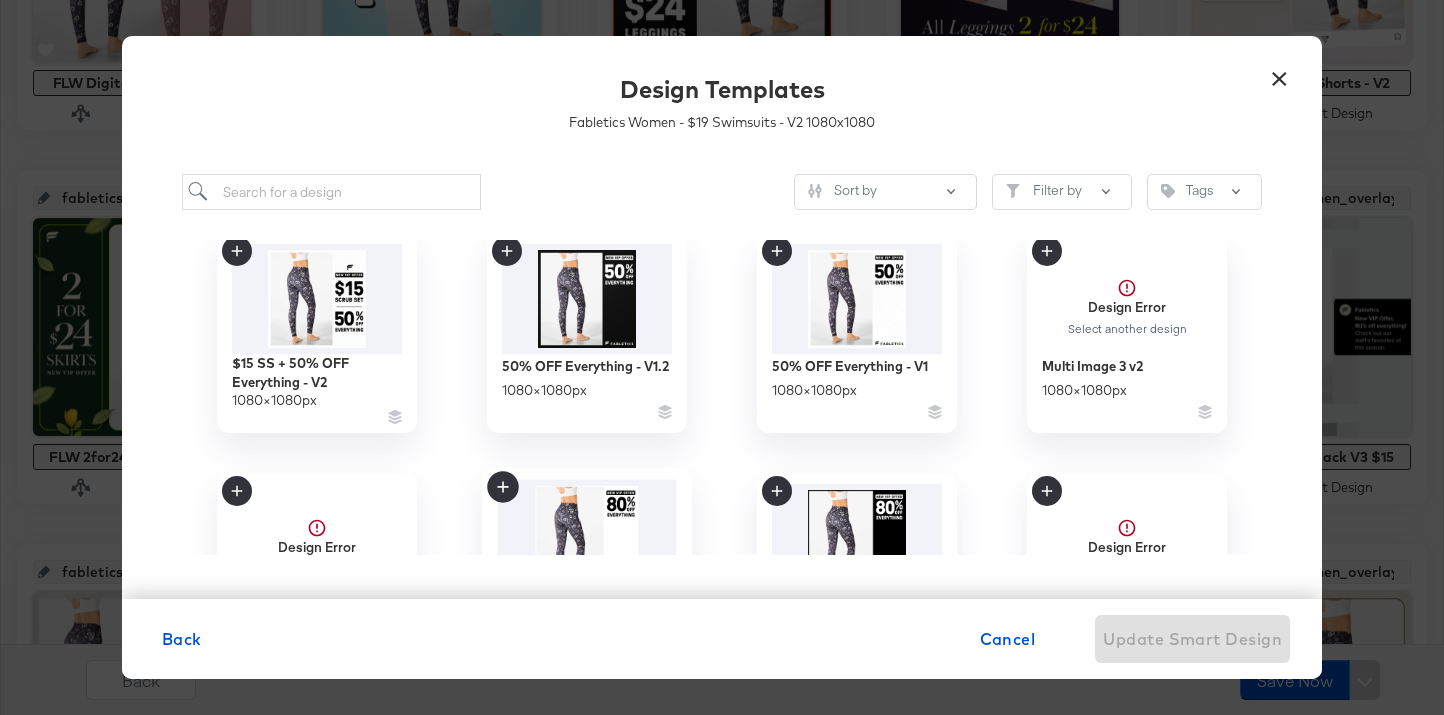 scroll, scrollTop: 352, scrollLeft: 0, axis: vertical 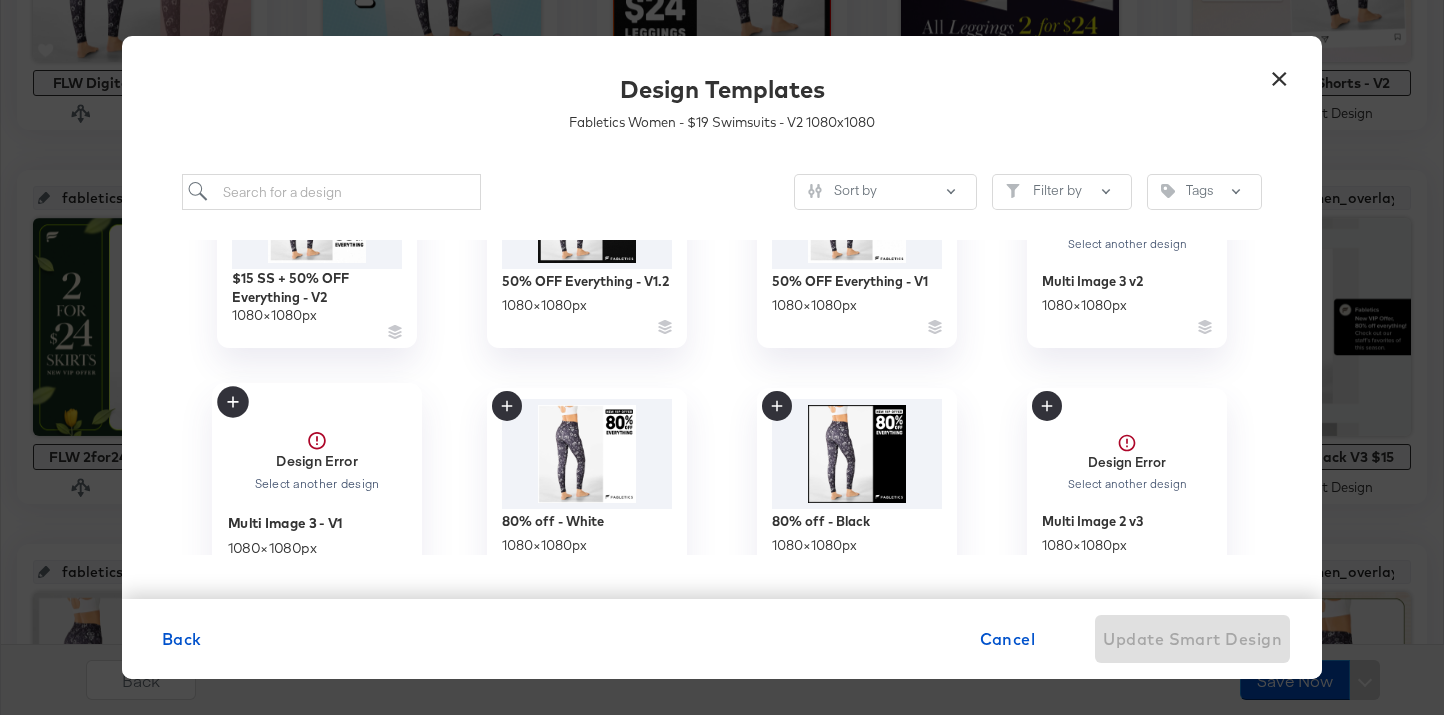 click on "Design Error Select another design" at bounding box center [317, 452] 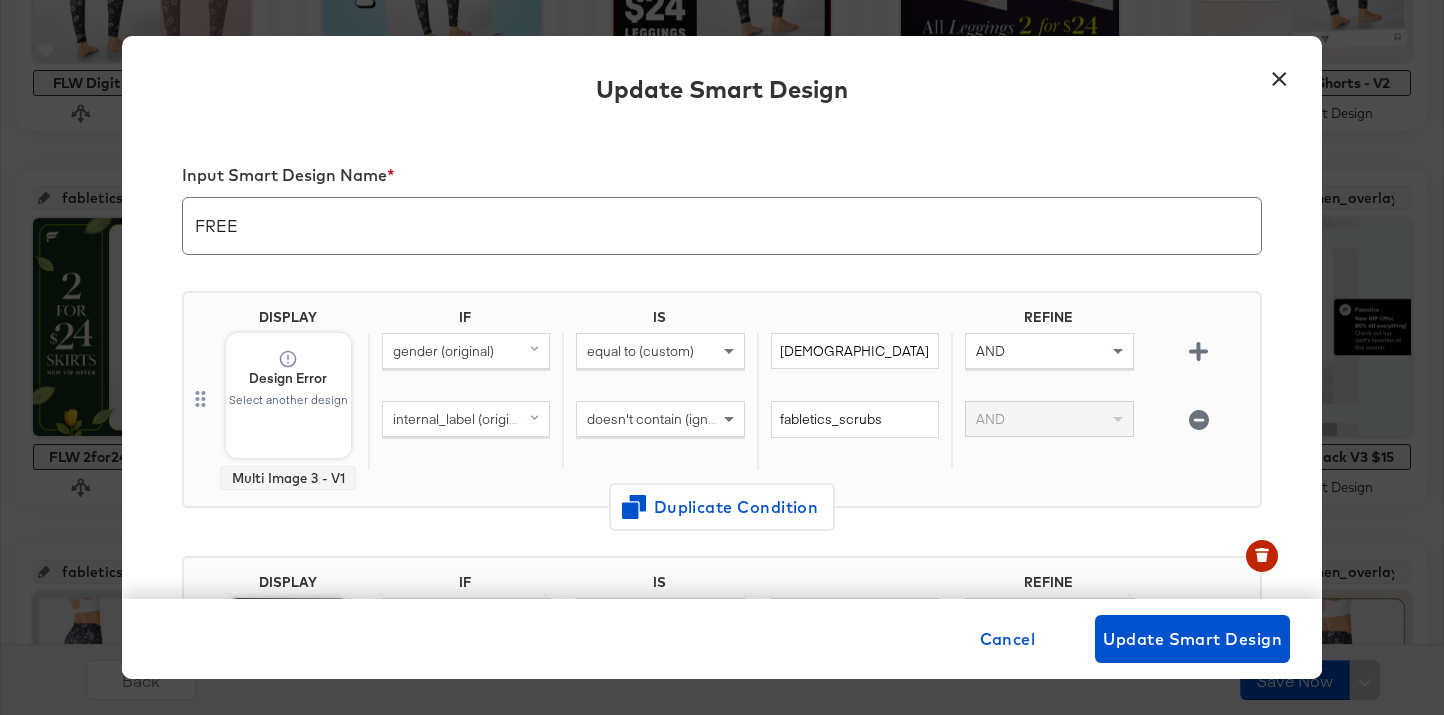 click on "FREE" at bounding box center [722, 218] 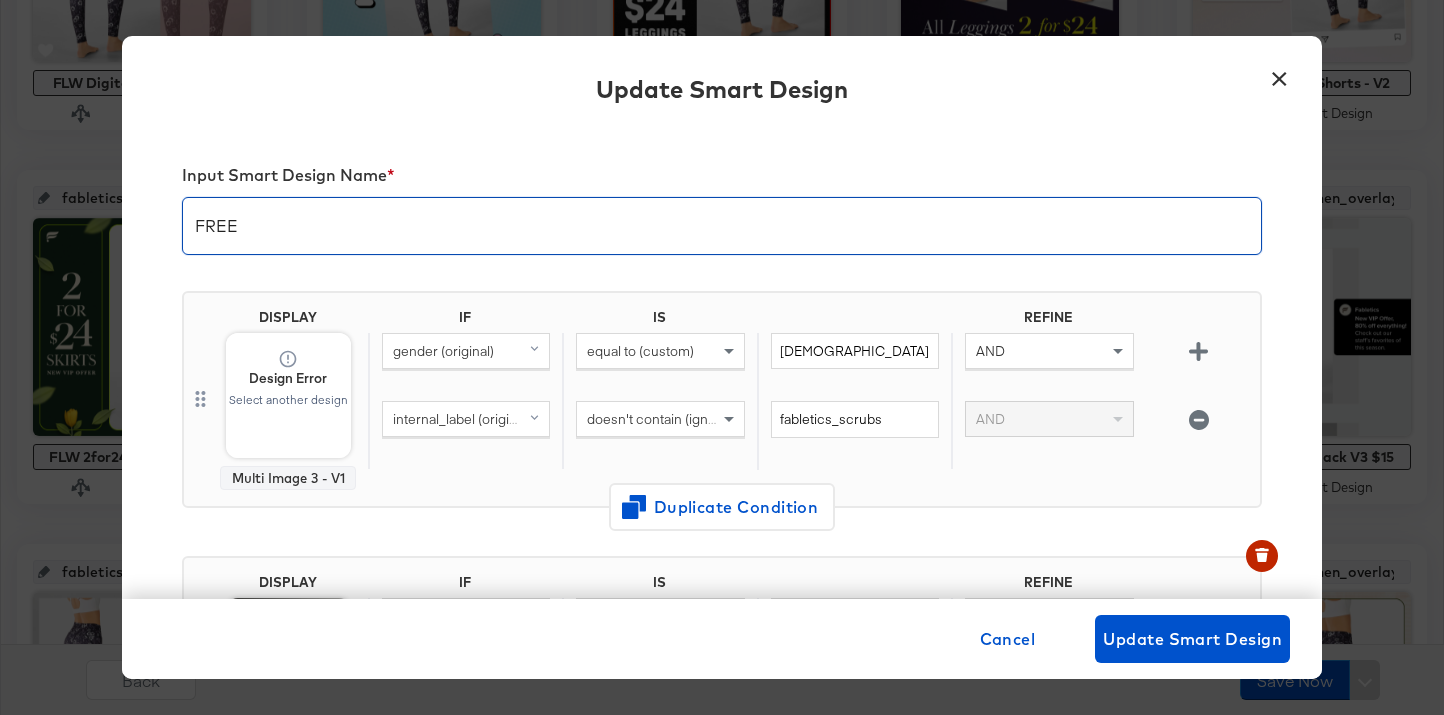 click on "FREE" at bounding box center [722, 218] 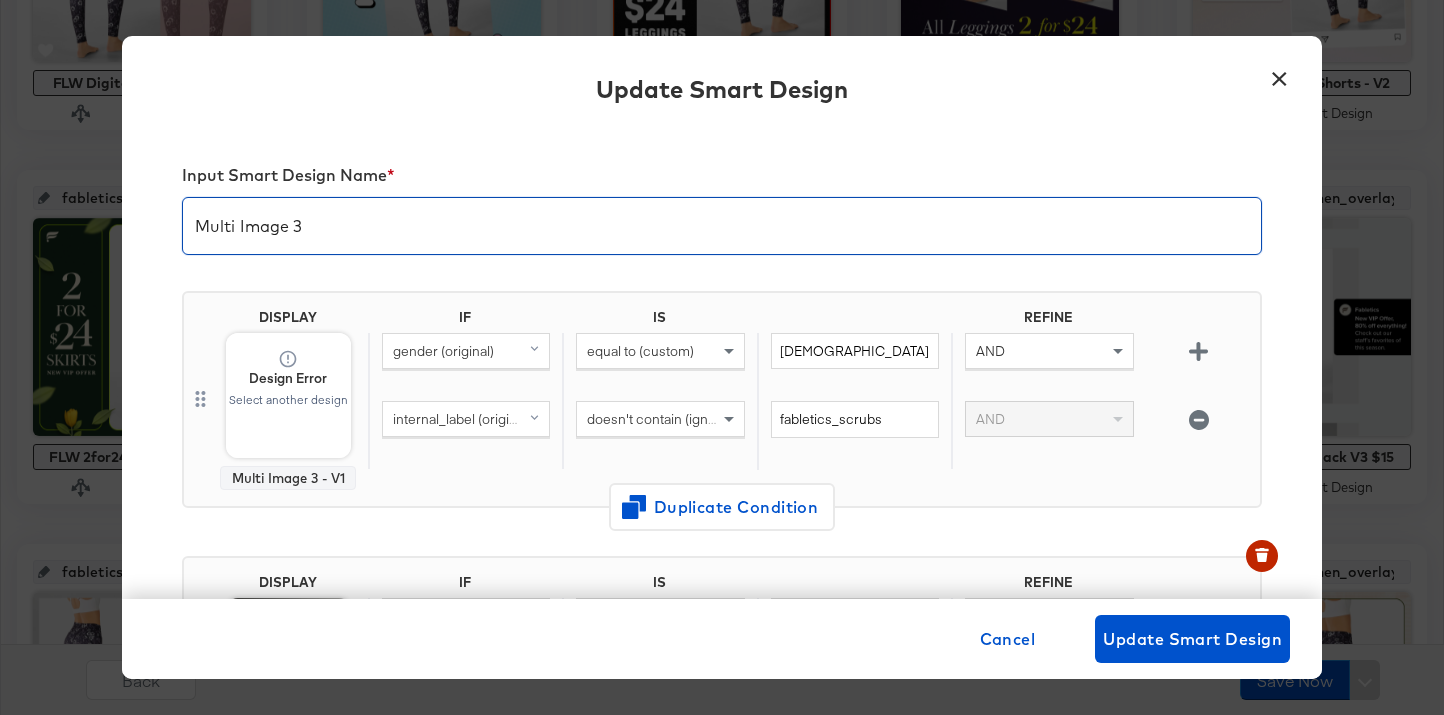 type on "Multi Image 3" 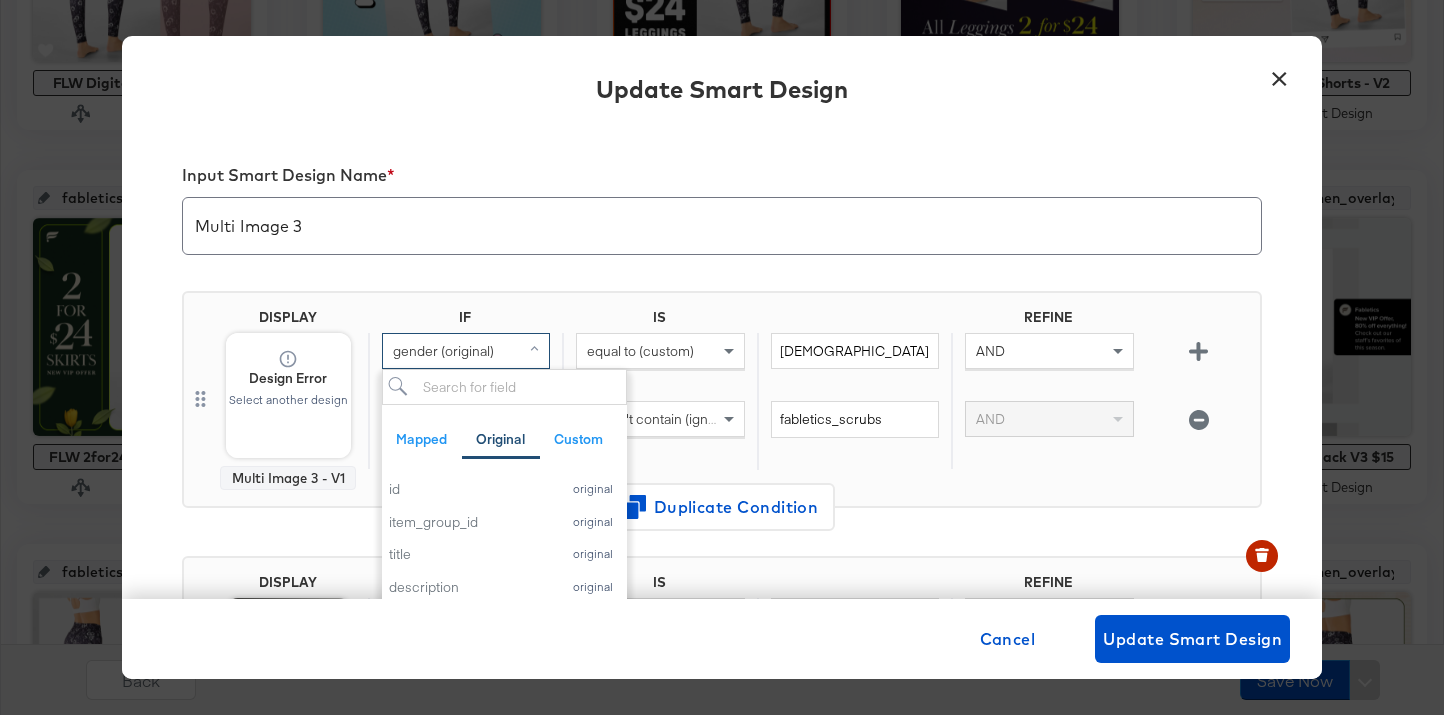 click on "gender (original)" at bounding box center (466, 351) 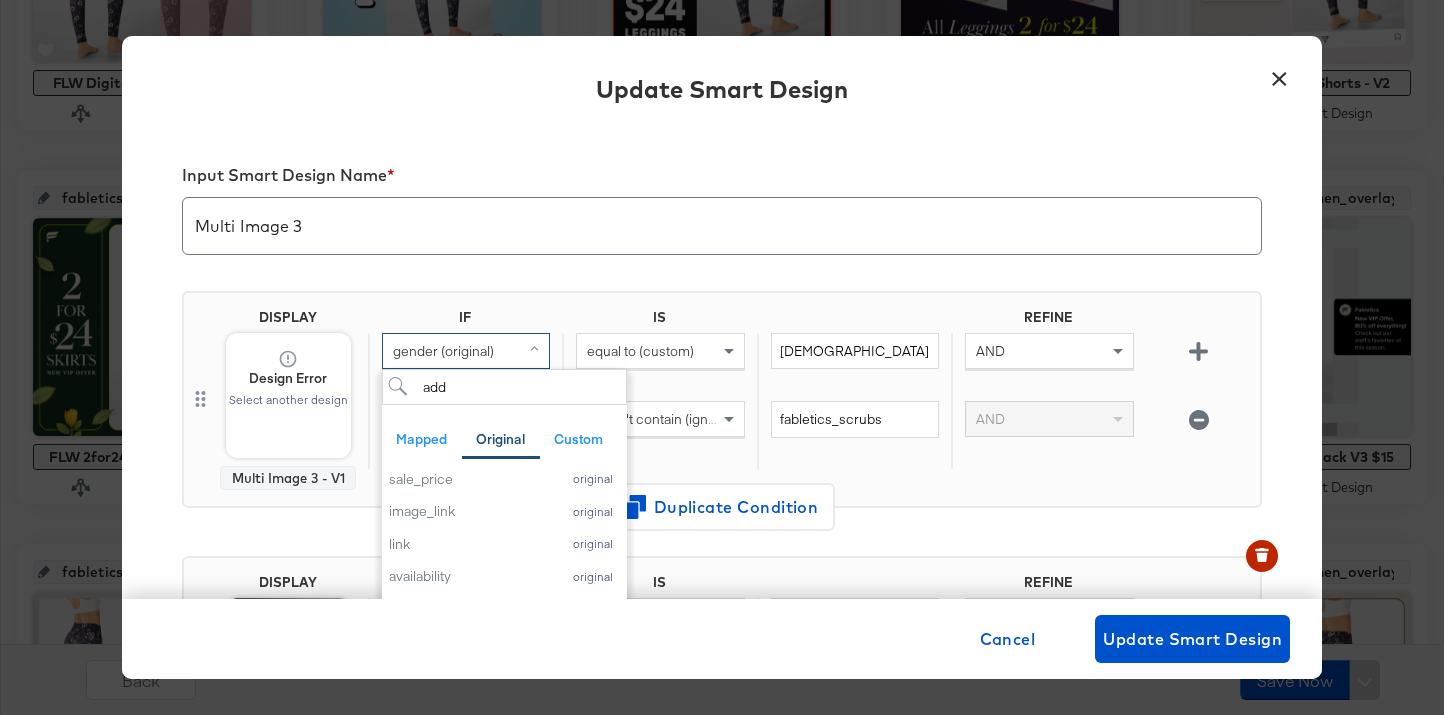 scroll, scrollTop: 0, scrollLeft: 0, axis: both 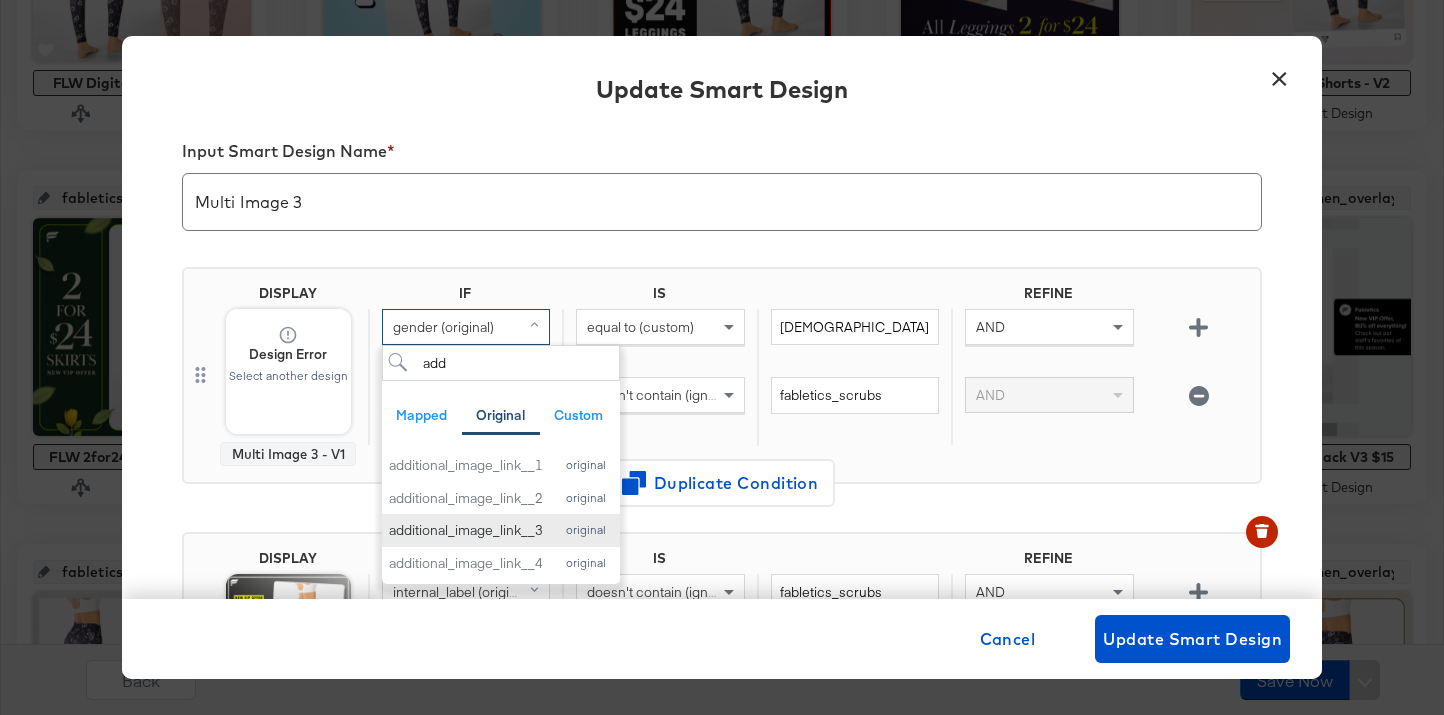 type on "add" 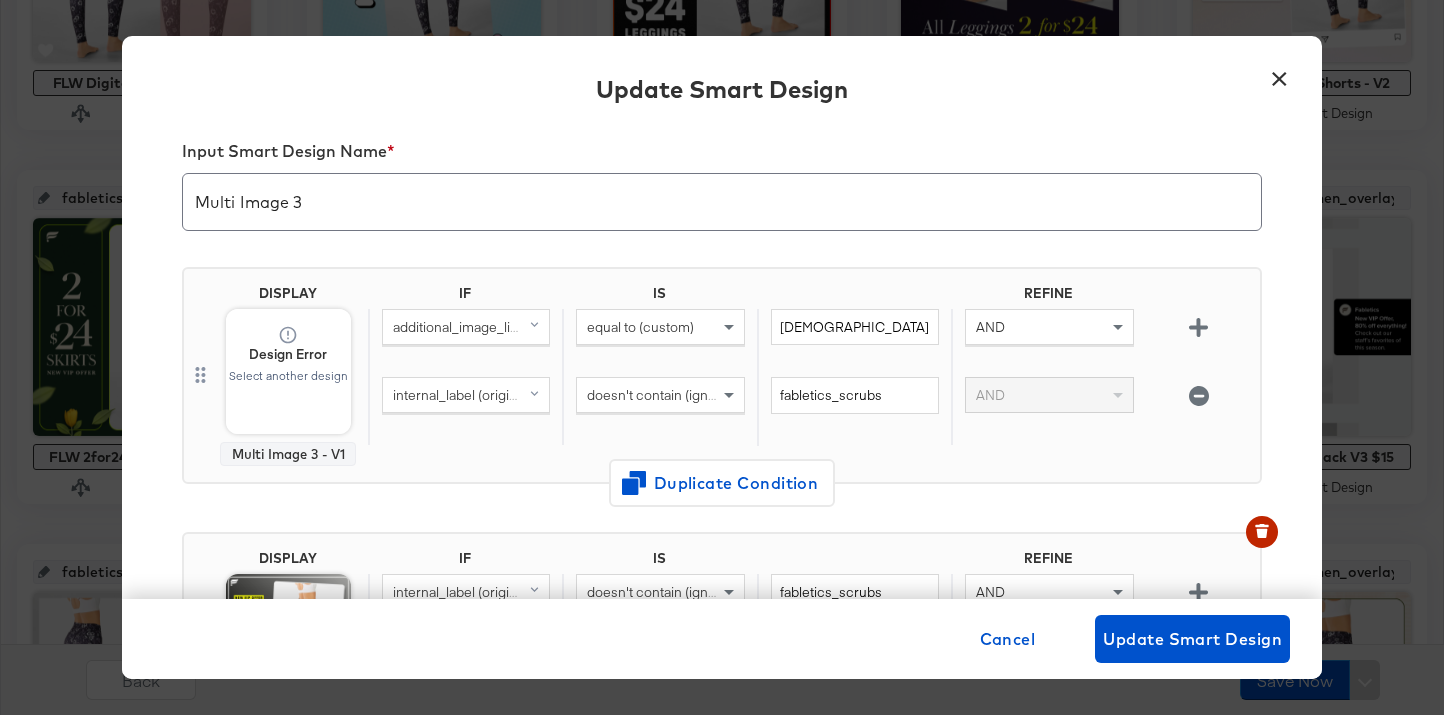 click on "×" at bounding box center [1279, 74] 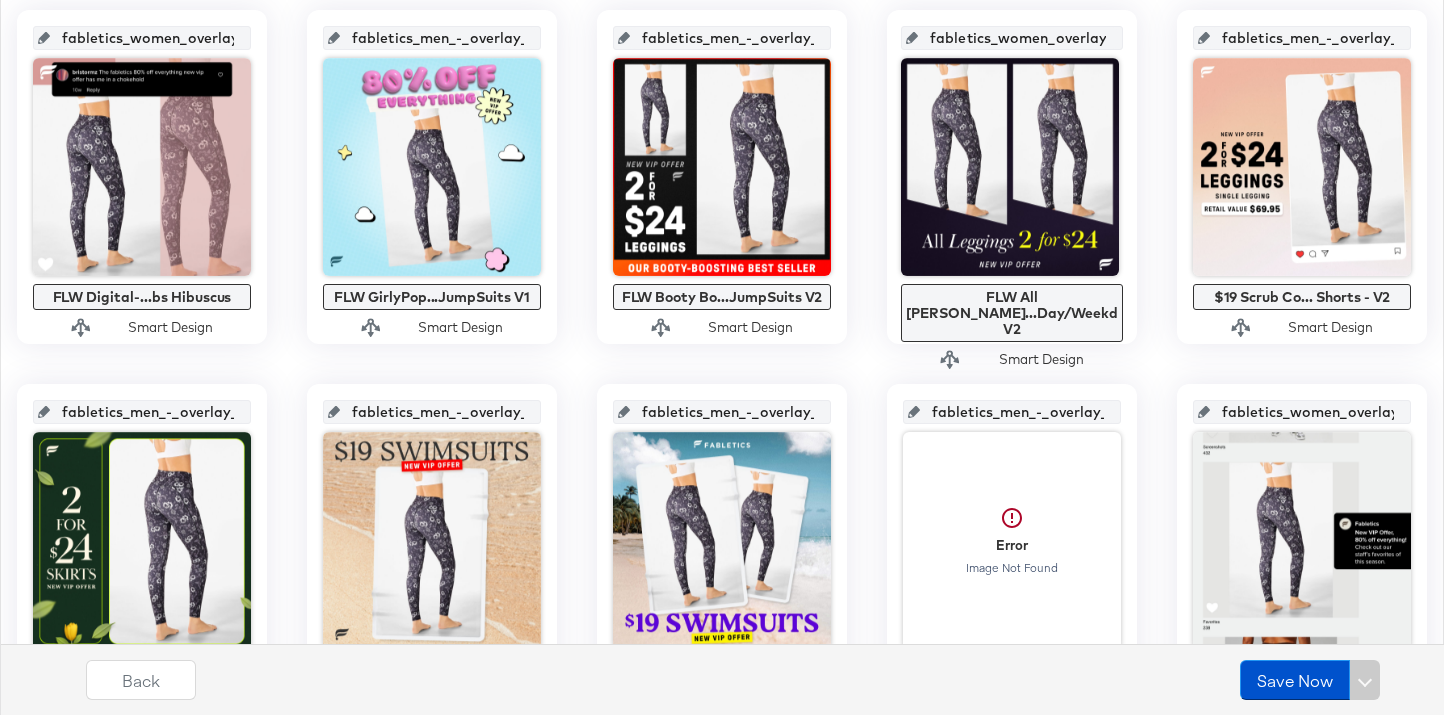 scroll, scrollTop: 746, scrollLeft: 0, axis: vertical 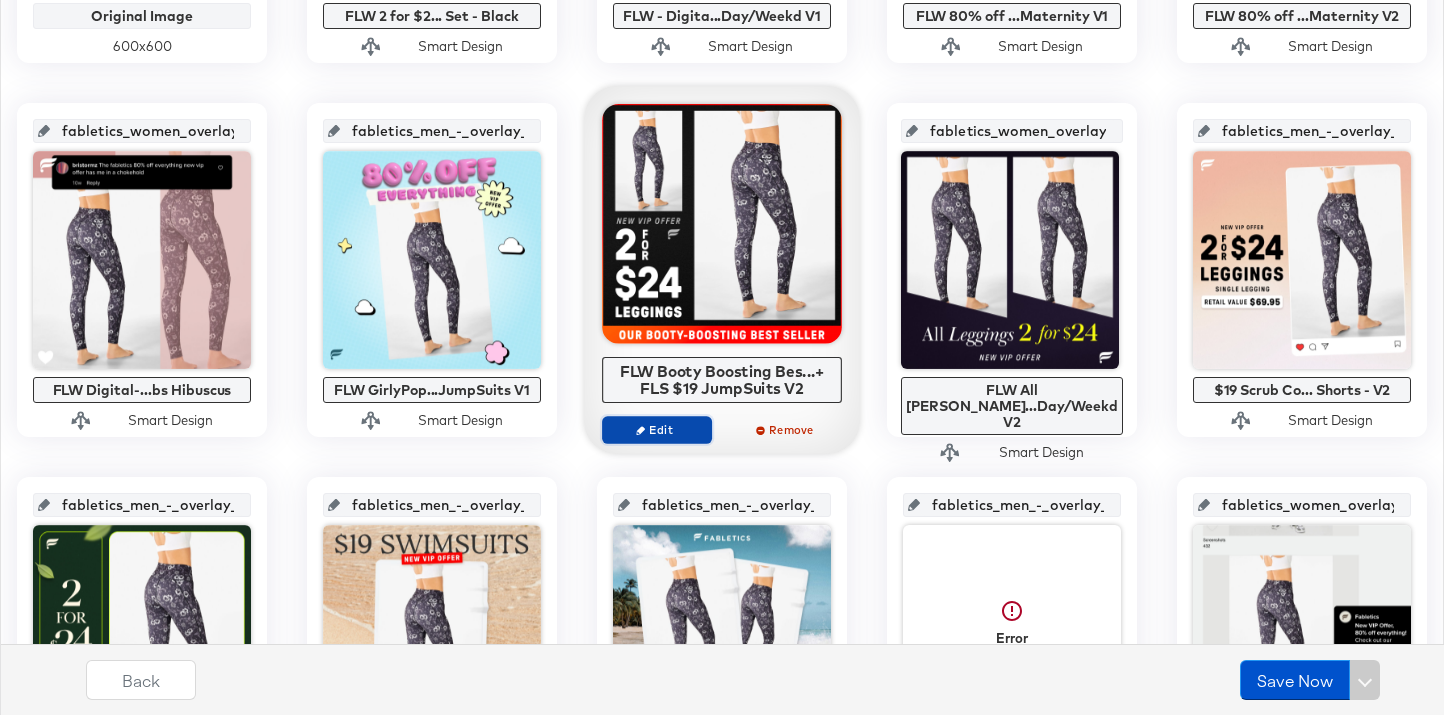 click on "Edit" at bounding box center (657, 429) 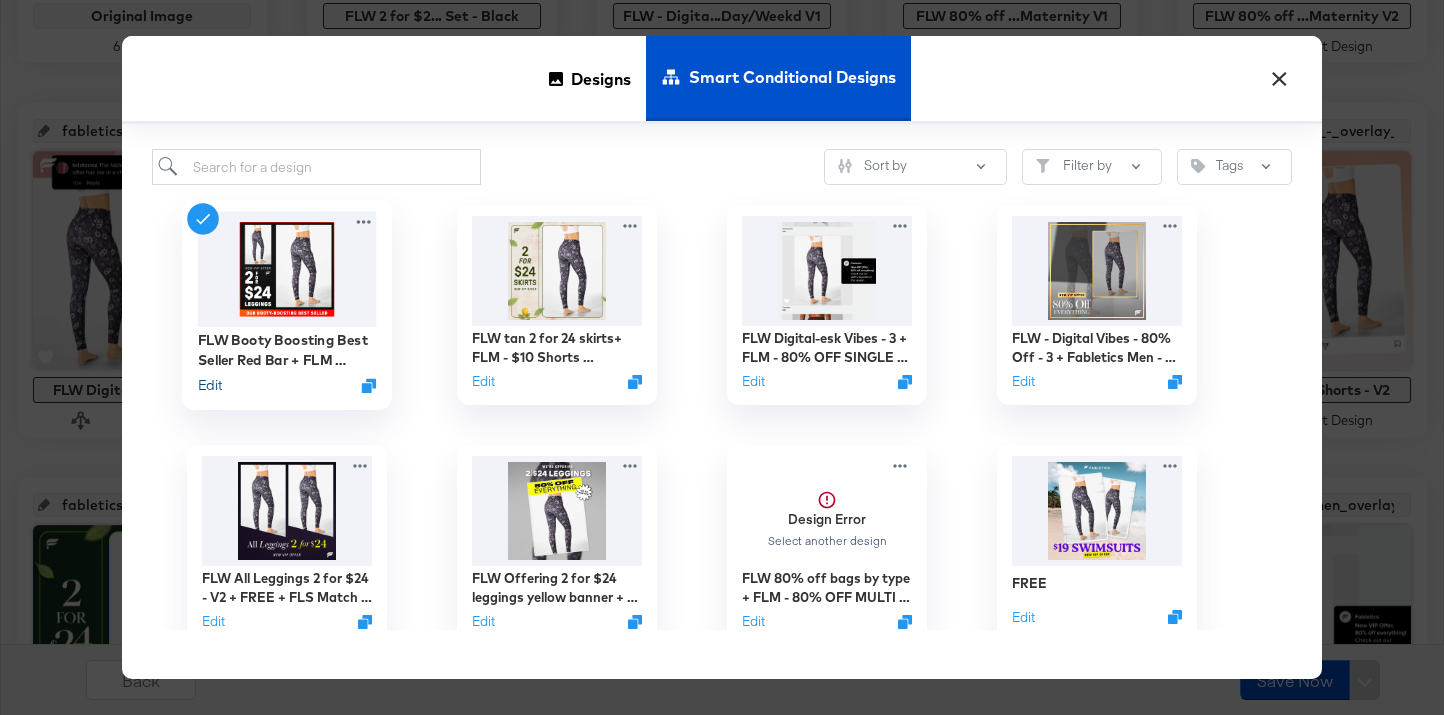 click on "Edit" at bounding box center [210, 385] 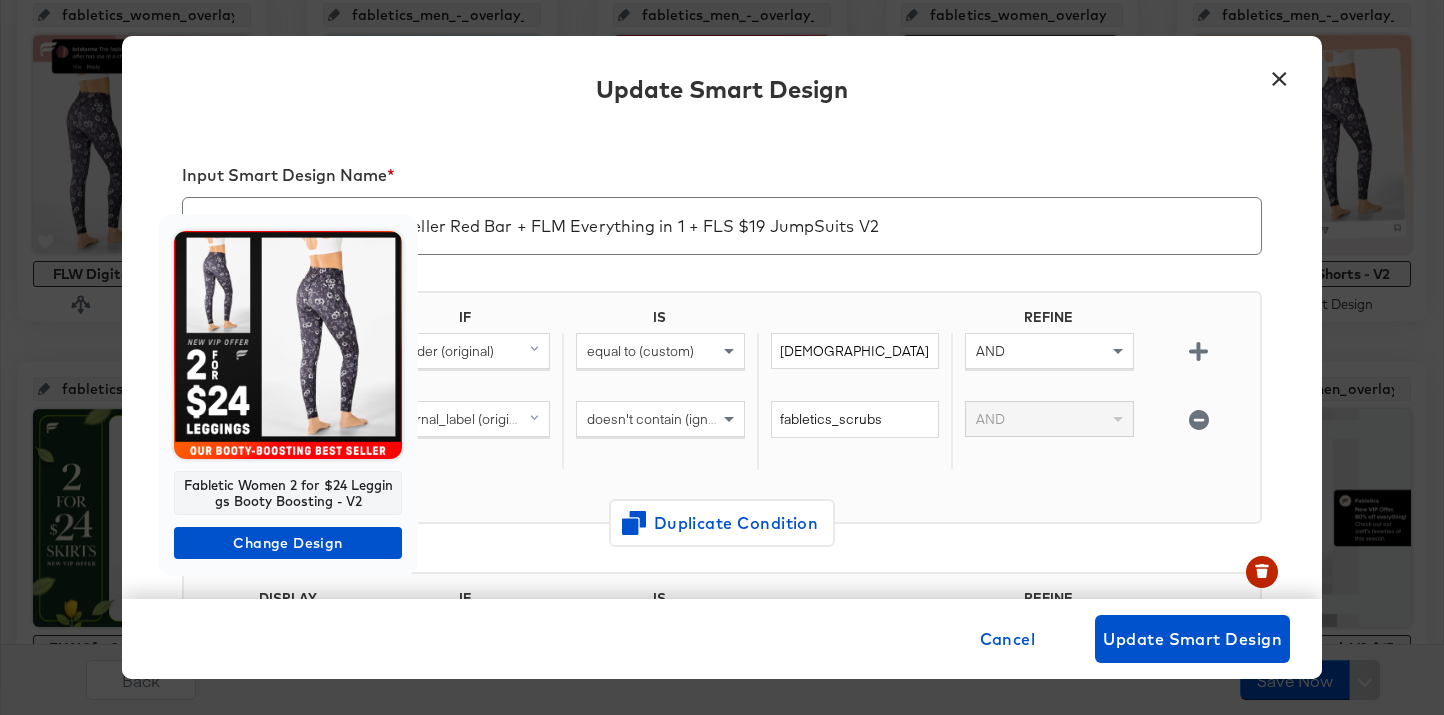 scroll, scrollTop: 897, scrollLeft: 0, axis: vertical 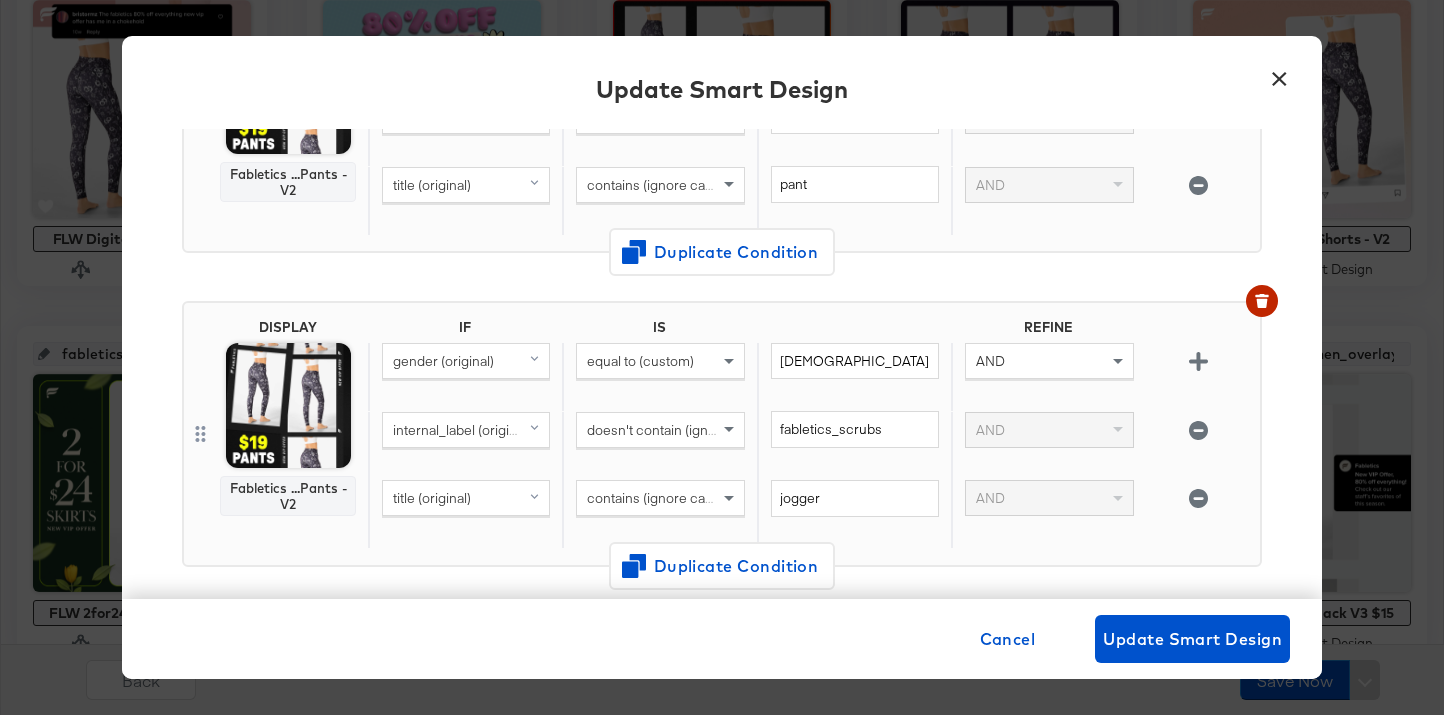click on "×" at bounding box center (1279, 74) 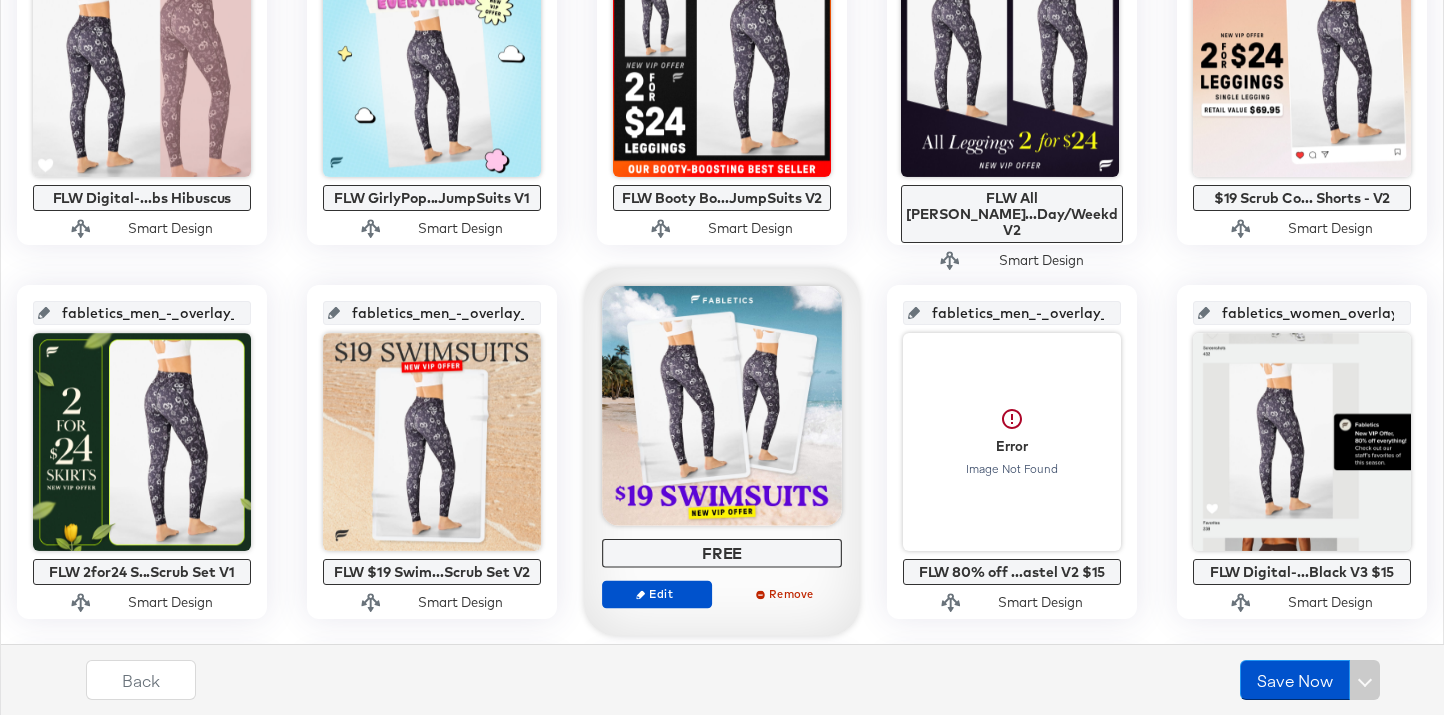 scroll, scrollTop: 987, scrollLeft: 0, axis: vertical 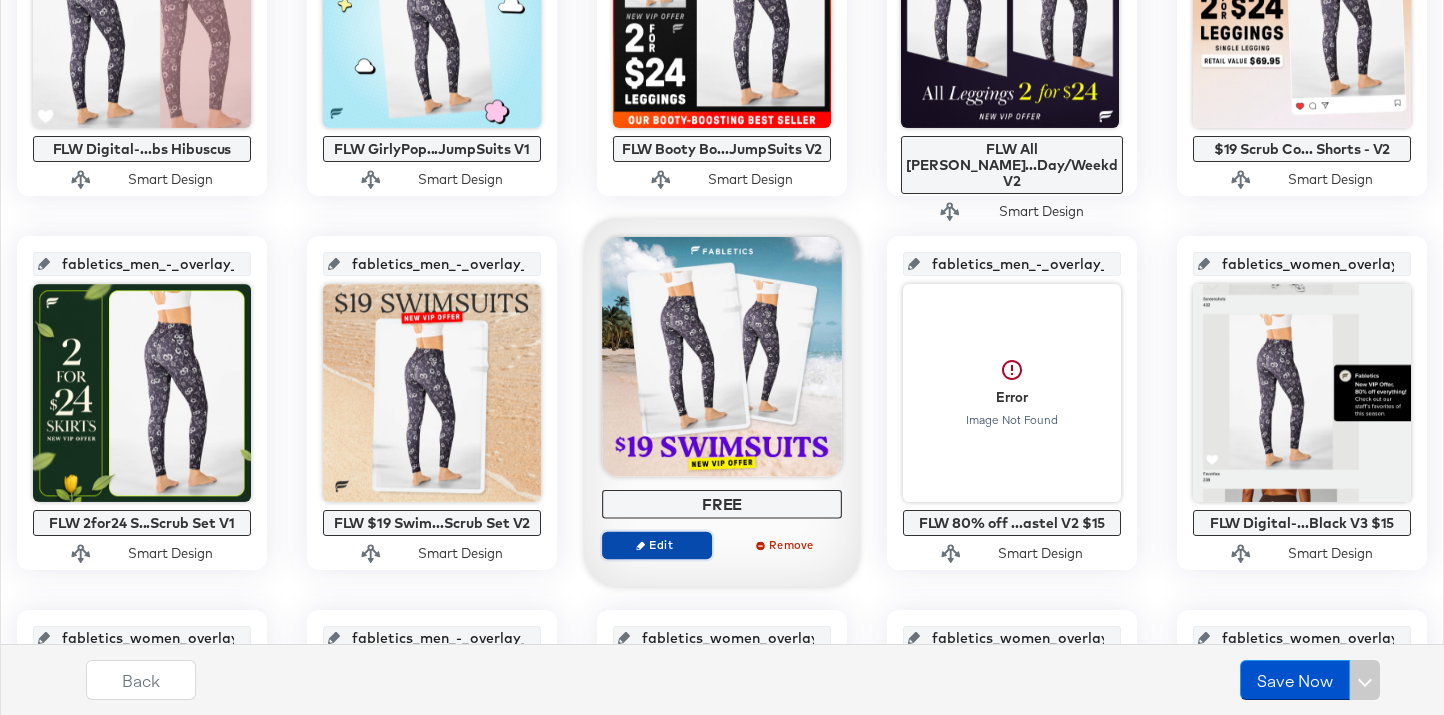click on "Edit" at bounding box center (657, 544) 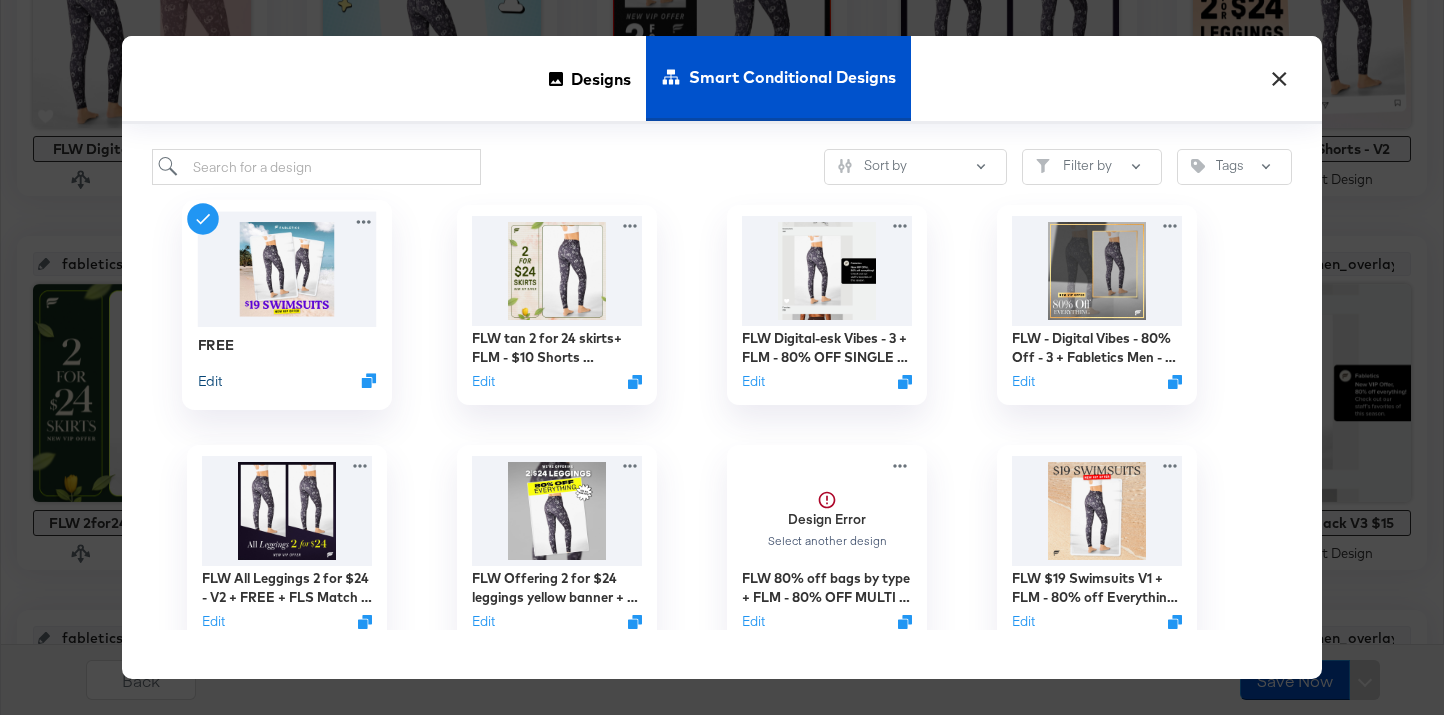 click on "Edit" at bounding box center (210, 380) 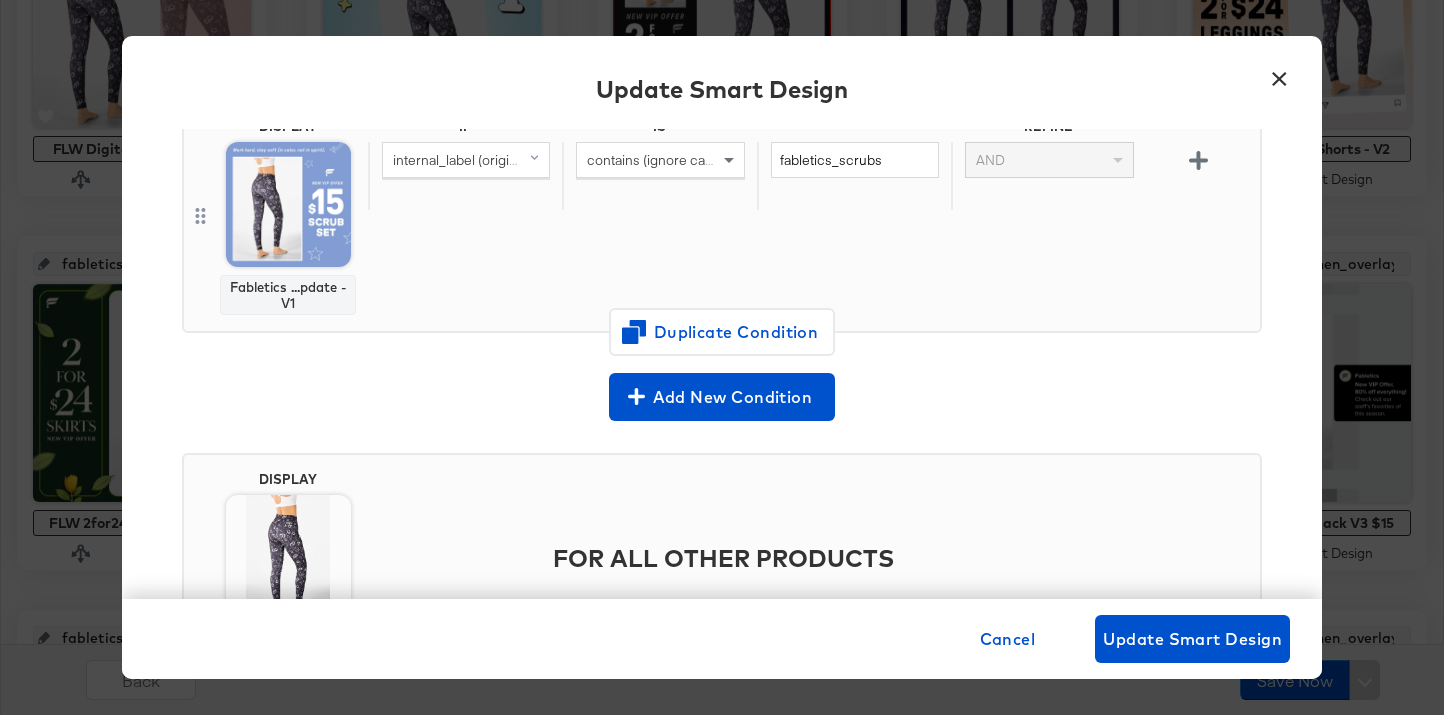 scroll, scrollTop: 875, scrollLeft: 0, axis: vertical 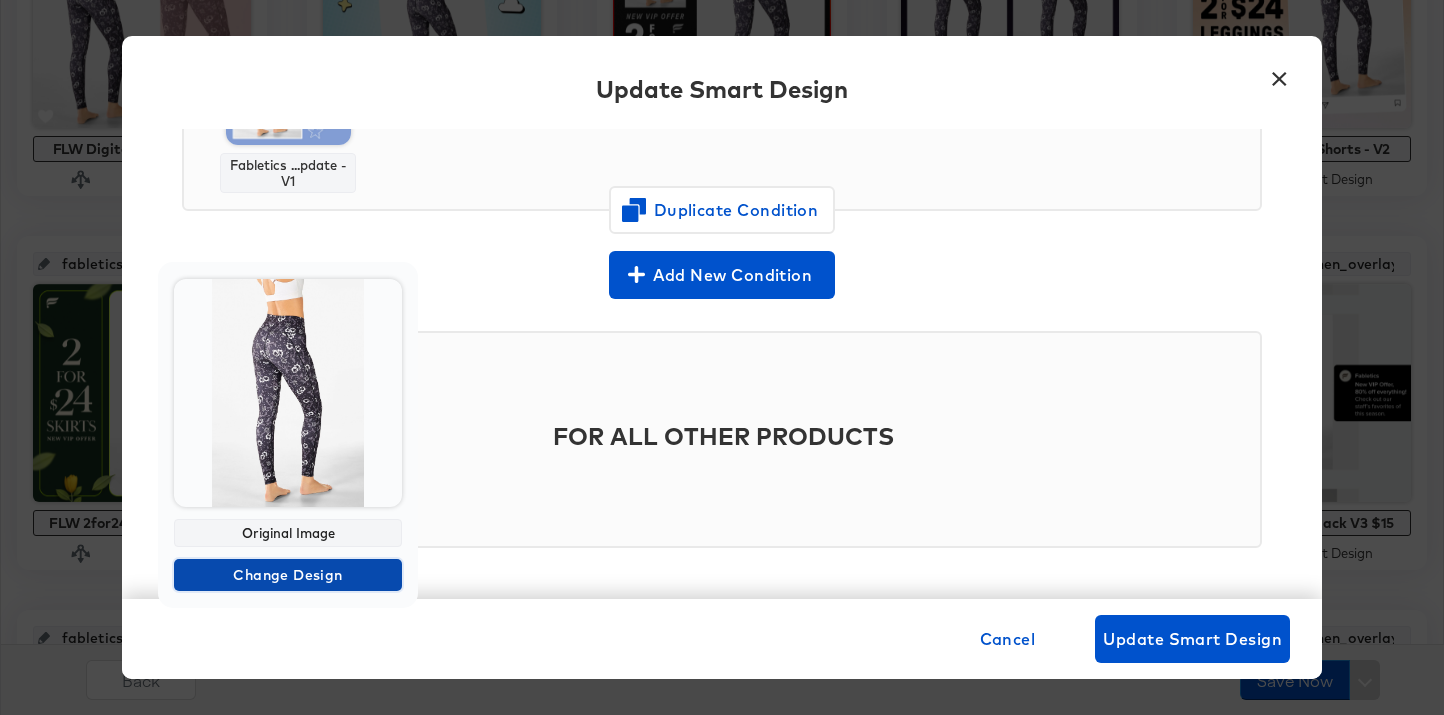 click on "Change Design" at bounding box center [288, 575] 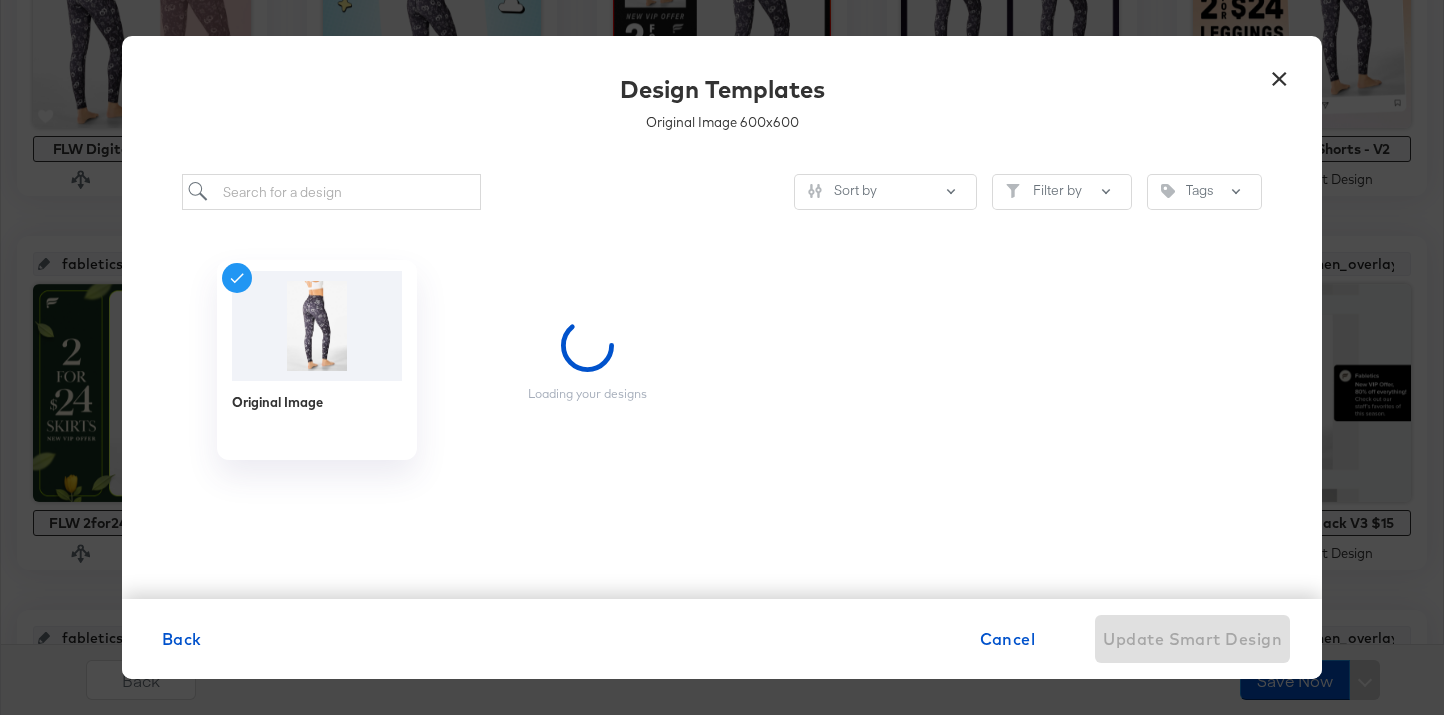 scroll, scrollTop: 0, scrollLeft: 0, axis: both 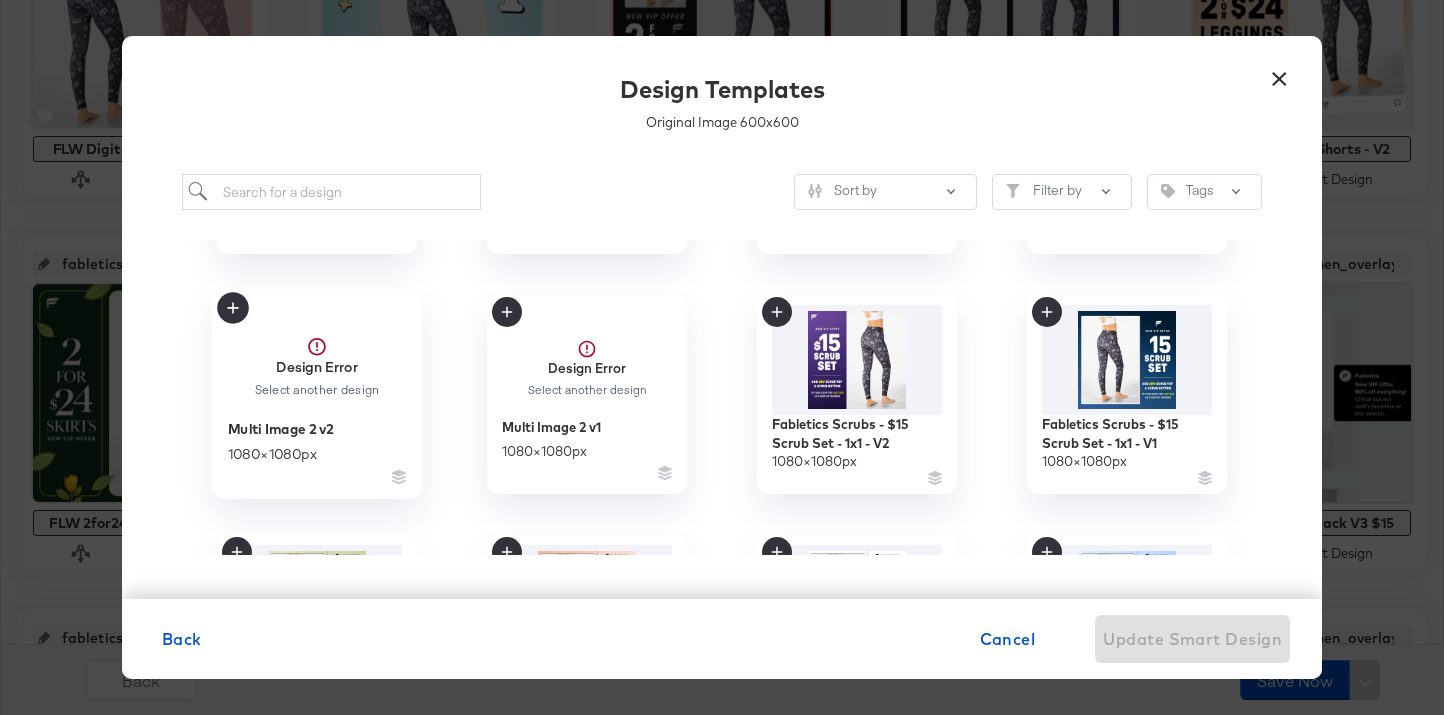 click on "Multi Image 2 v2" at bounding box center [281, 428] 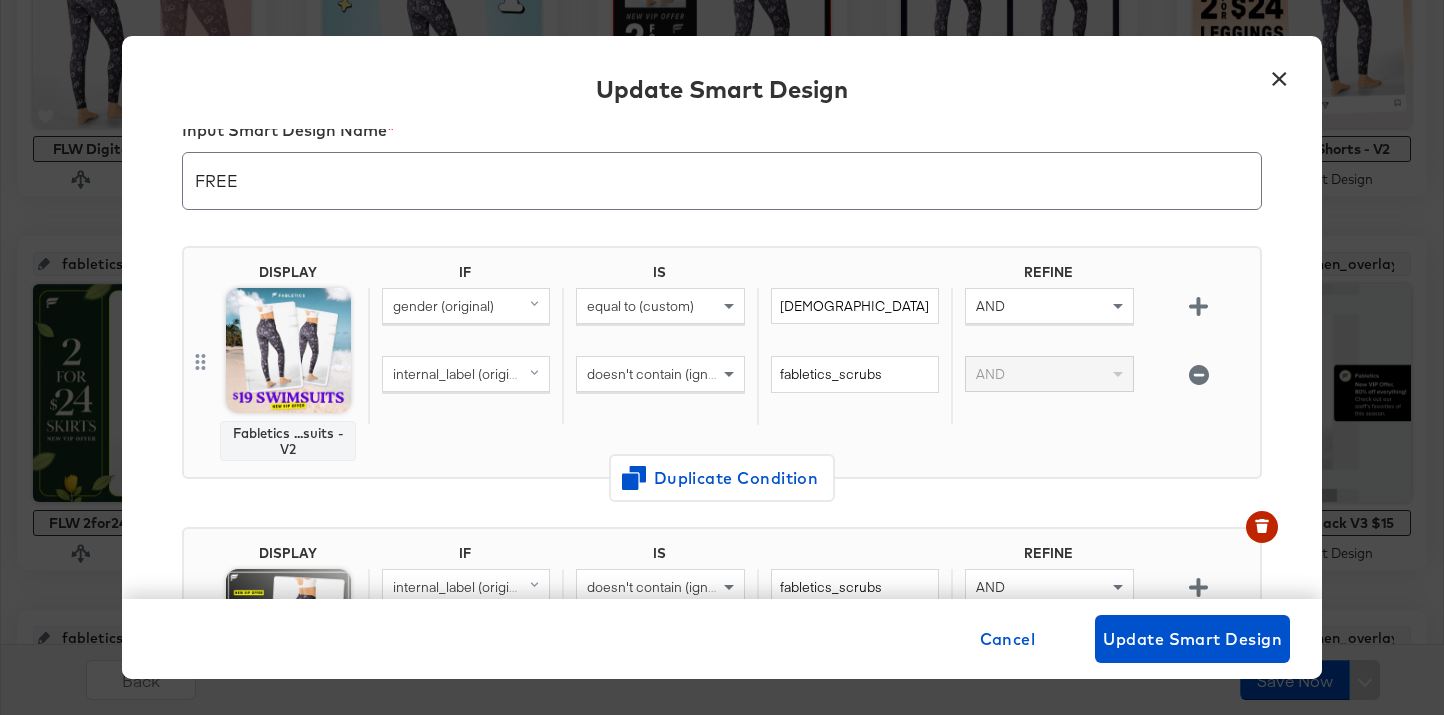 scroll, scrollTop: 0, scrollLeft: 0, axis: both 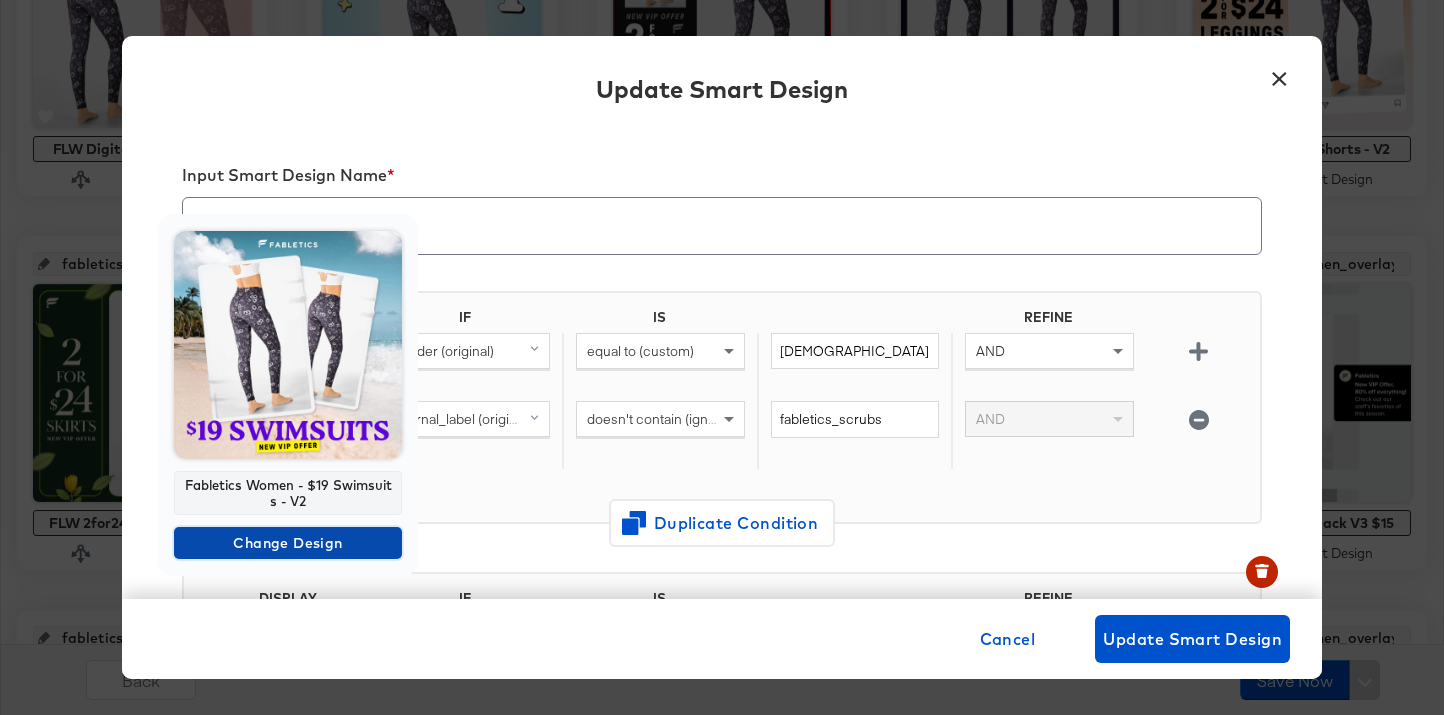 click on "Change Design" at bounding box center [288, 543] 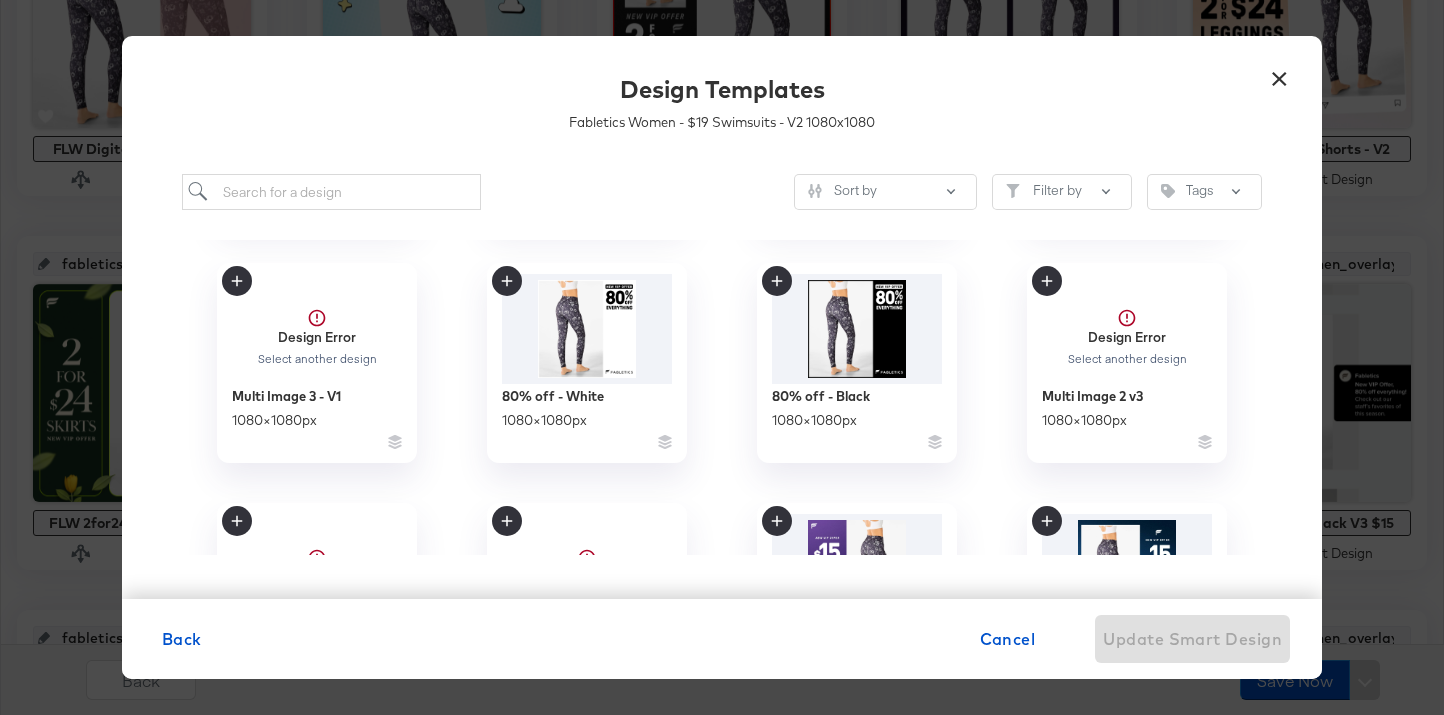 scroll, scrollTop: 488, scrollLeft: 0, axis: vertical 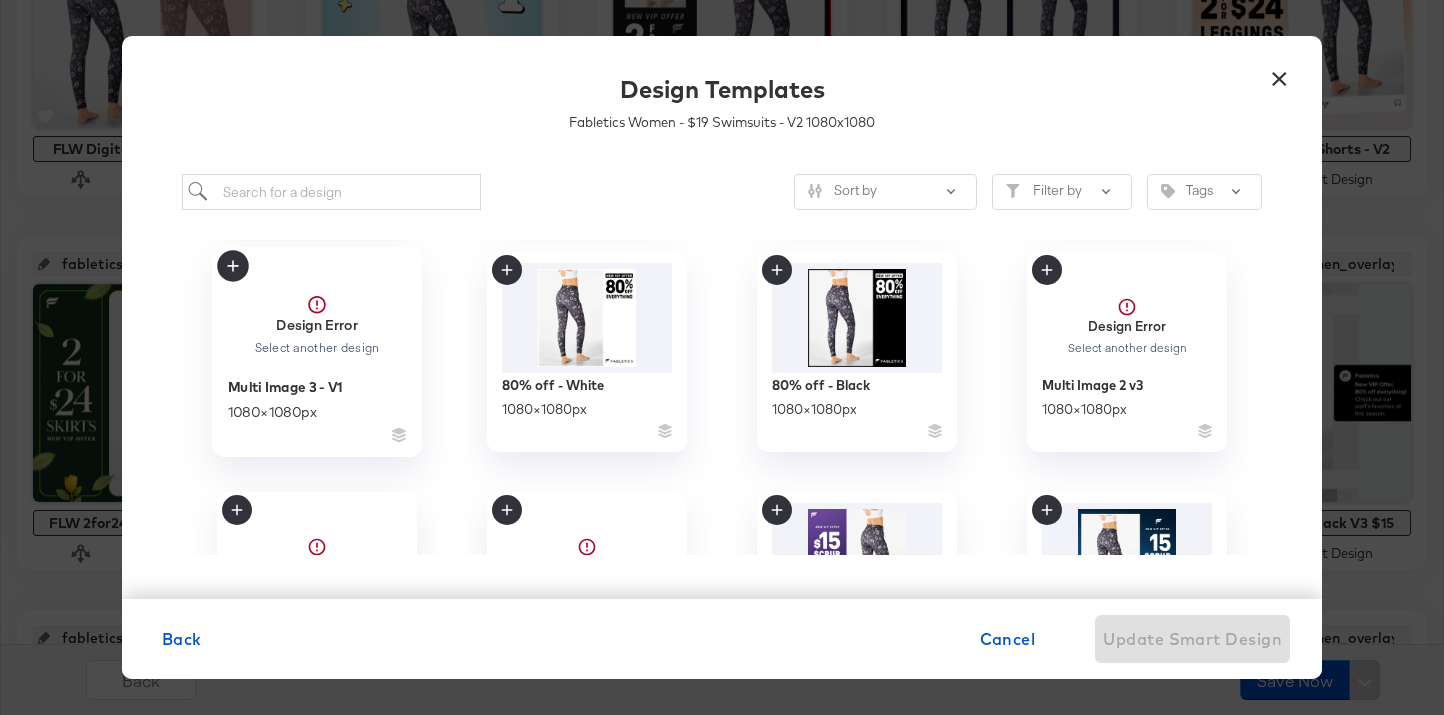 click on "Design Error Select another design" at bounding box center [317, 316] 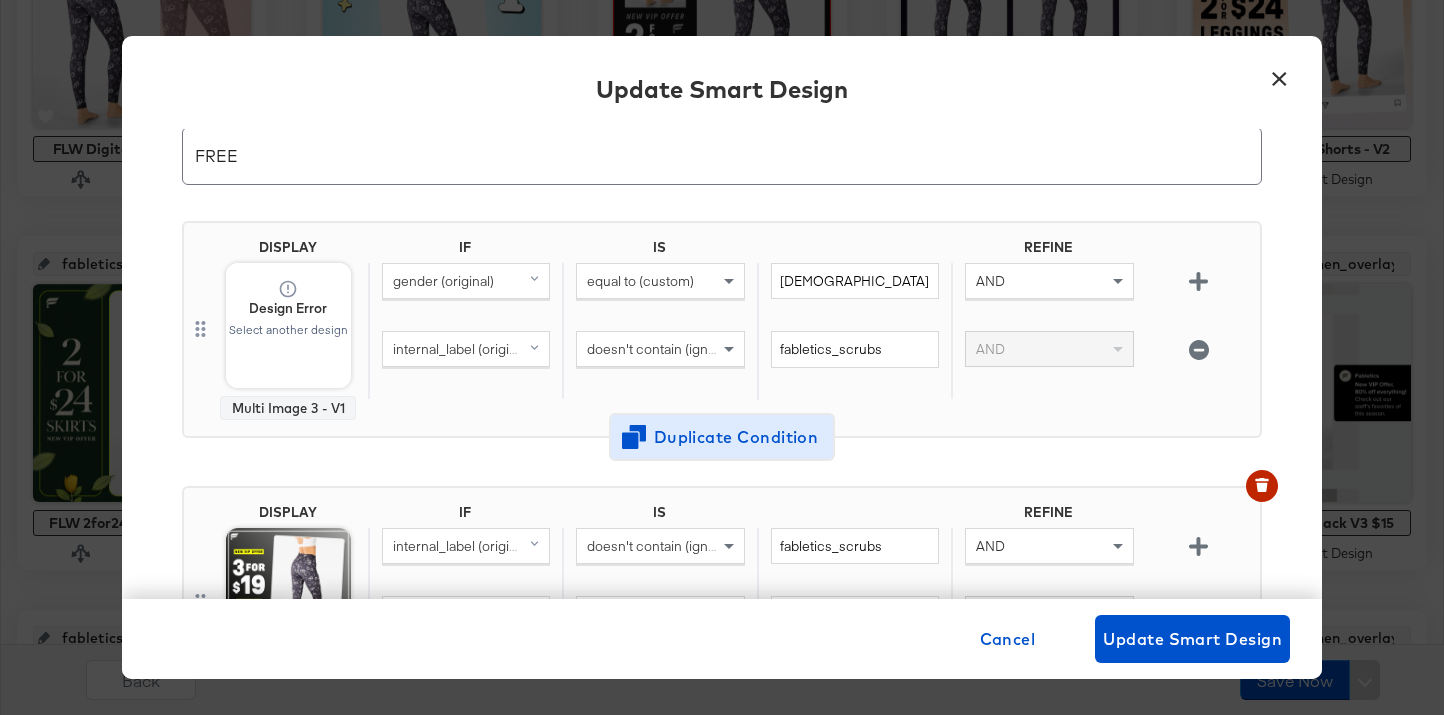 scroll, scrollTop: 136, scrollLeft: 0, axis: vertical 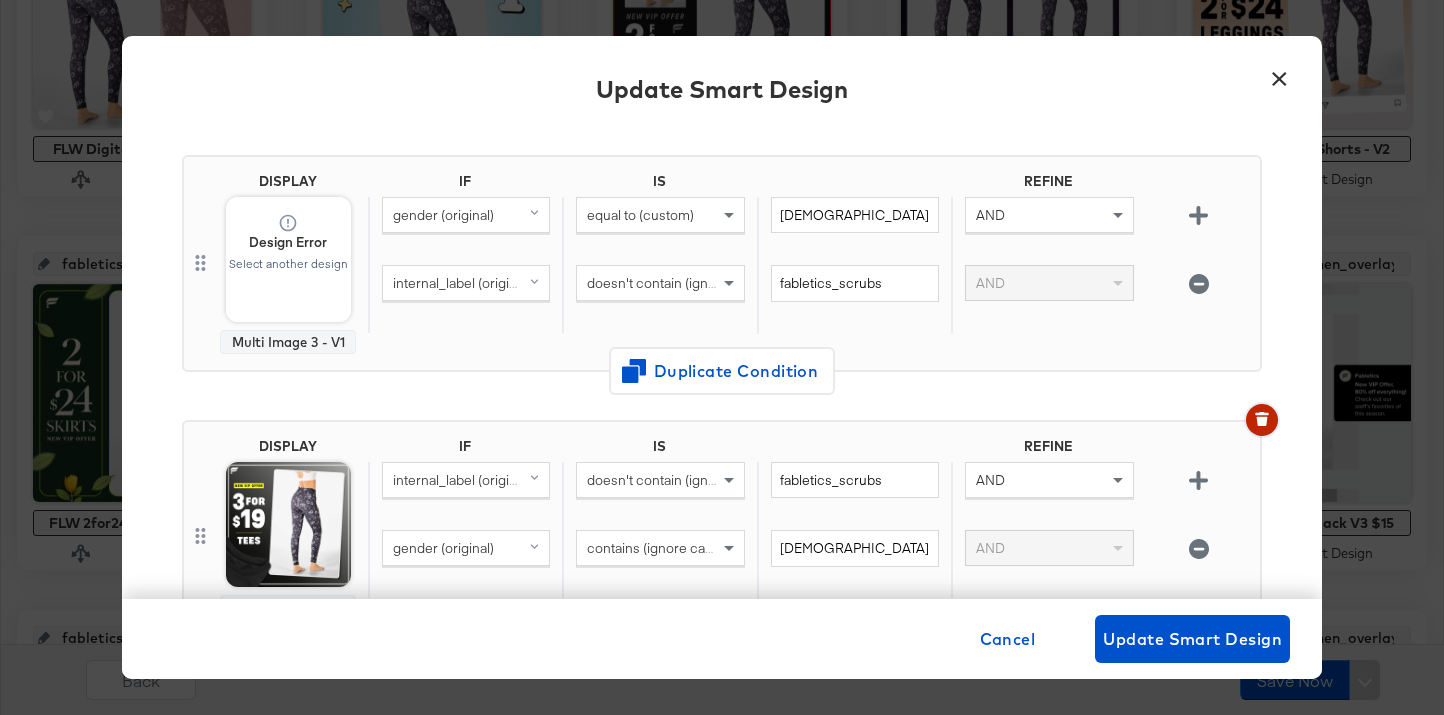 click at bounding box center [1262, 420] 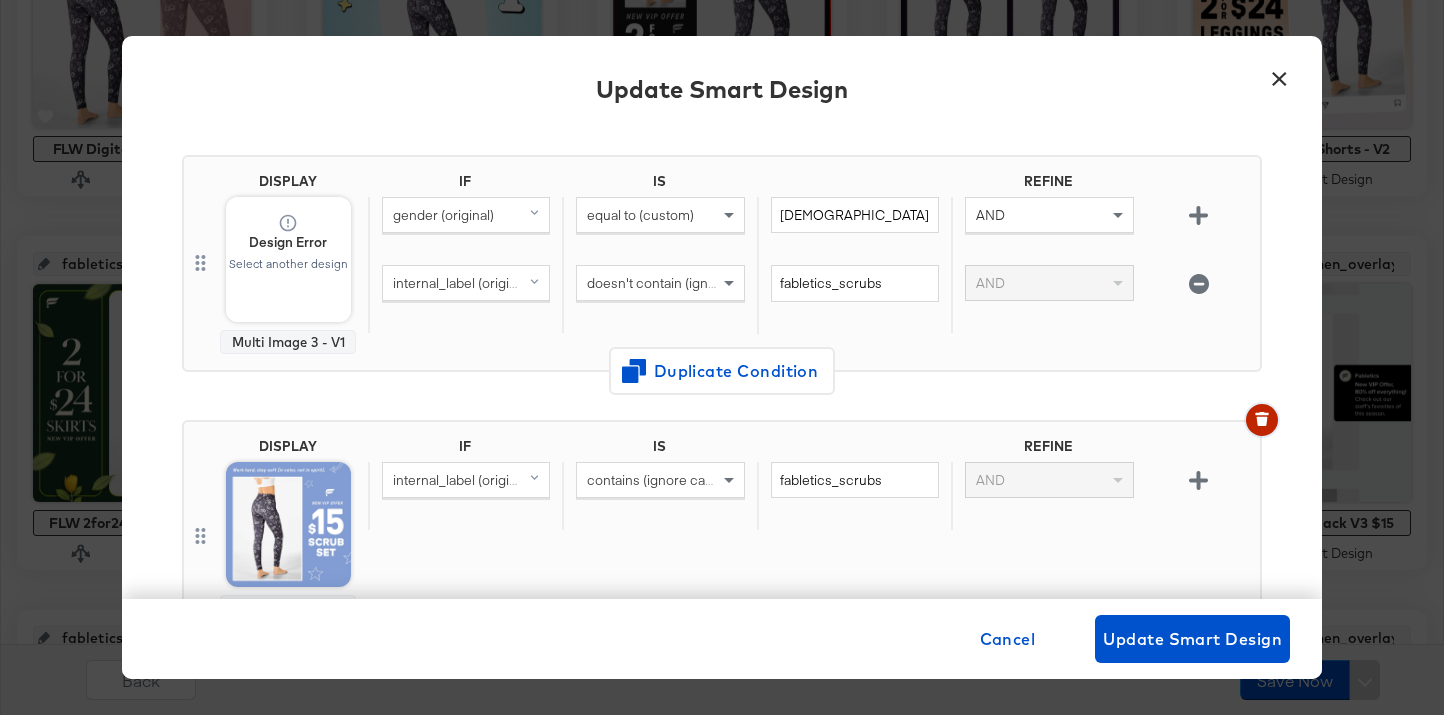 click at bounding box center (1262, 420) 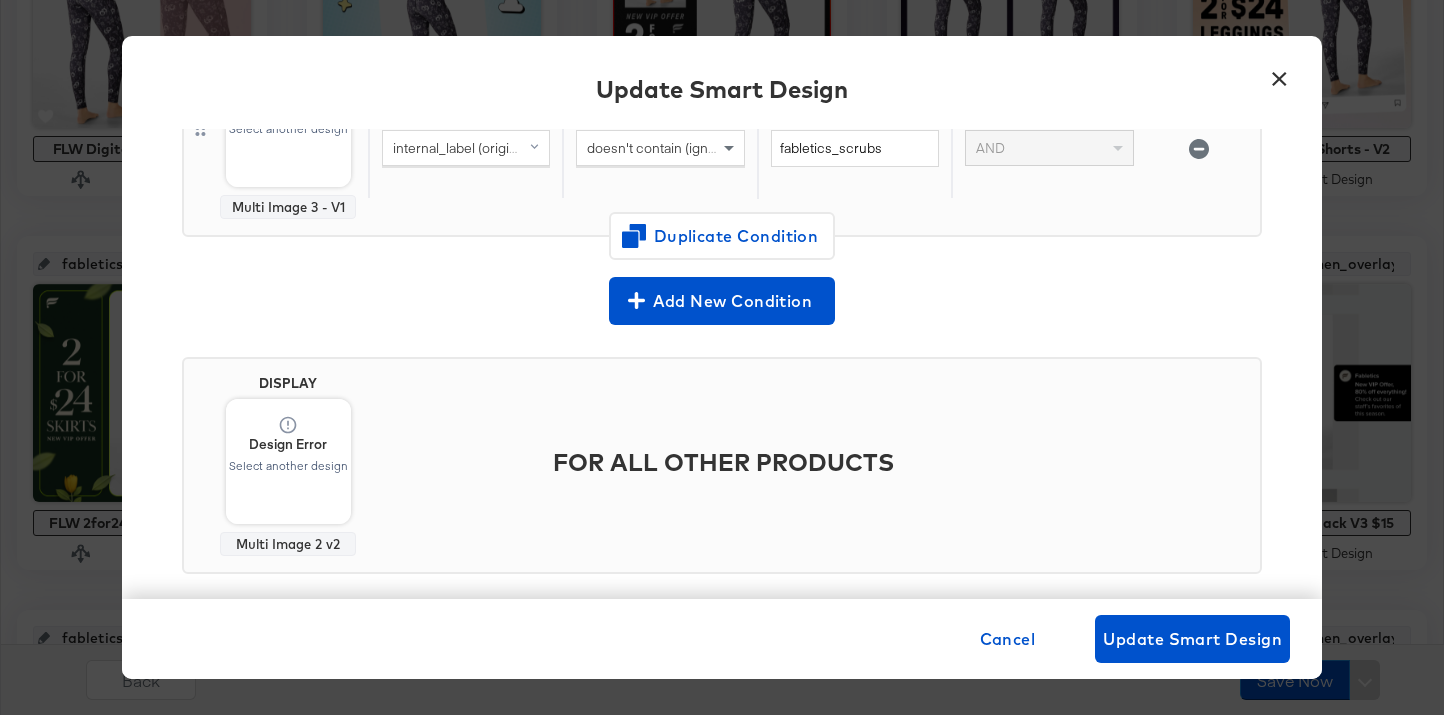 scroll, scrollTop: 0, scrollLeft: 0, axis: both 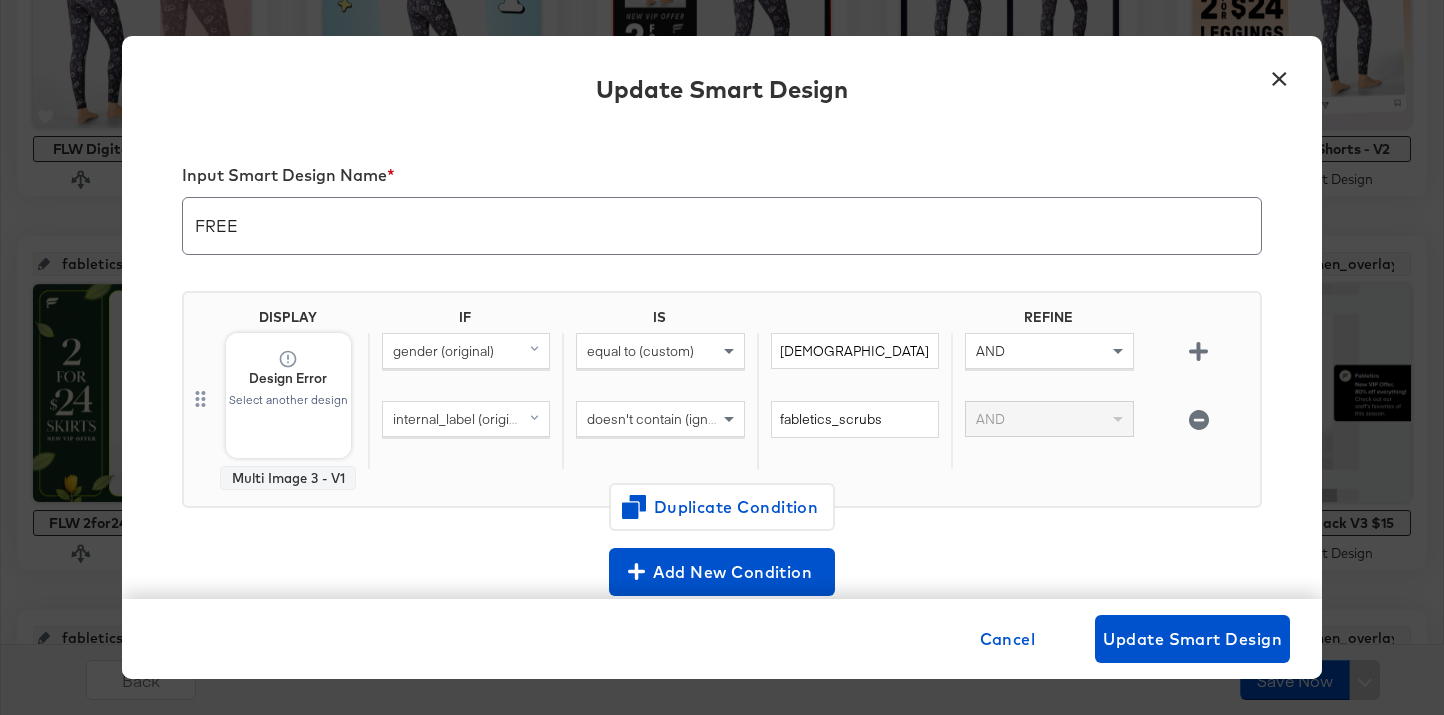 click on "FREE" at bounding box center (722, 218) 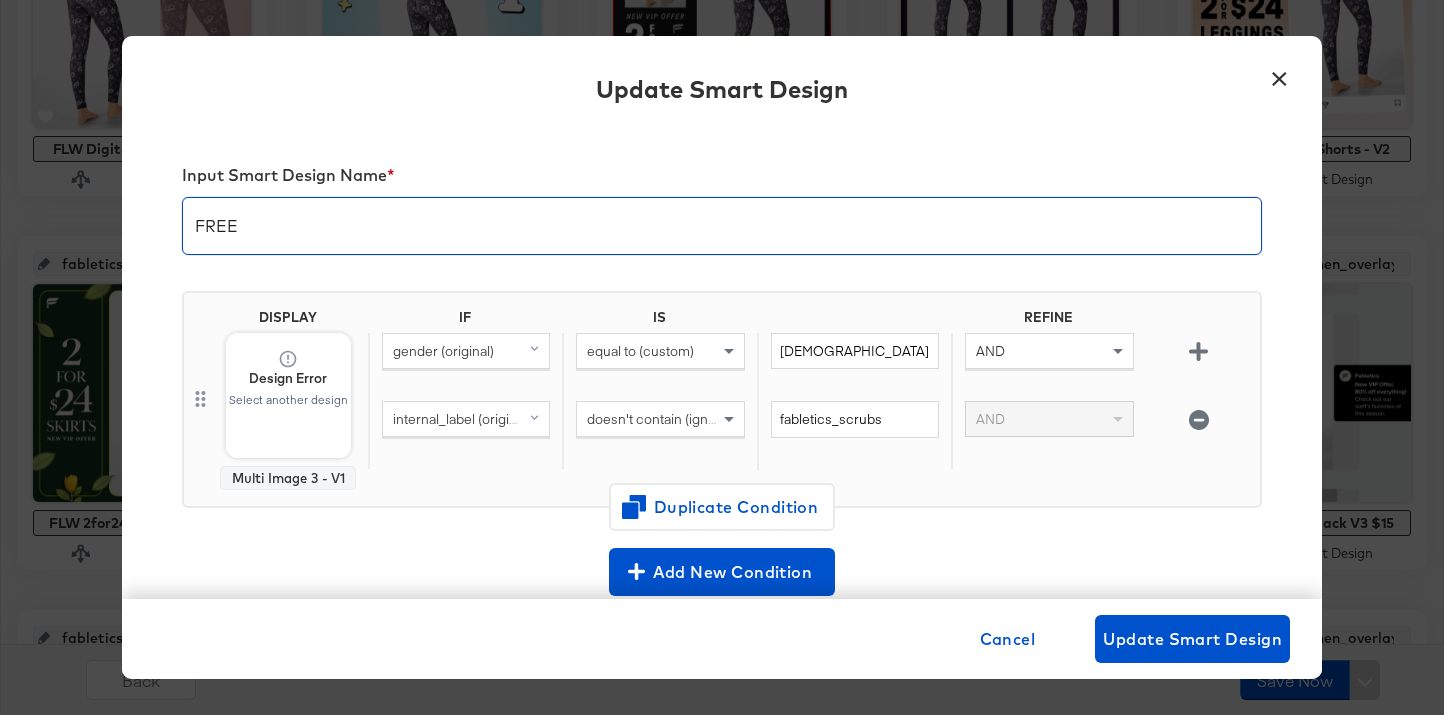 click on "FREE" at bounding box center [722, 218] 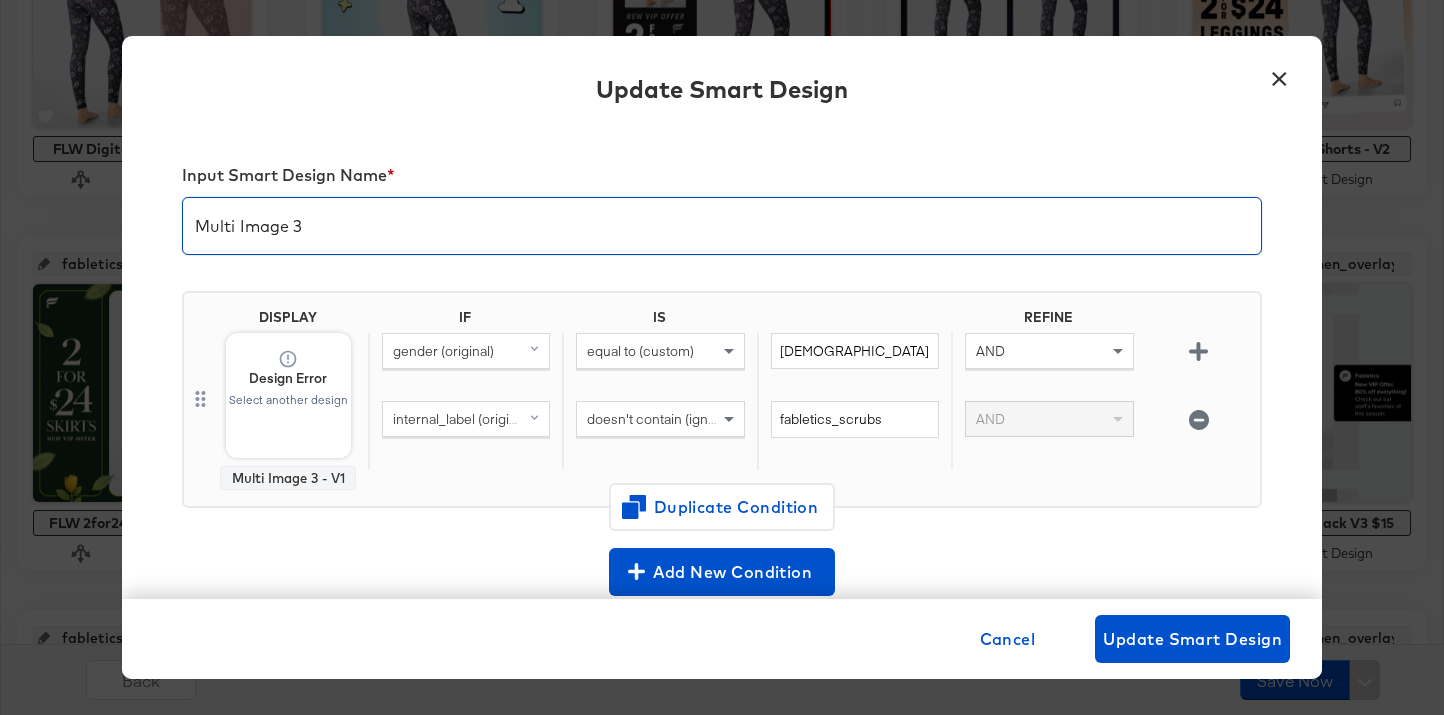 type on "Multi Image 3" 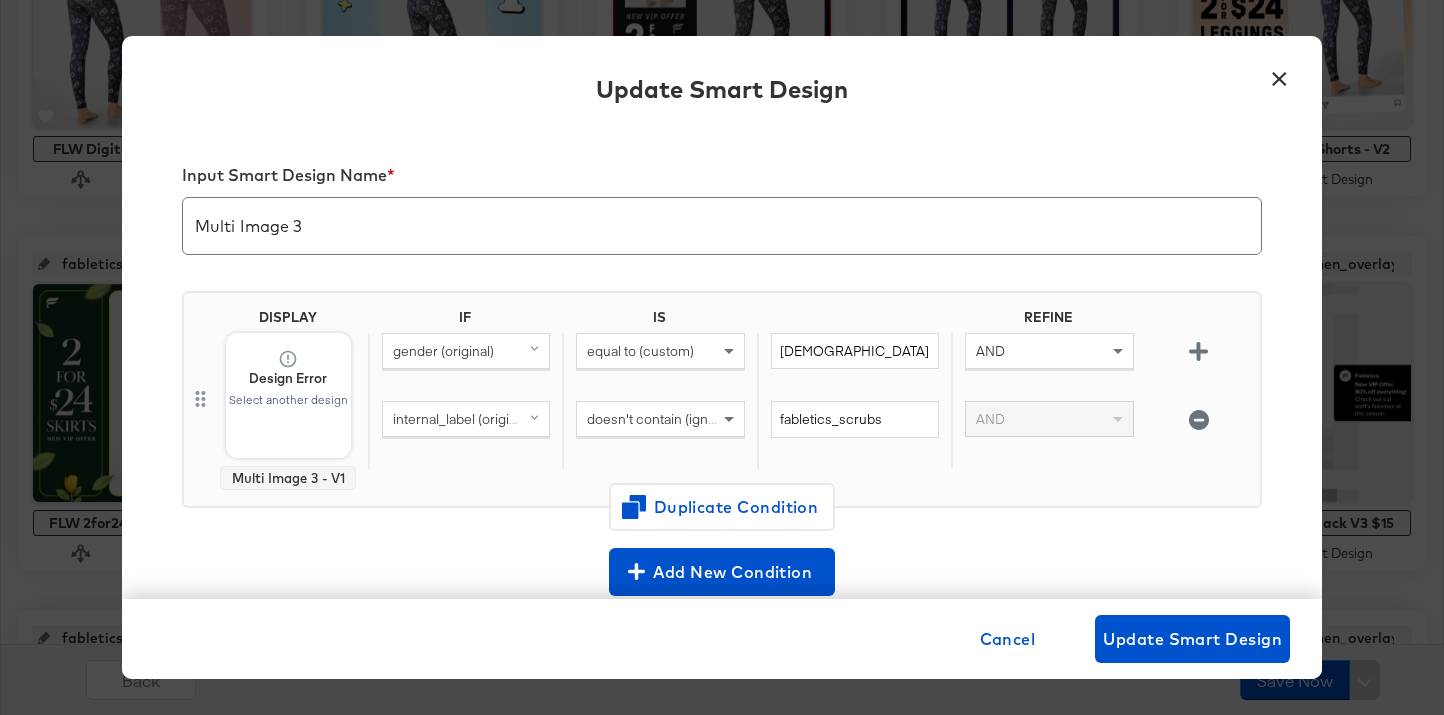 click 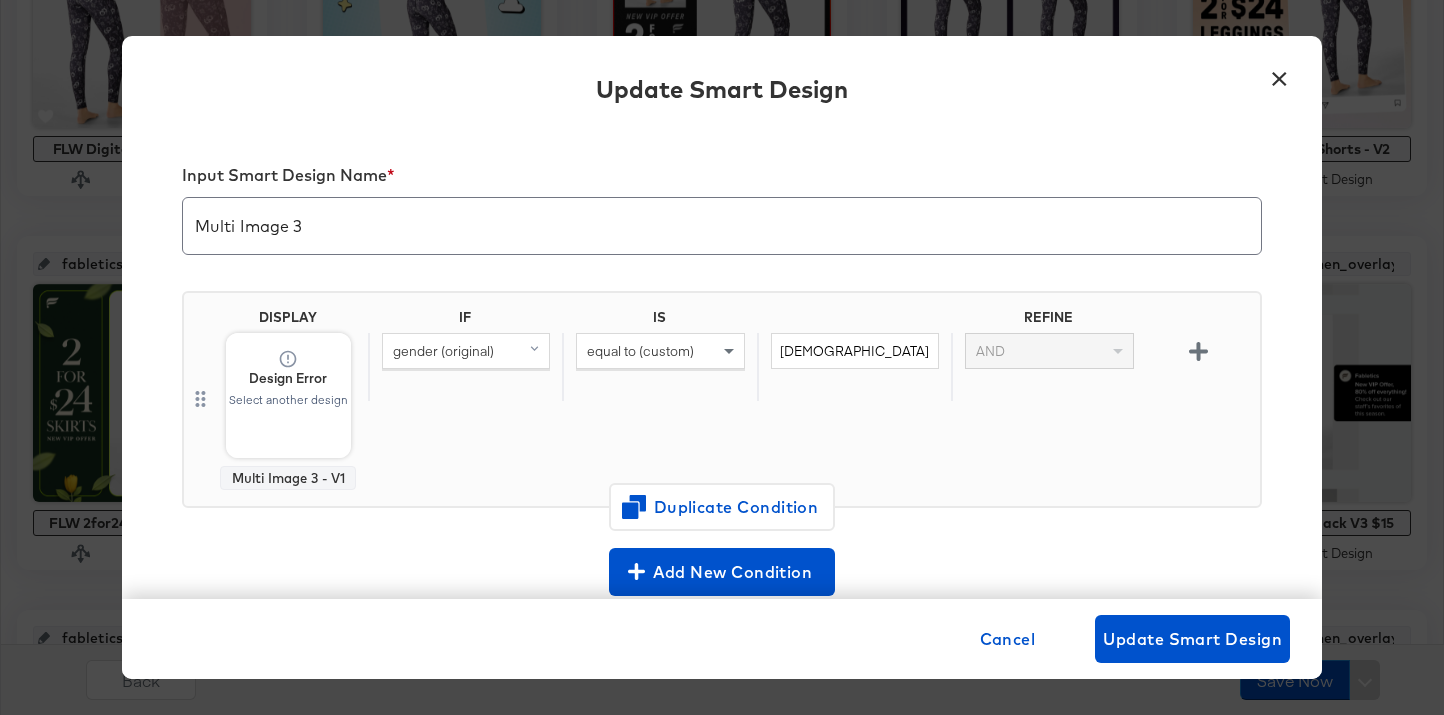 click on "gender (original)" at bounding box center [466, 351] 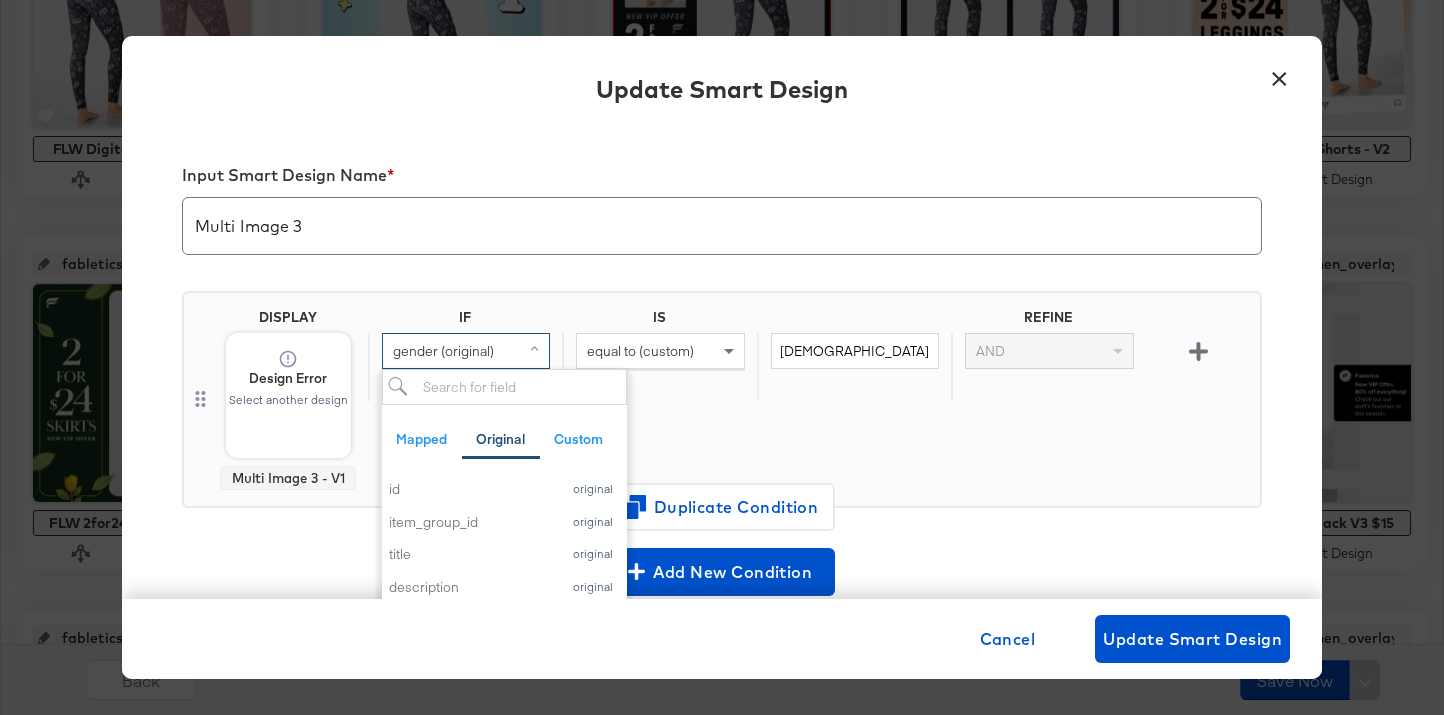 click on "IF IS   REFINE   gender (original) Mapped Original Custom Add a field from your catalog to use in your design. Original fields are unchanged from your catalog id original item_group_id original title original description original price original sale_price original image_link original link original availability original product_type original google_product_category original condition original mpn original brand original color original size original gender original age_group original material original pattern original custom_label_0 original custom_label_1 original custom_label_2 original custom_label_3 original custom_label_4 original additional_image_link__1 original additional_image_link__2 original additional_image_link__3 original additional_image_link__4 original inventory original is_bundle original activity original product_id original pdp_vid original size_type original plugin_link_is_valid original cleaned_titles original 80_percent_off original product_tags original status original snap_link original" at bounding box center (810, 399) 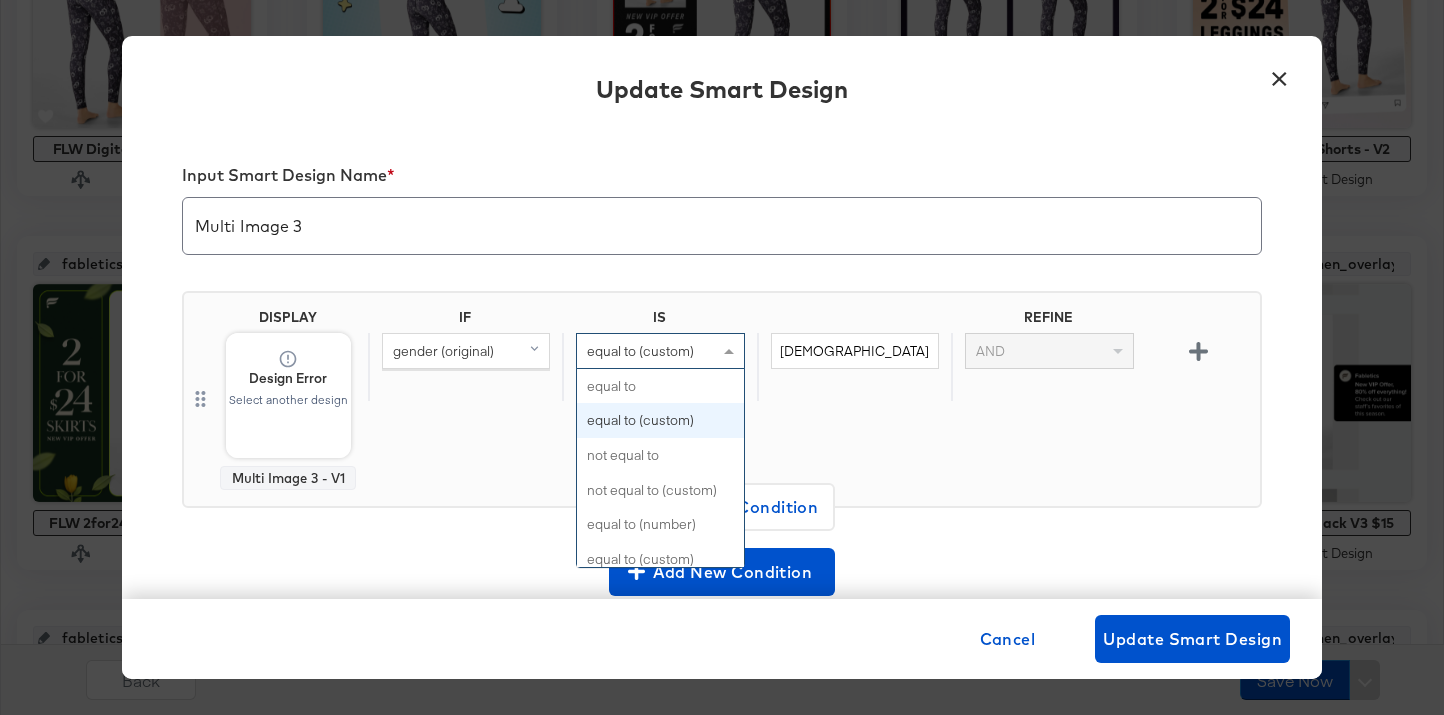 click on "equal to (custom)" at bounding box center (660, 351) 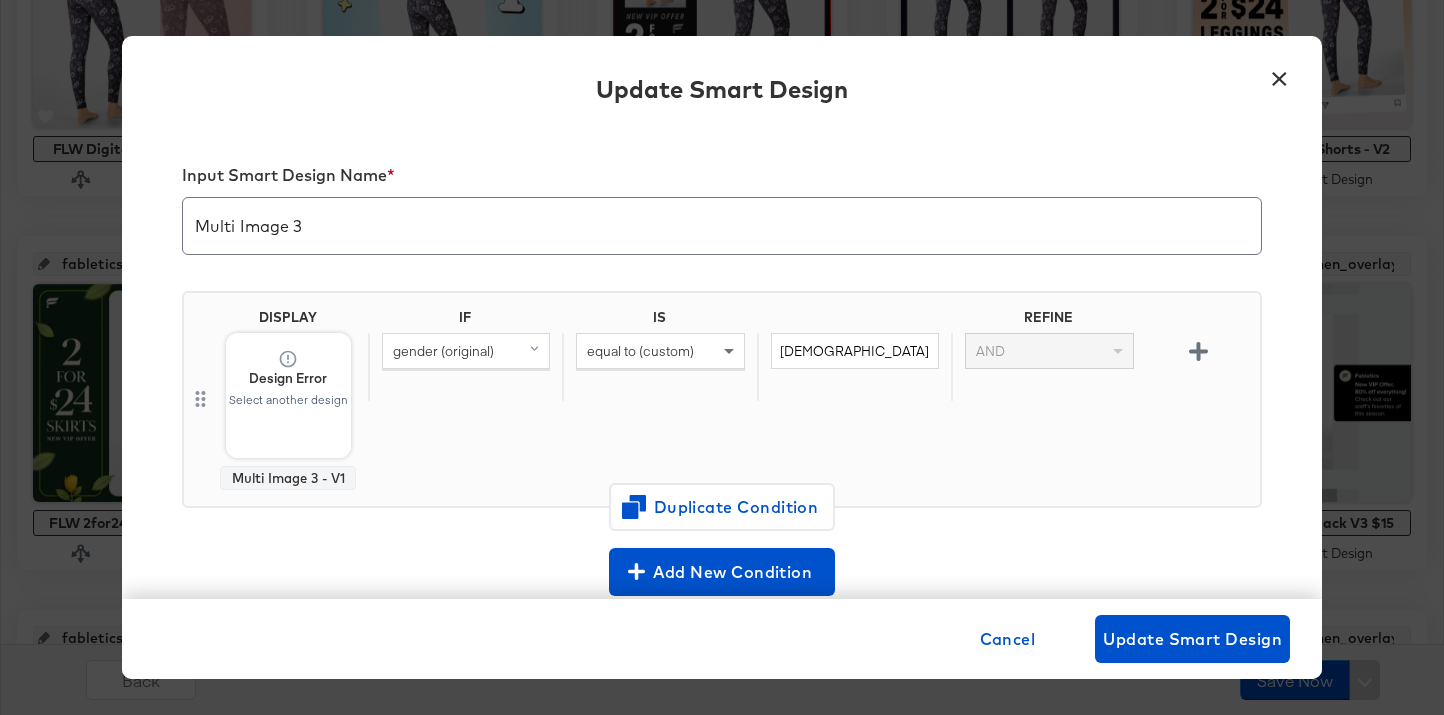 click on "IF IS   REFINE   gender (original) equal to (custom) female AND" at bounding box center (810, 399) 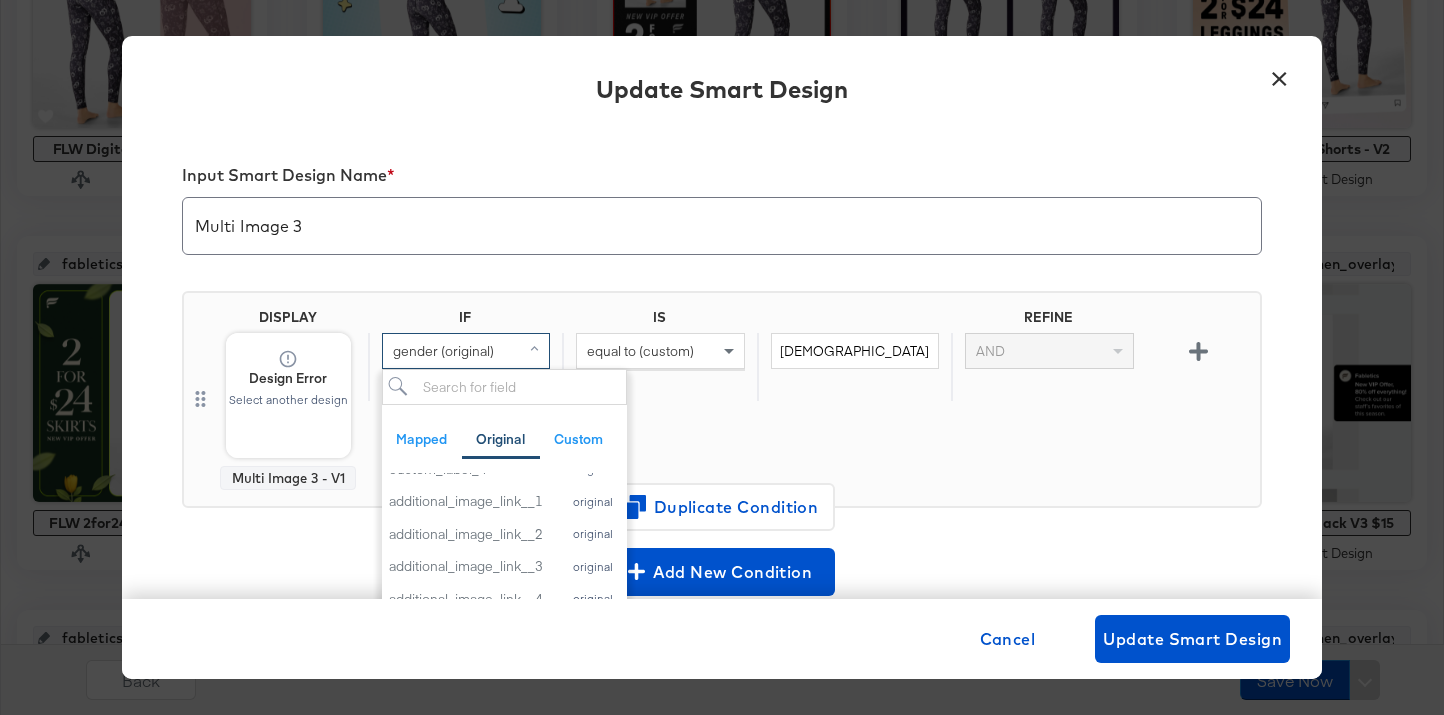 scroll, scrollTop: 844, scrollLeft: 0, axis: vertical 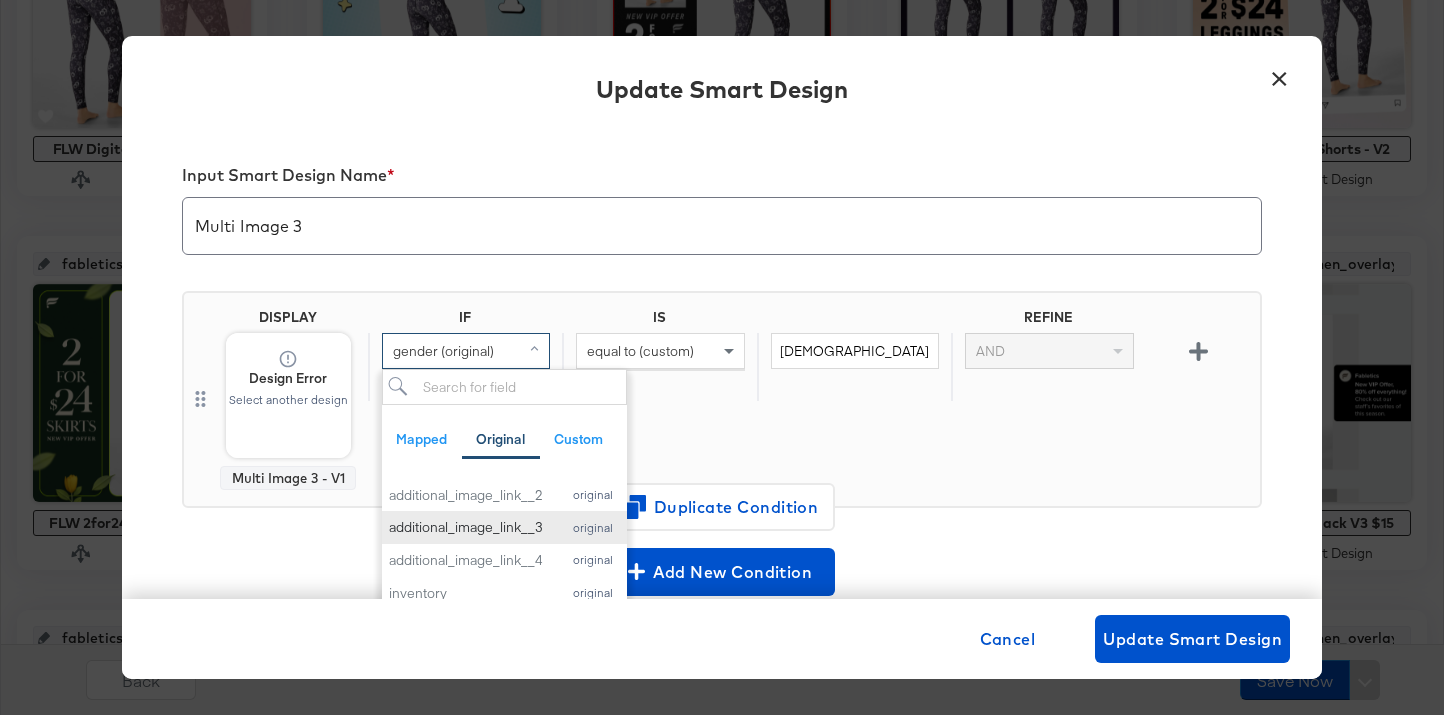 click on "additional_image_link__3" at bounding box center [469, 527] 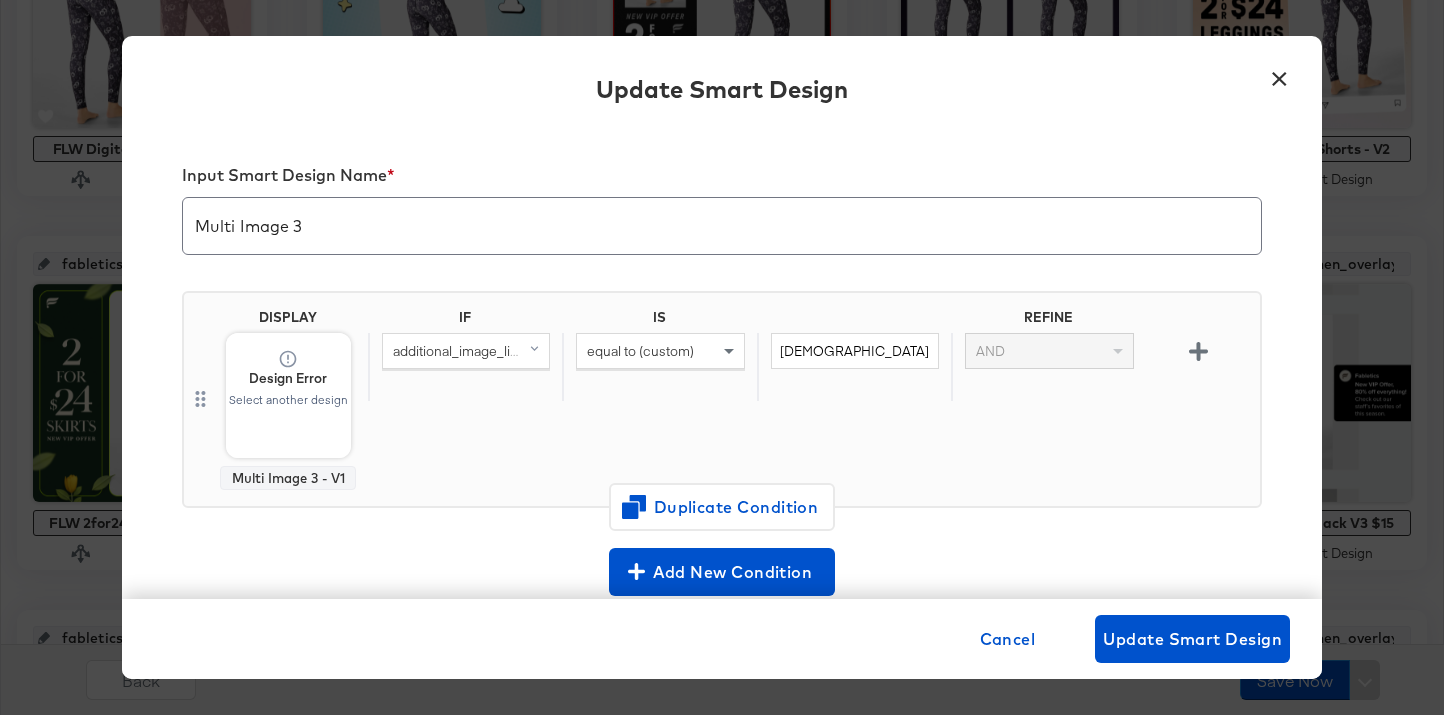 click on "IF IS   REFINE   additional_image_link__3 (original) equal to (custom) female AND" at bounding box center [810, 399] 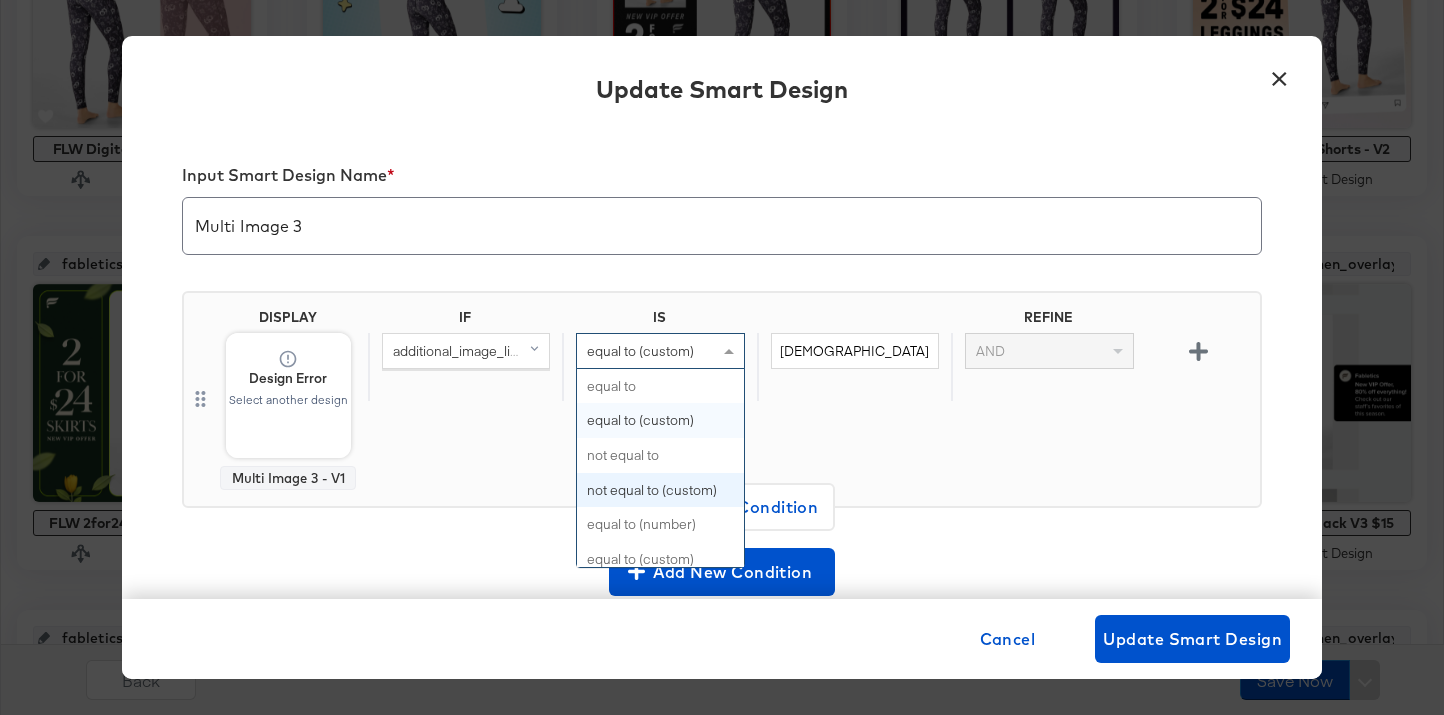 click on "equal to (custom)" at bounding box center [640, 351] 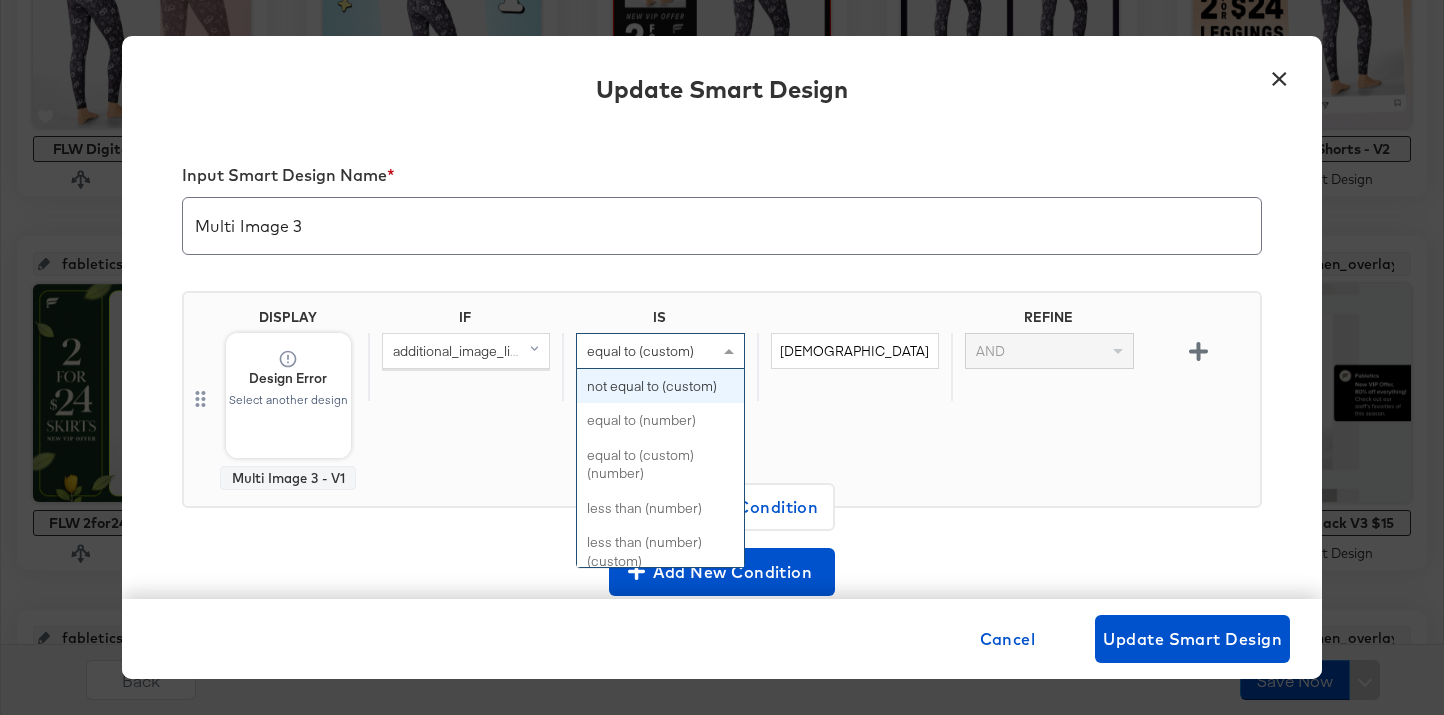 click on "IF IS   REFINE   additional_image_link__3 (original) equal to (custom) equal to equal to (custom) not equal to not equal to (custom) equal to (number) equal to (custom) (number) less than (number) less than (number) (custom) less than or equal to (number) greater than (number) greater than (number) (custom) greater than or equal to (number) greater than or equal to (custom) (number) less than or equal to (custom) (number) is any not any starts with ends with contains (case sensitive) doesn't contain (case sensitive) contains (ignore case) doesn't contain (ignore case) matches (regex) doesn't match (regex) female AND" at bounding box center [810, 399] 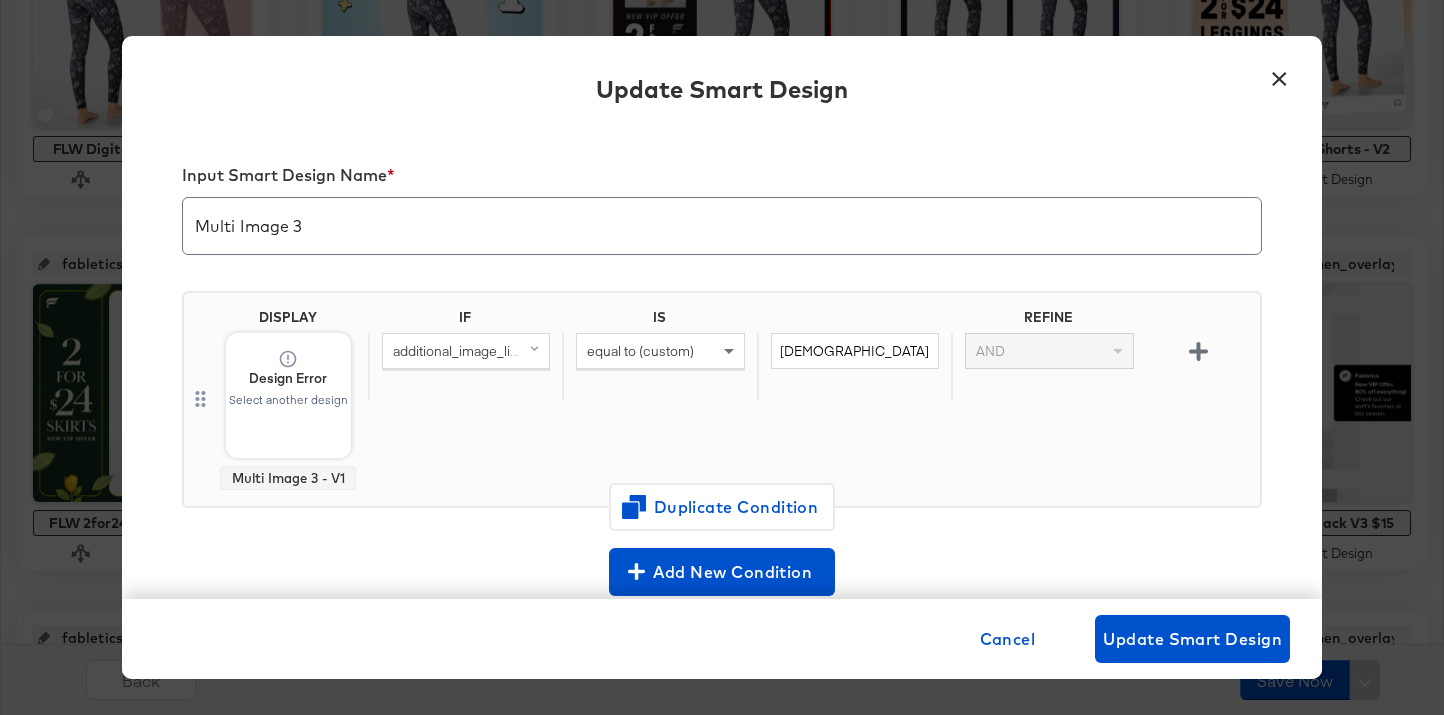 click at bounding box center [536, 351] 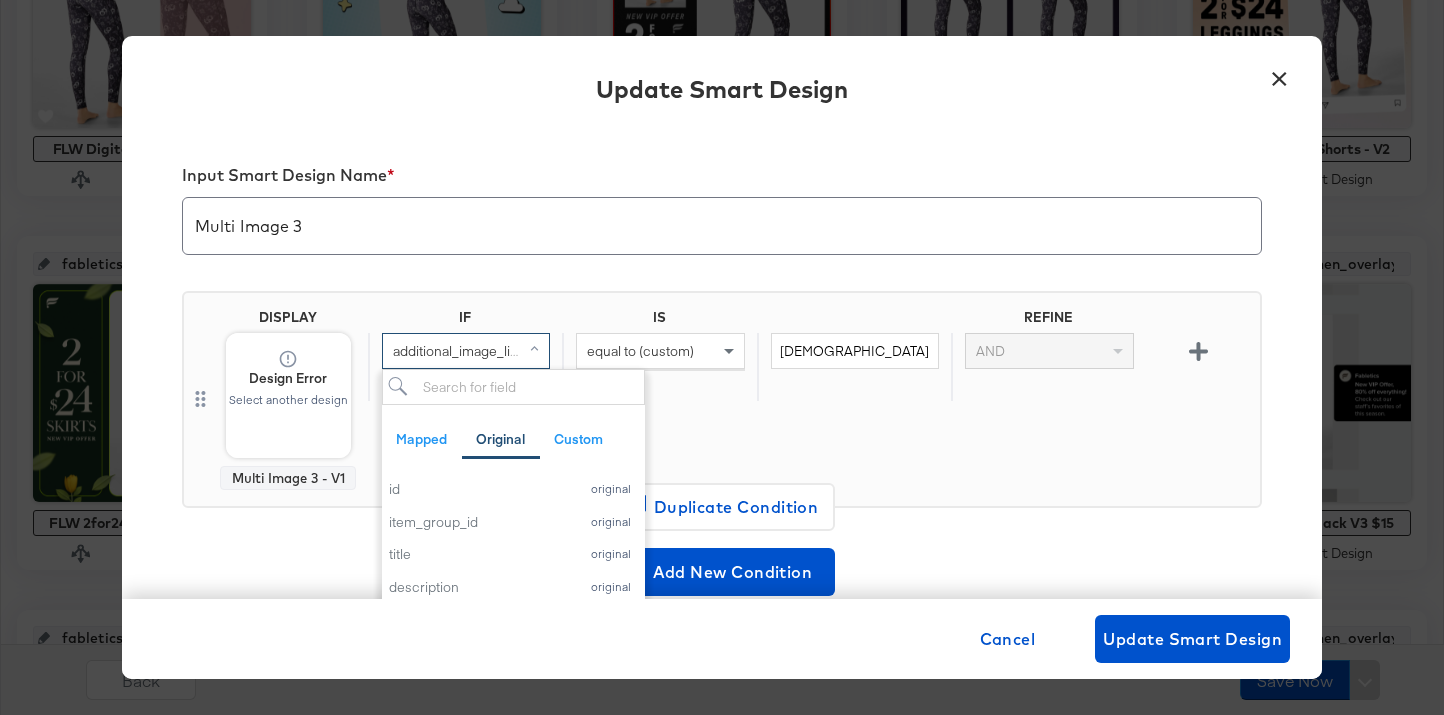 click on "equal to (custom)" at bounding box center [659, 367] 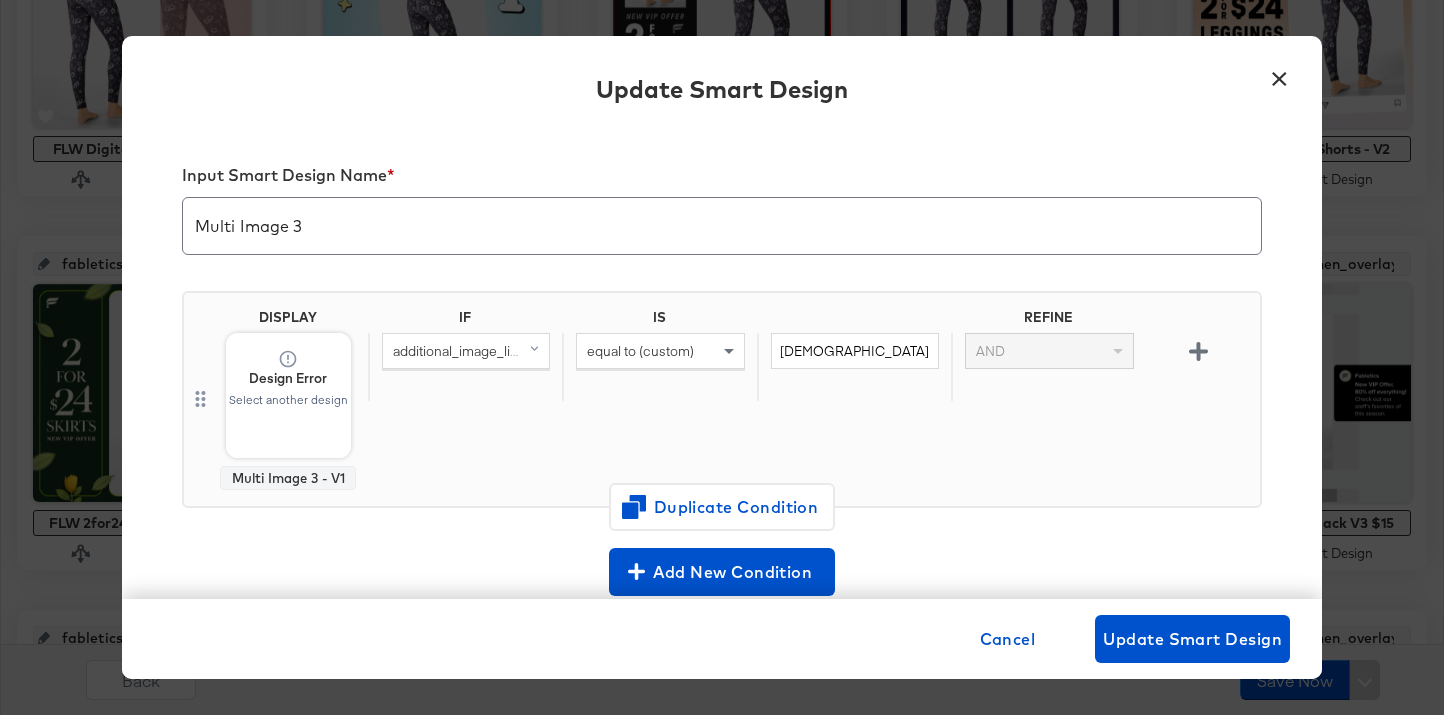 click on "additional_image_link__3 (original)" at bounding box center [498, 351] 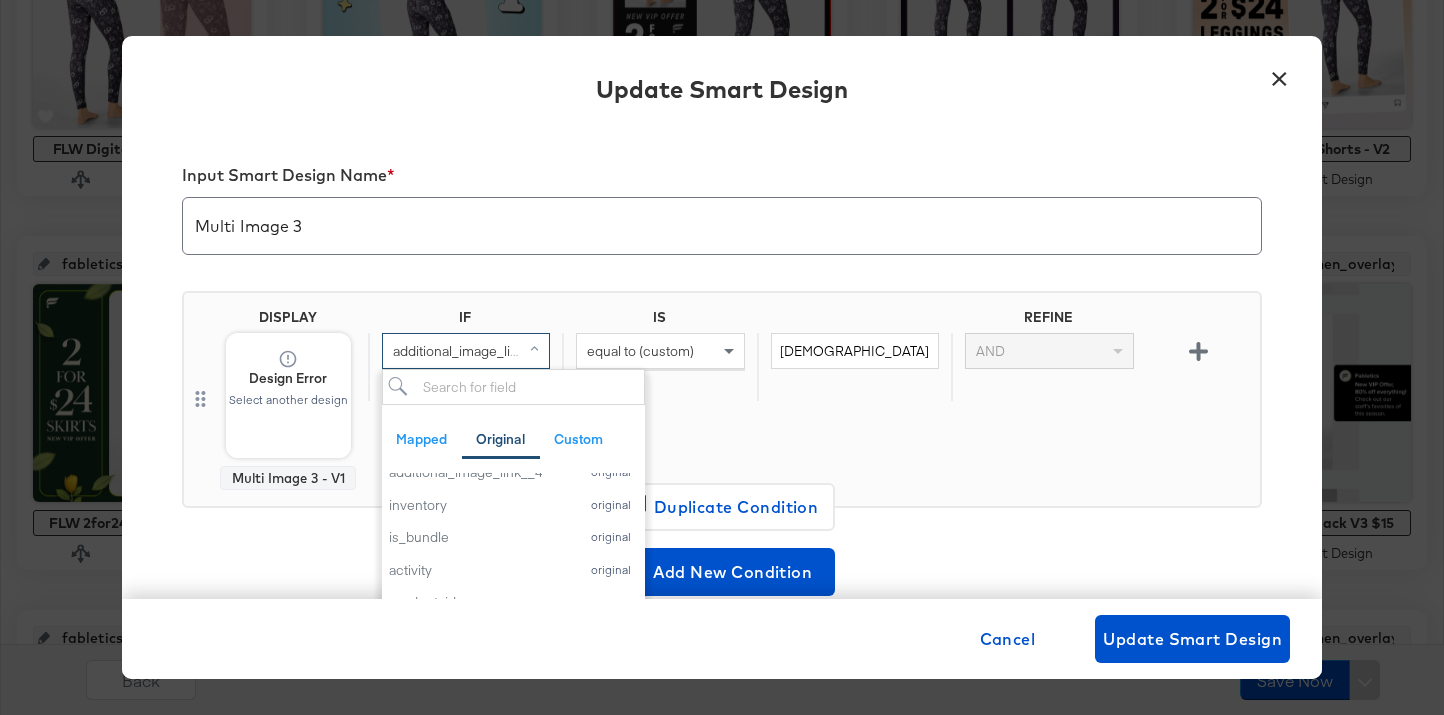 scroll, scrollTop: 972, scrollLeft: 0, axis: vertical 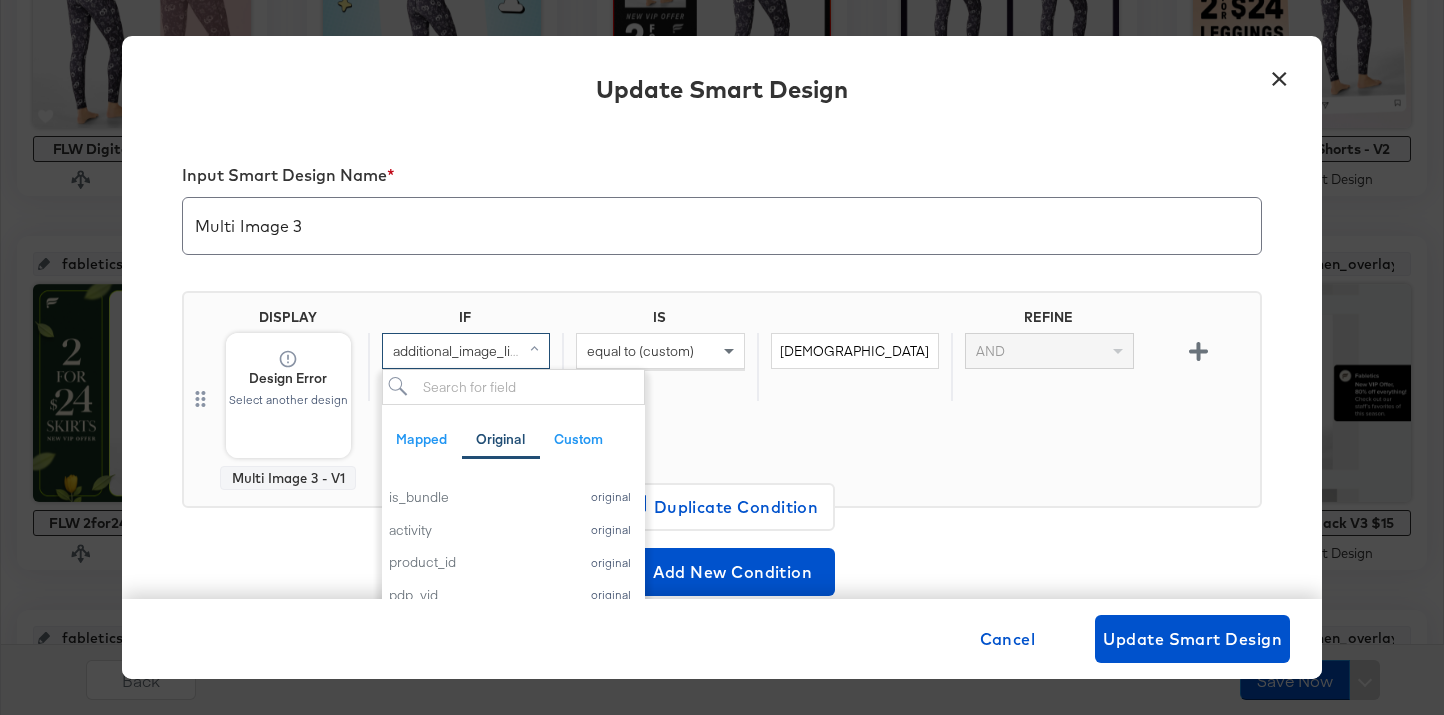 click on "Multi Image 3" at bounding box center [722, 218] 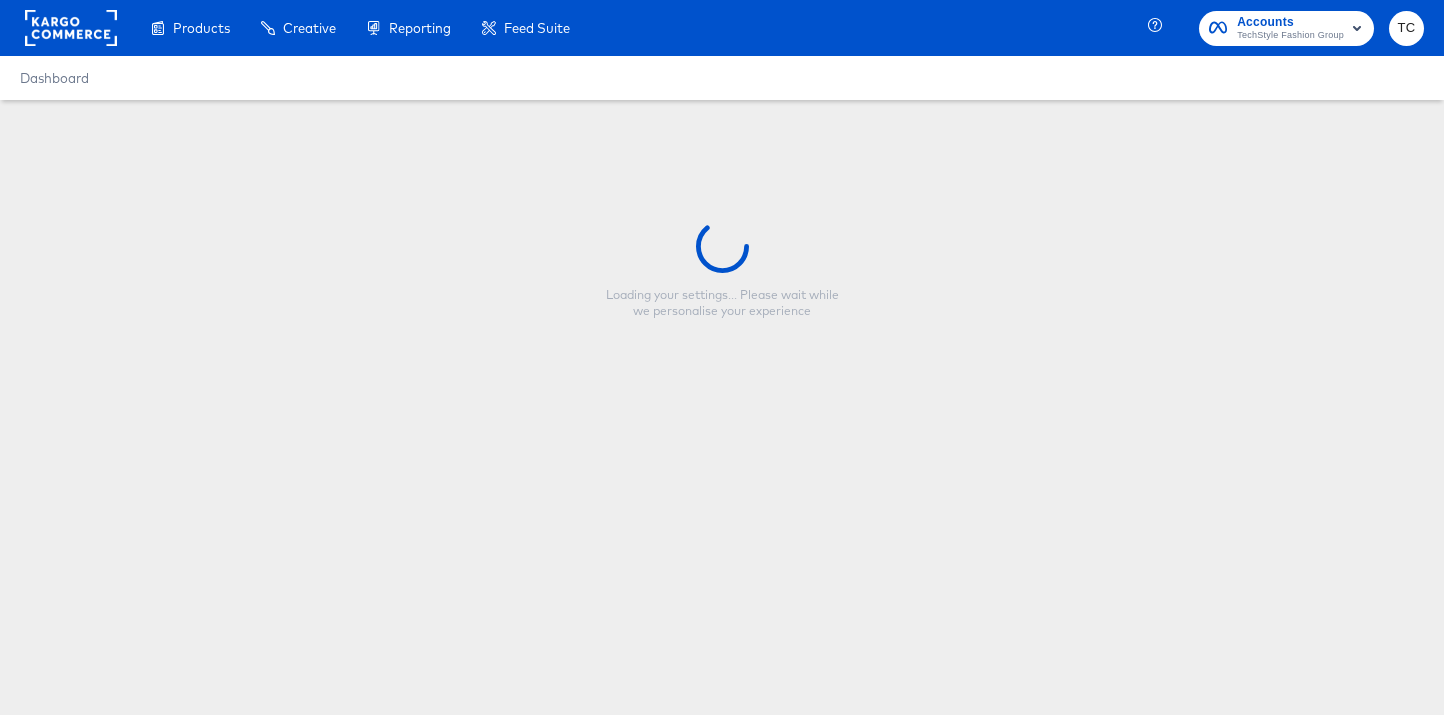 scroll, scrollTop: 0, scrollLeft: 0, axis: both 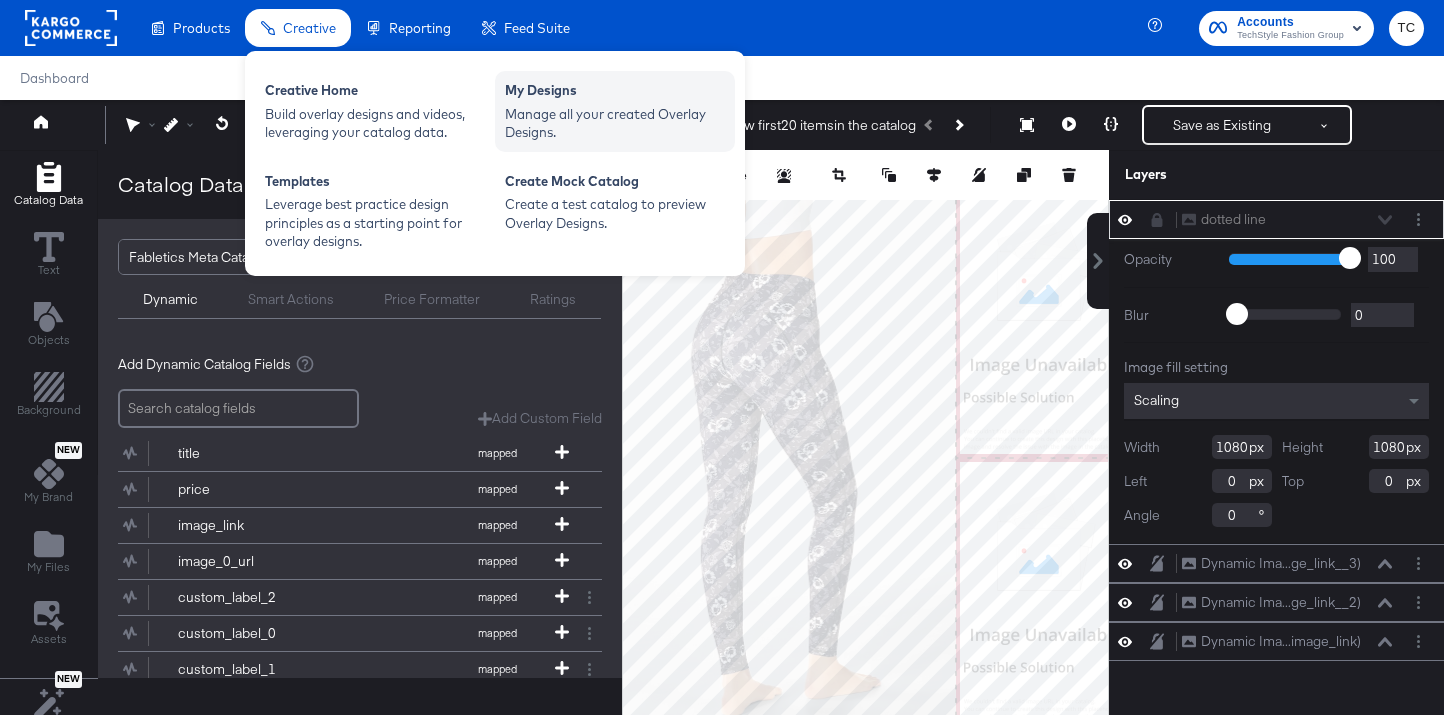 click on "Manage all your created Overlay Designs." at bounding box center [615, 123] 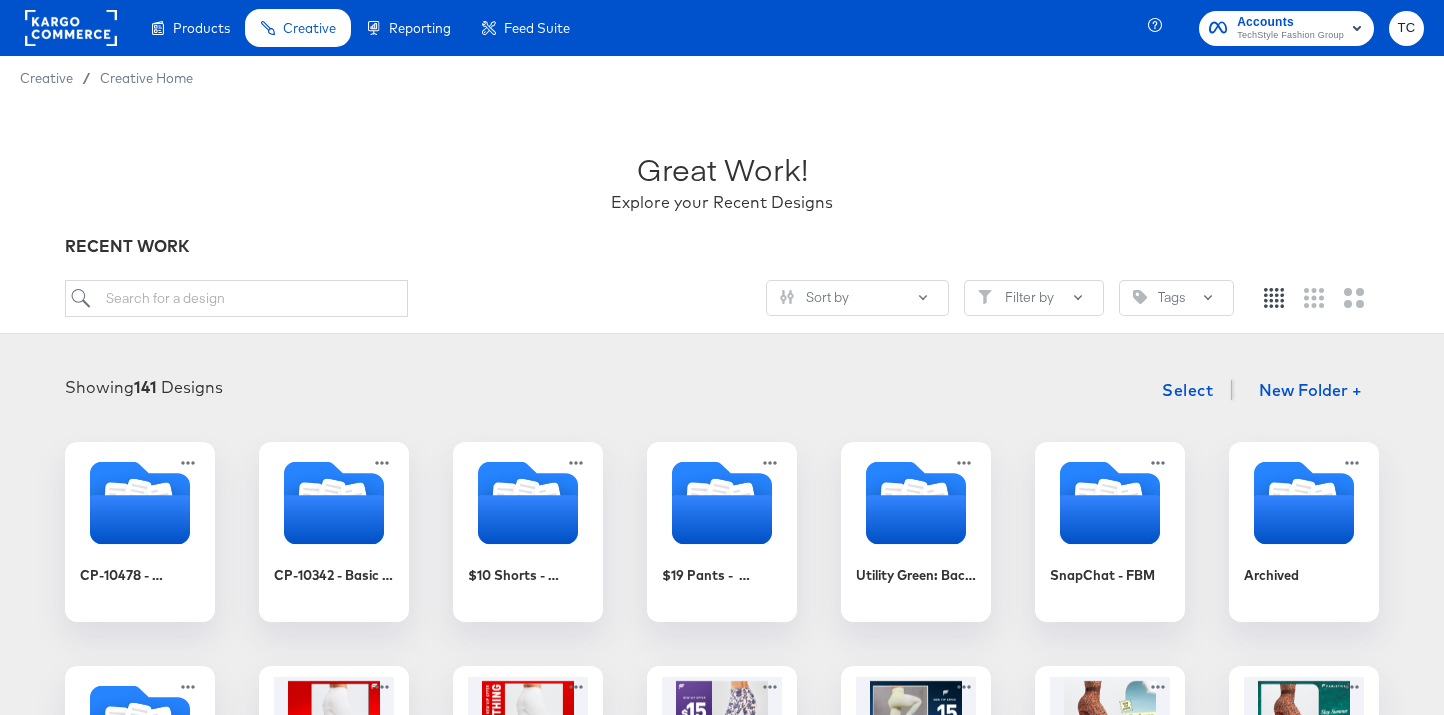 scroll, scrollTop: 30, scrollLeft: 0, axis: vertical 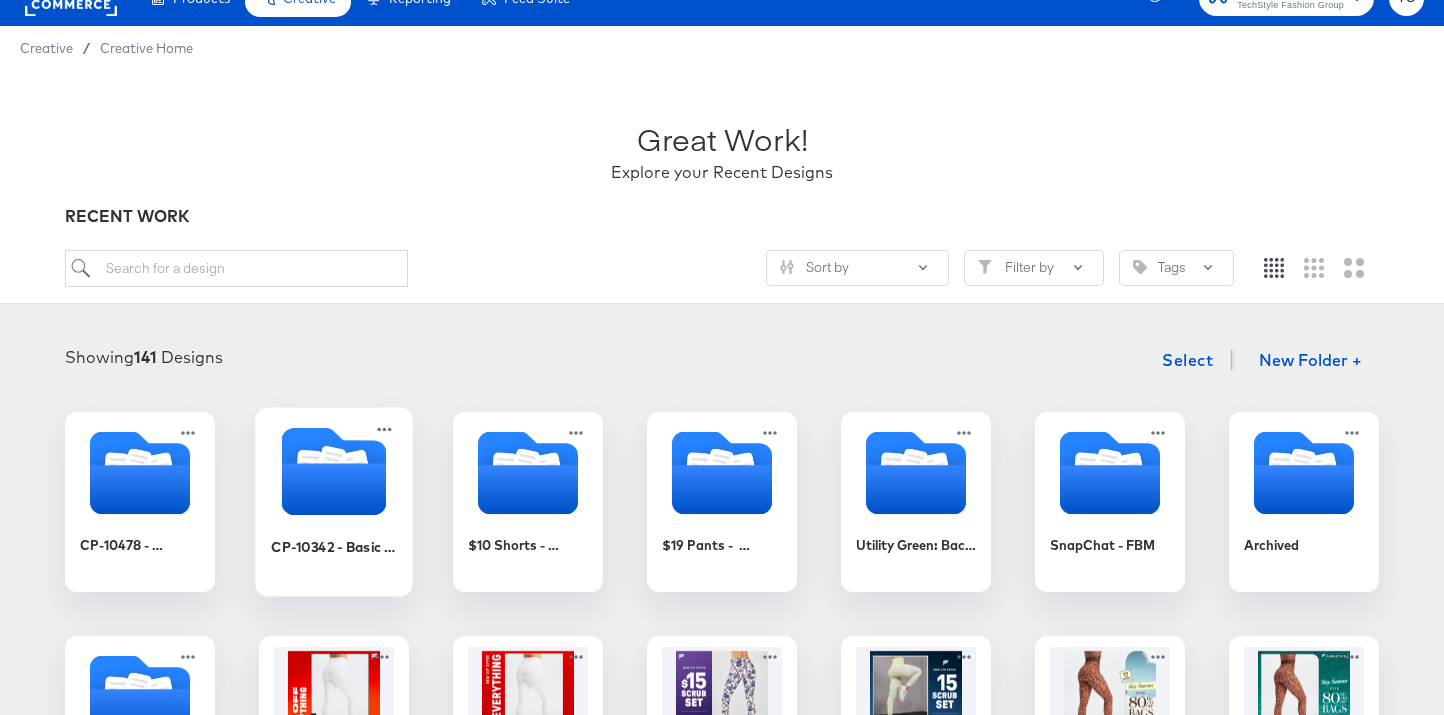 click 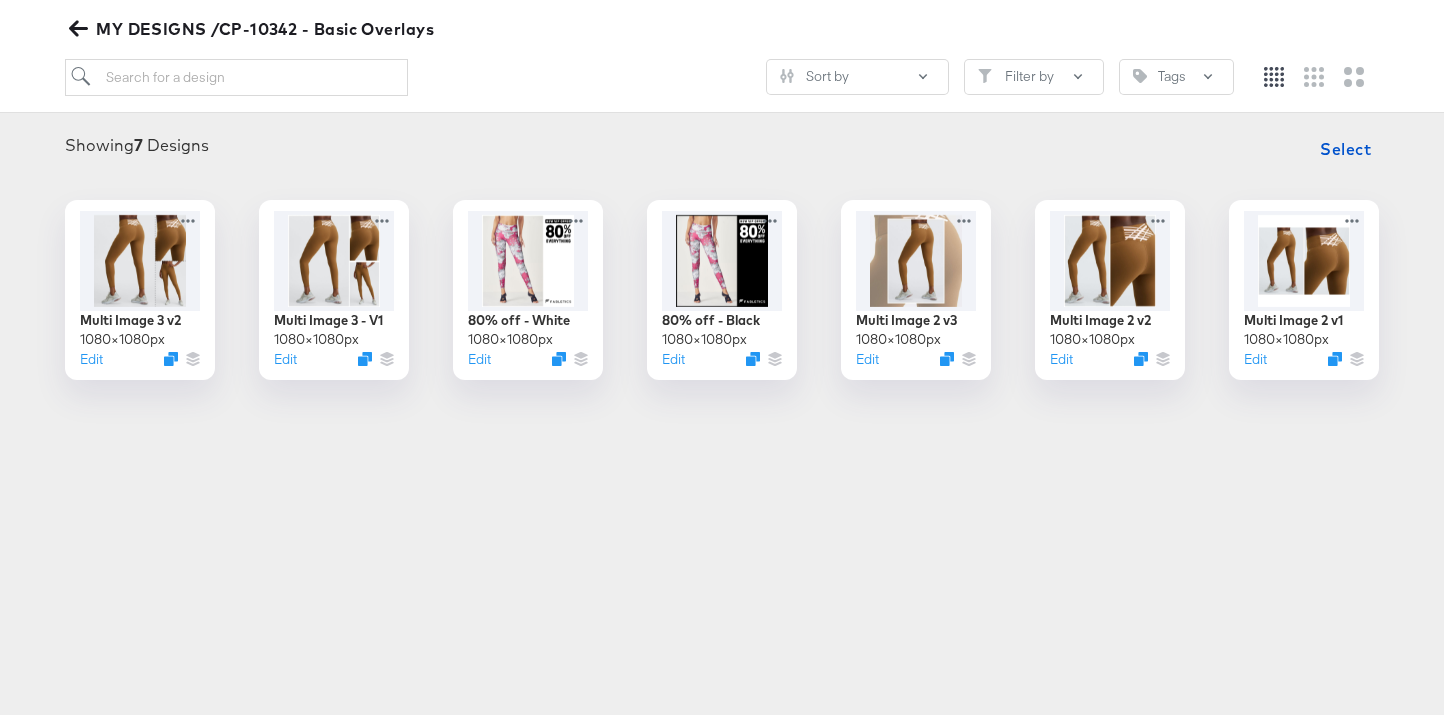 scroll, scrollTop: 241, scrollLeft: 0, axis: vertical 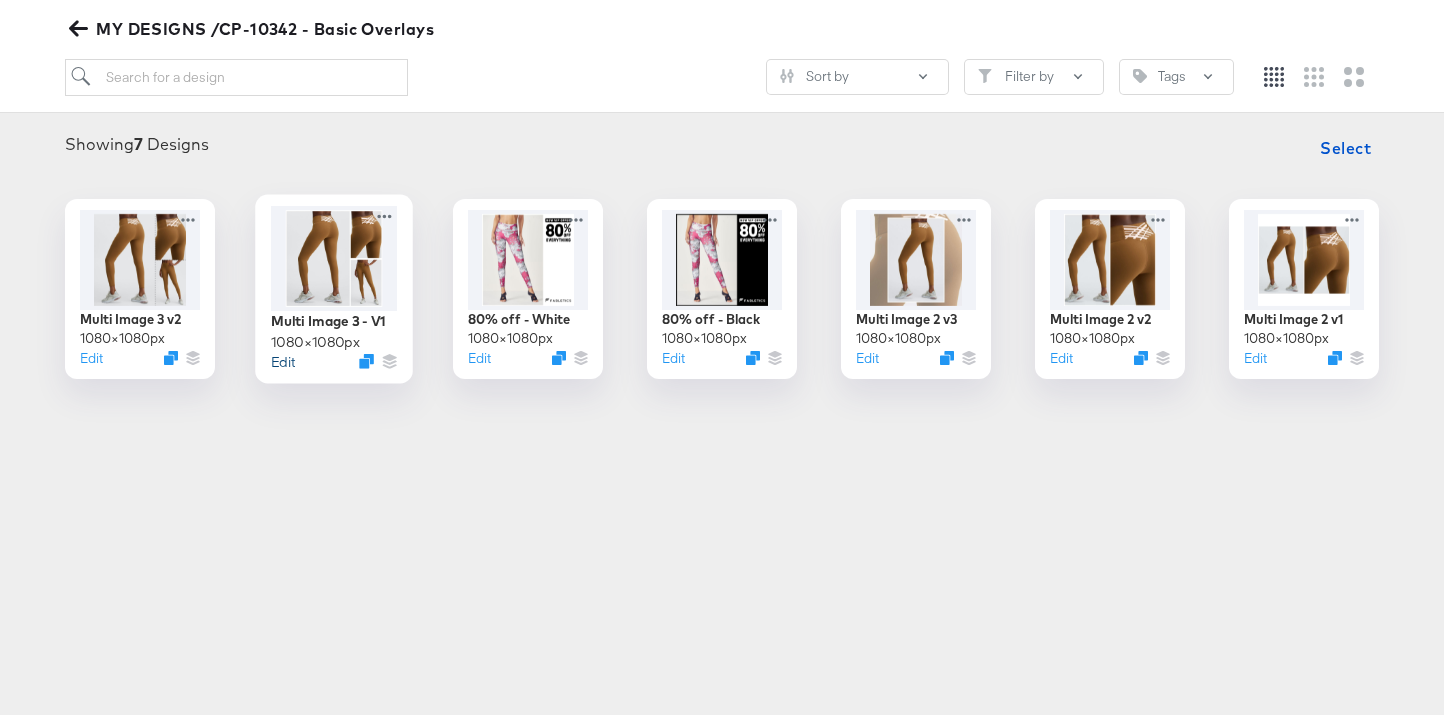 click on "Edit" at bounding box center [283, 361] 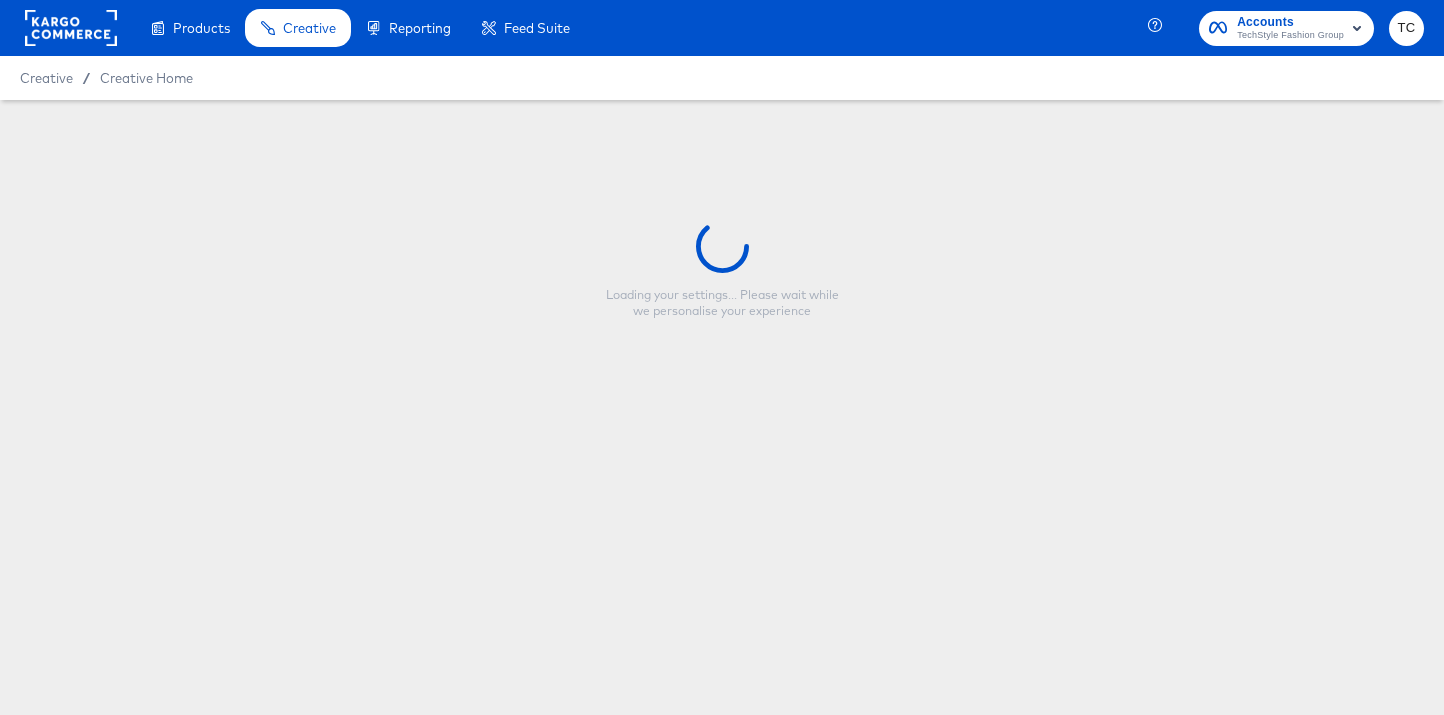 scroll, scrollTop: 0, scrollLeft: 0, axis: both 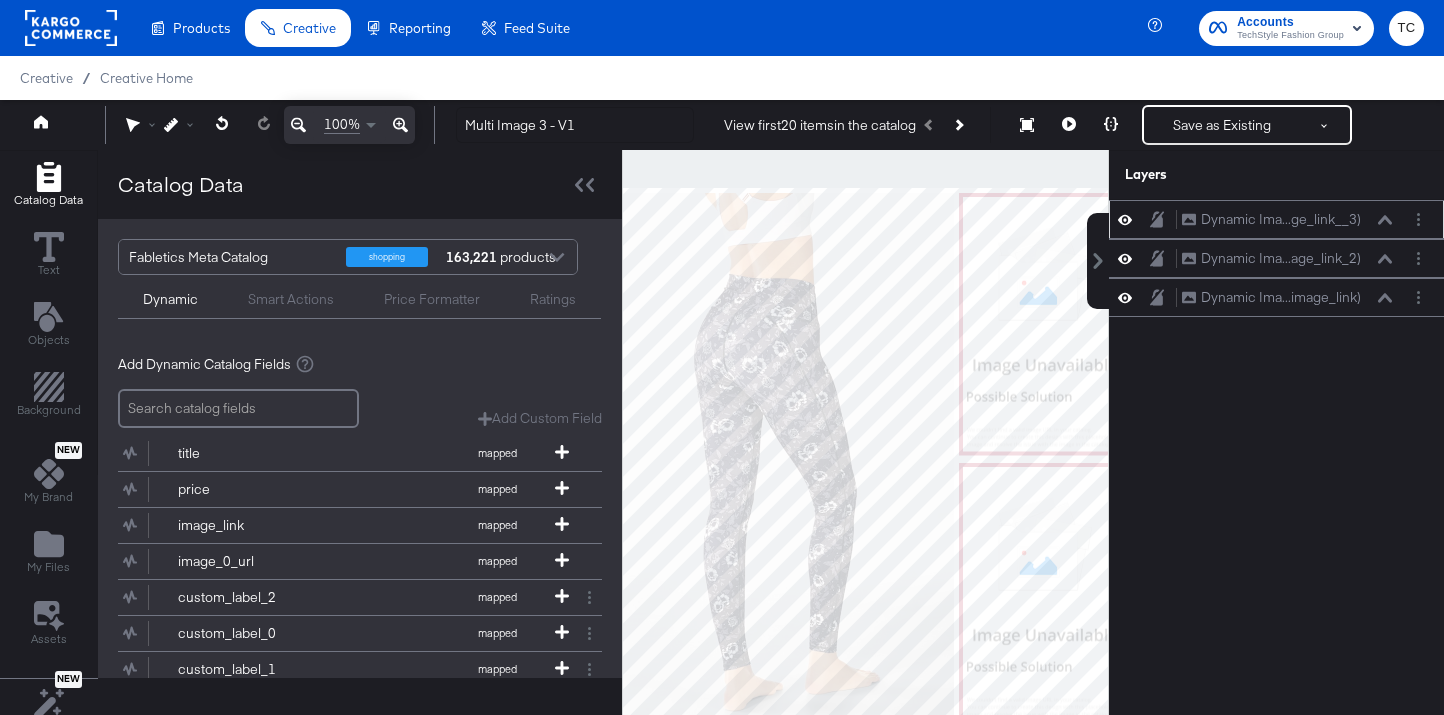 click on "Dynamic Ima...ge_link__3) Dynamic Image (additional_image_link__3)" at bounding box center [1276, 219] 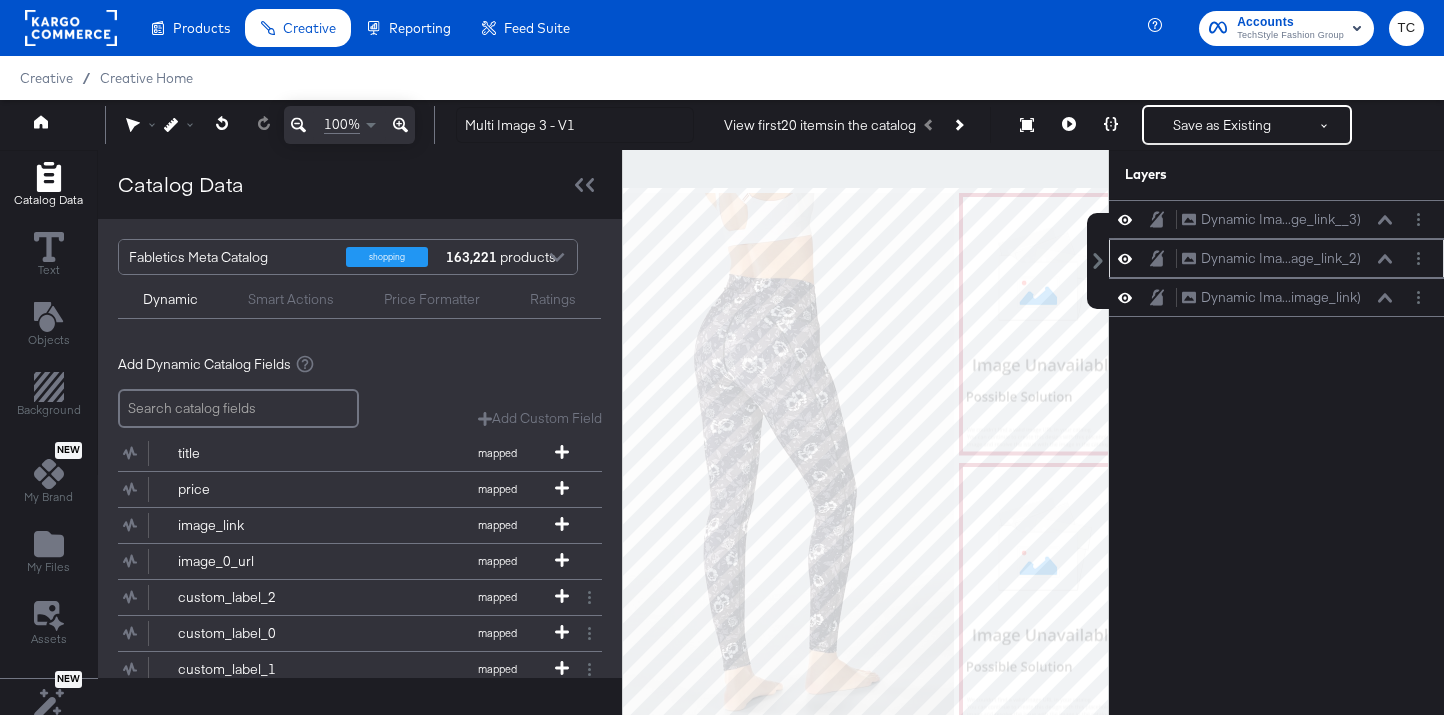 click on "Dynamic Ima...age_link_2) Dynamic Image (additional_image_link_2)" at bounding box center (1287, 258) 